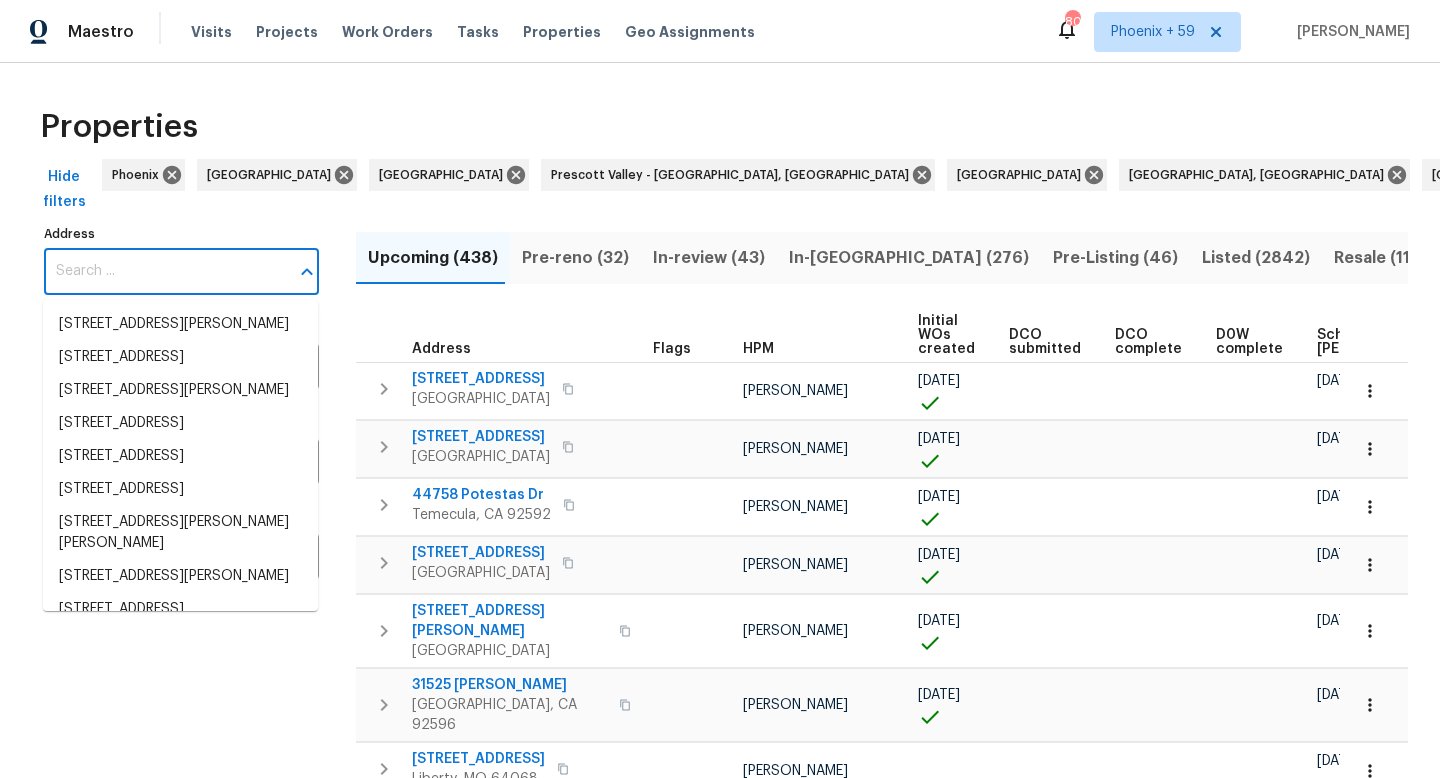 click on "Address" at bounding box center [166, 271] 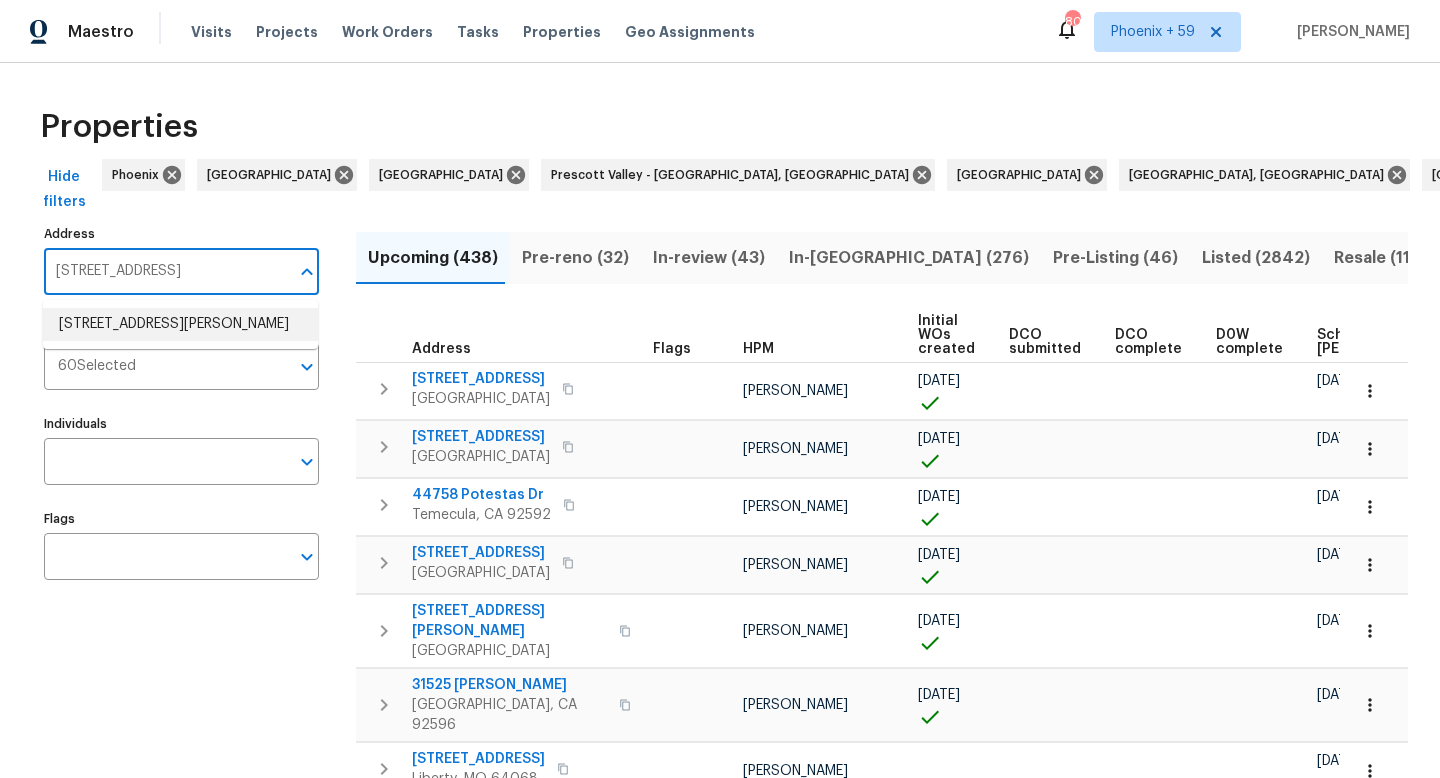 click on "1004 Greenbriar Ln McKinney TX 75069" at bounding box center [180, 324] 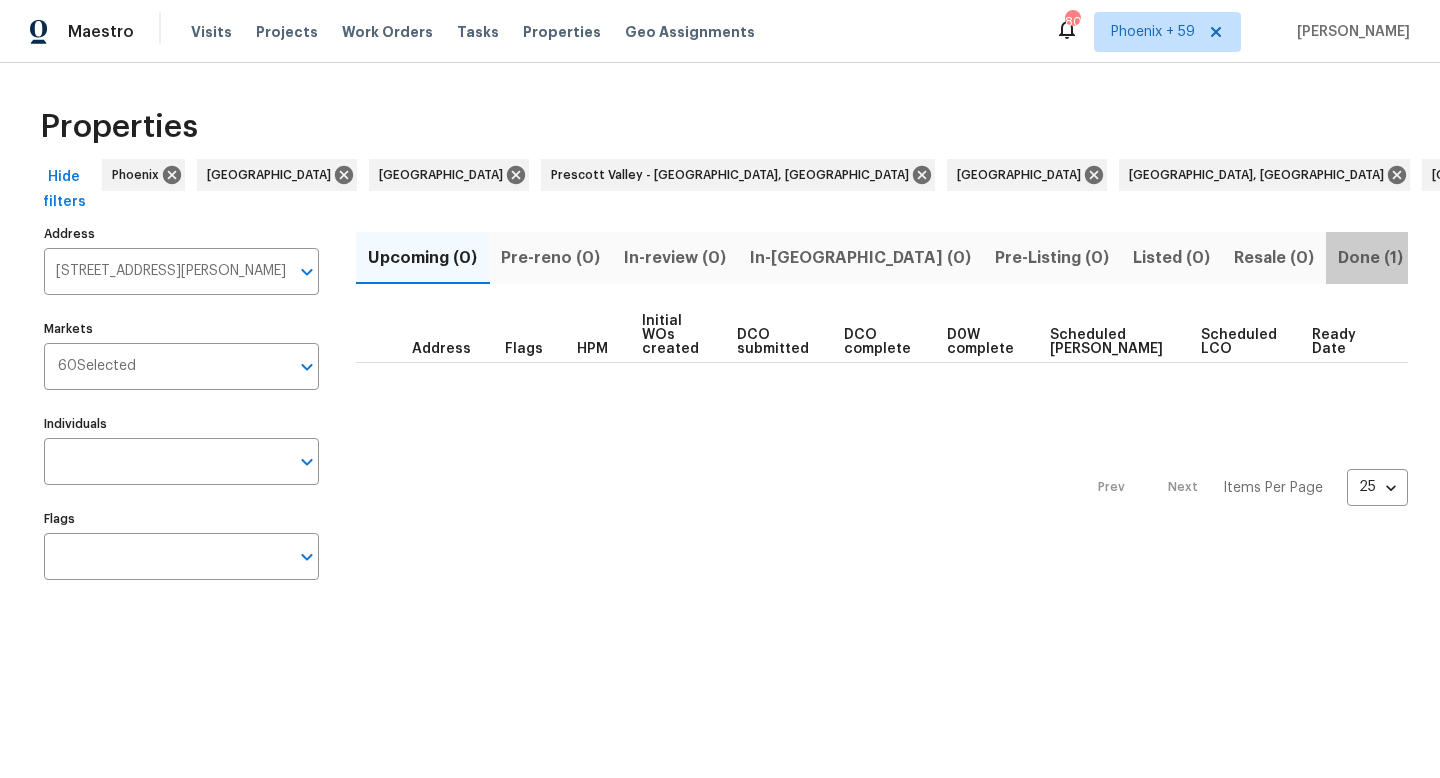 click on "Done (1)" at bounding box center (1370, 258) 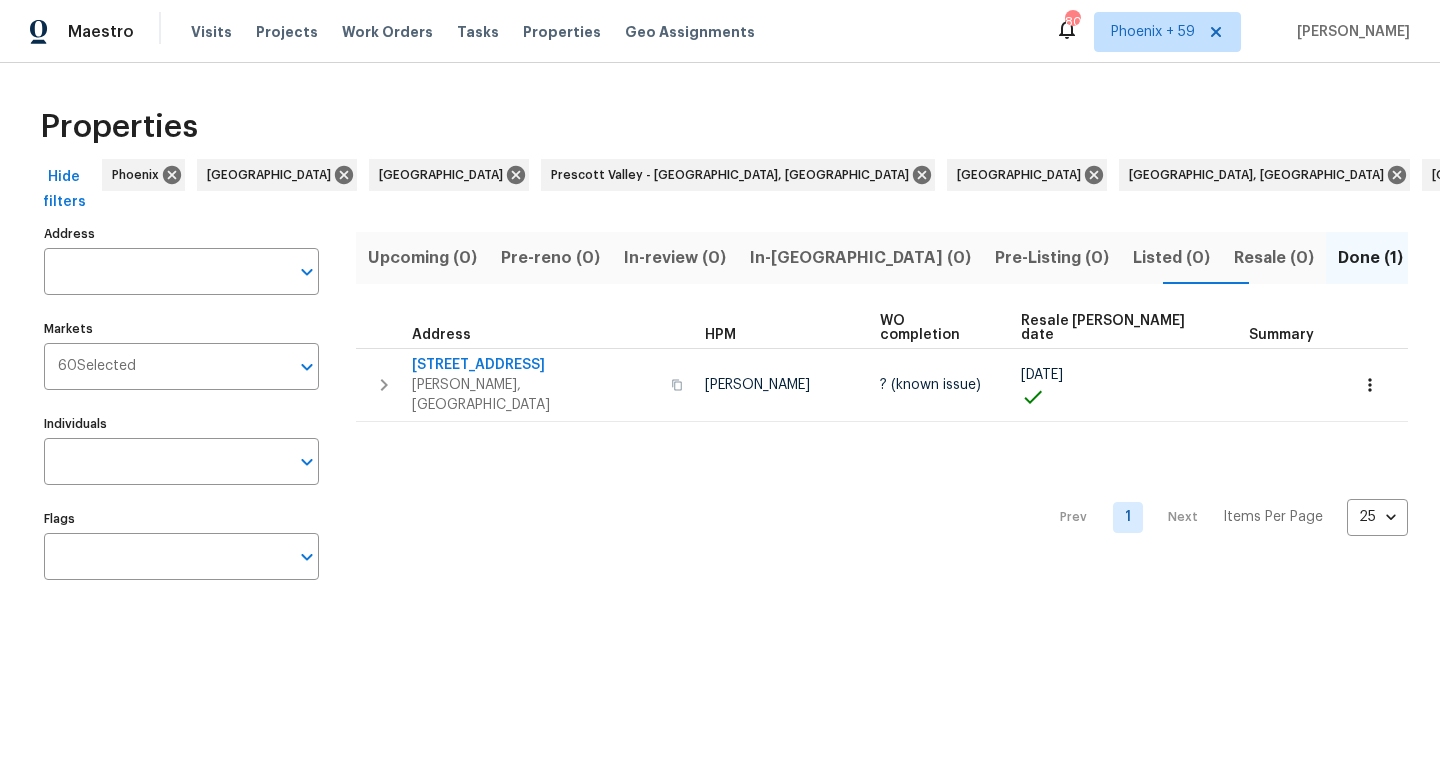 type on "1004 Greenbriar Ln McKinney TX 75069" 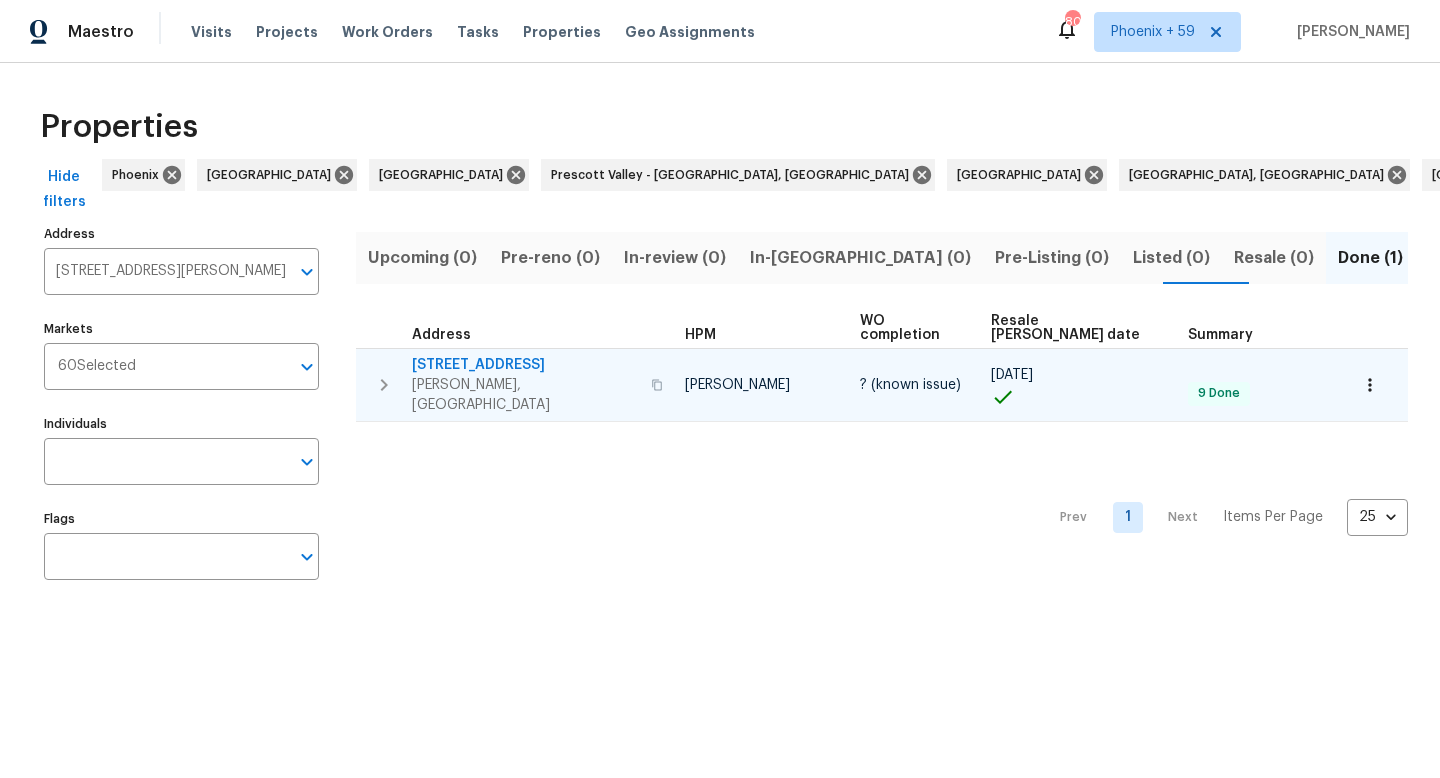 click 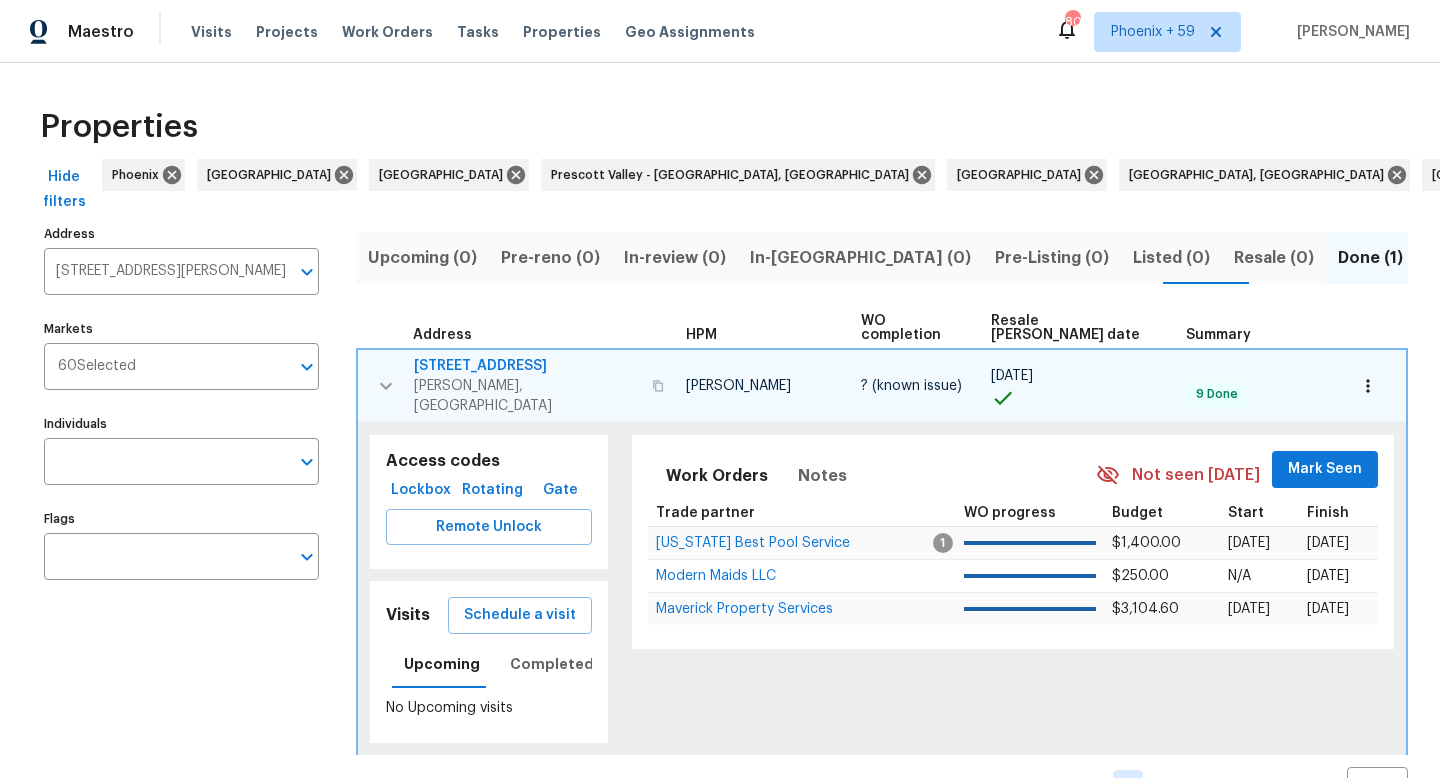 click on "1004 Greenbriar Ln" at bounding box center [527, 366] 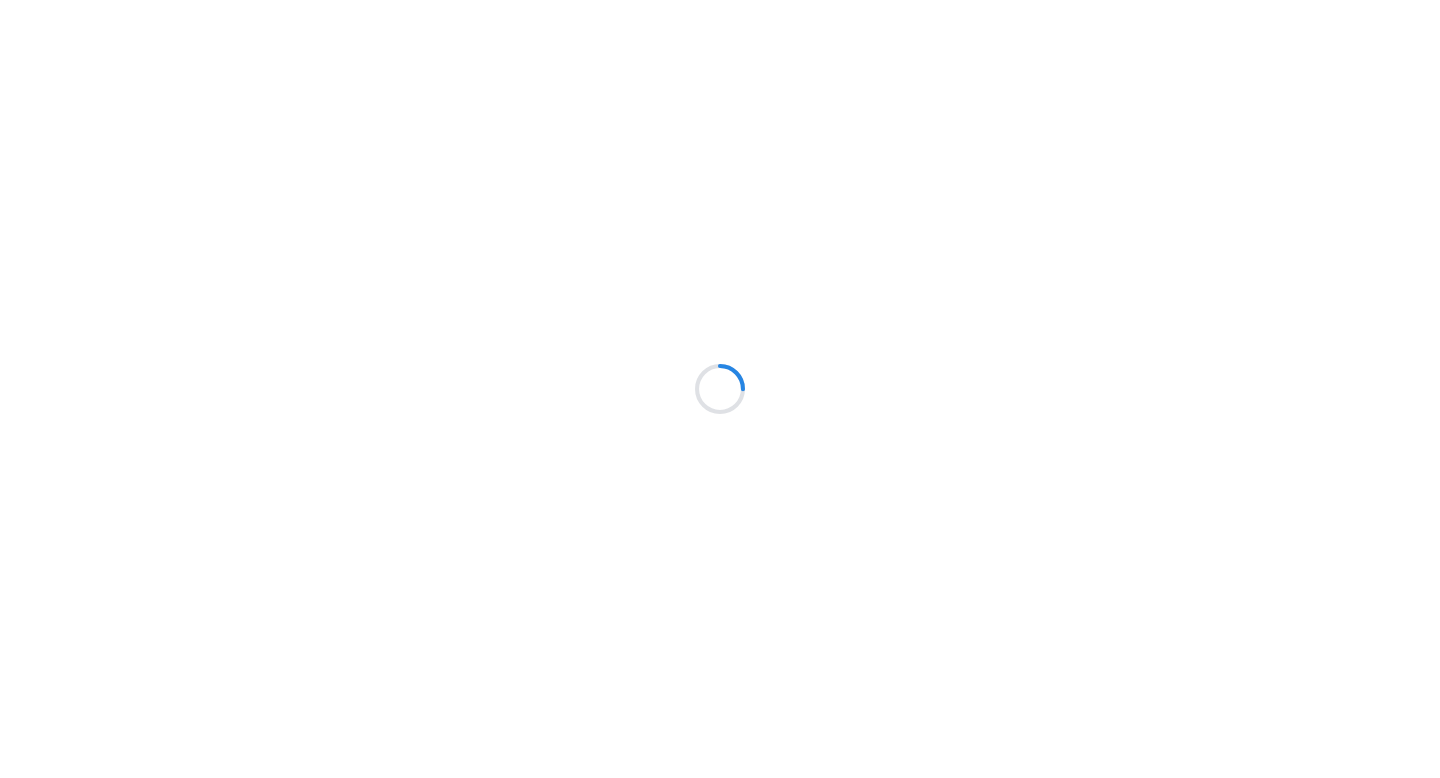 scroll, scrollTop: 0, scrollLeft: 0, axis: both 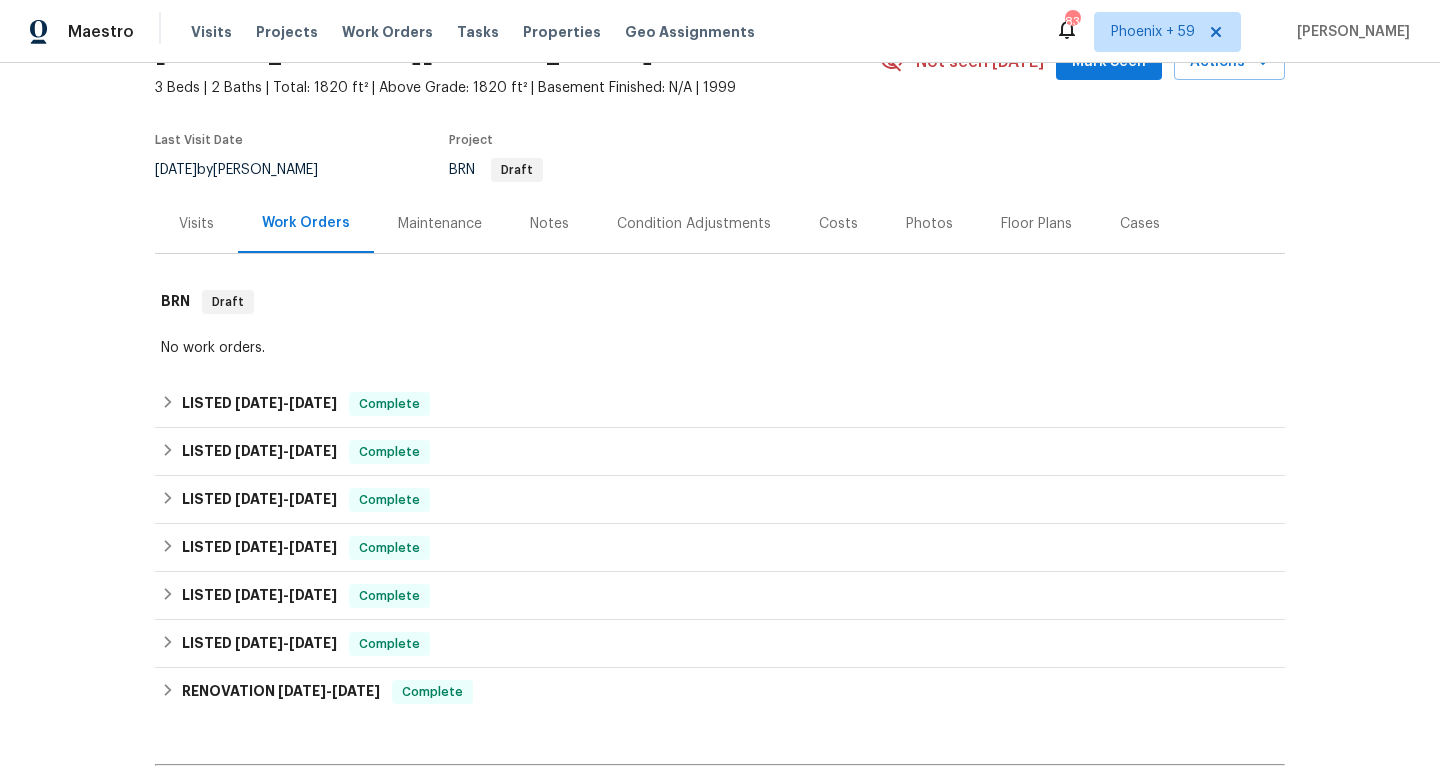 click on "Maintenance" at bounding box center [440, 224] 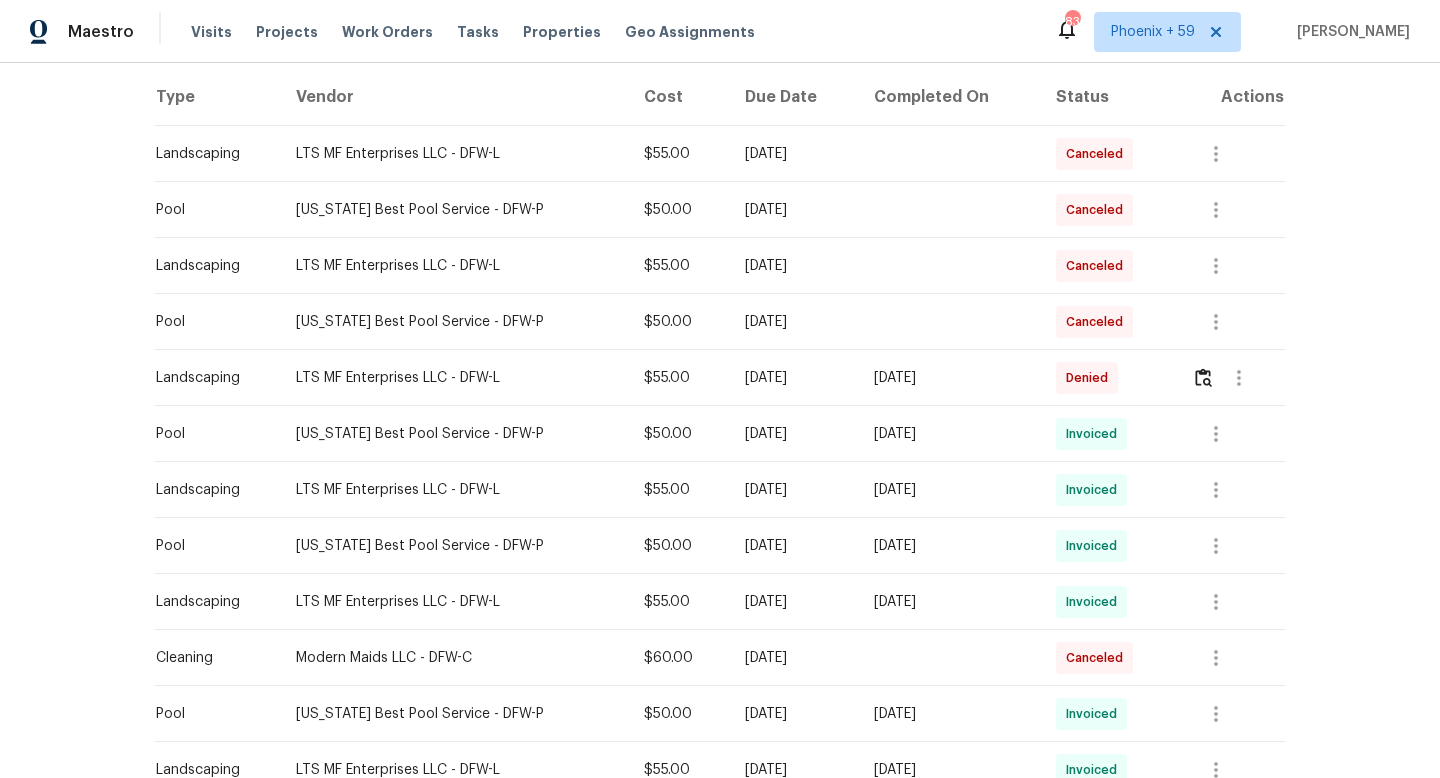 scroll, scrollTop: 449, scrollLeft: 0, axis: vertical 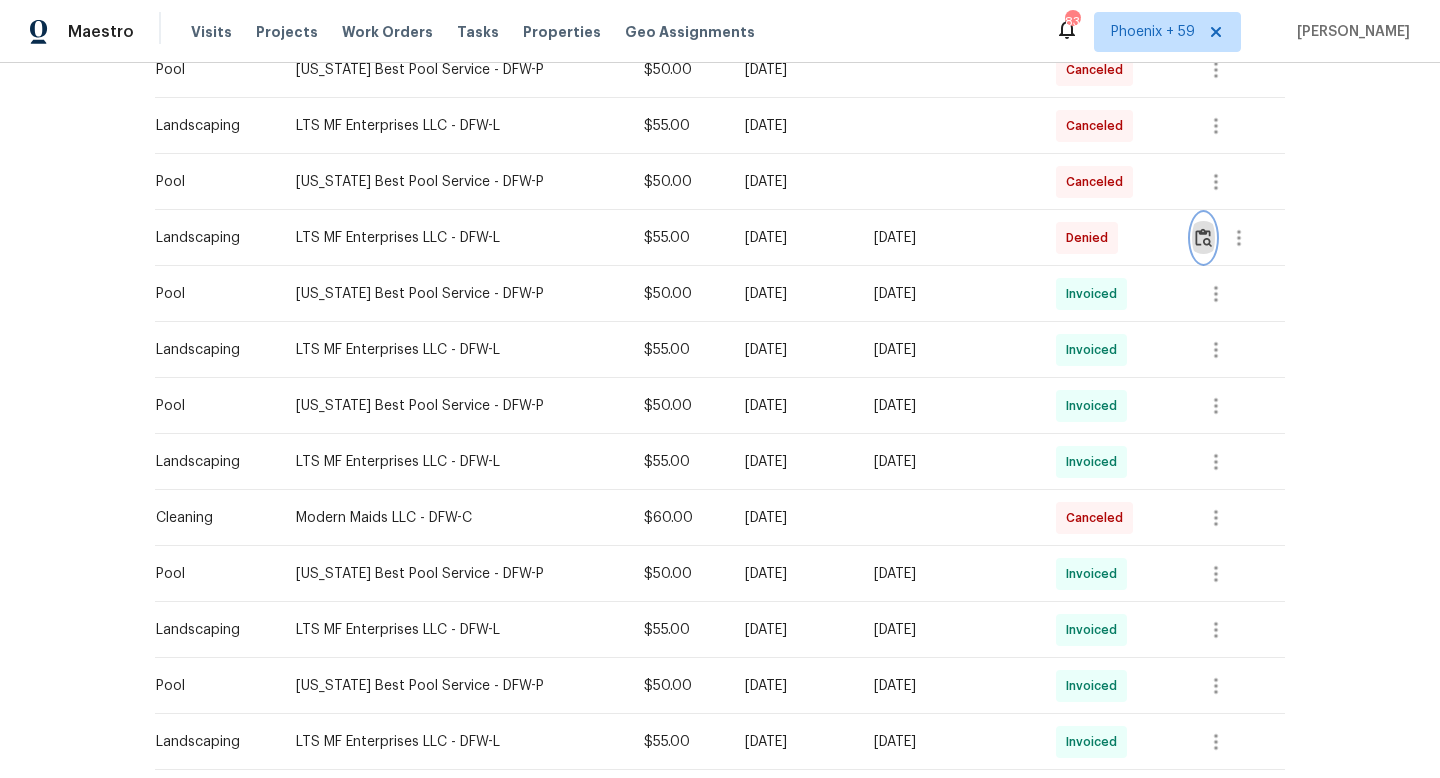 click at bounding box center [1203, 237] 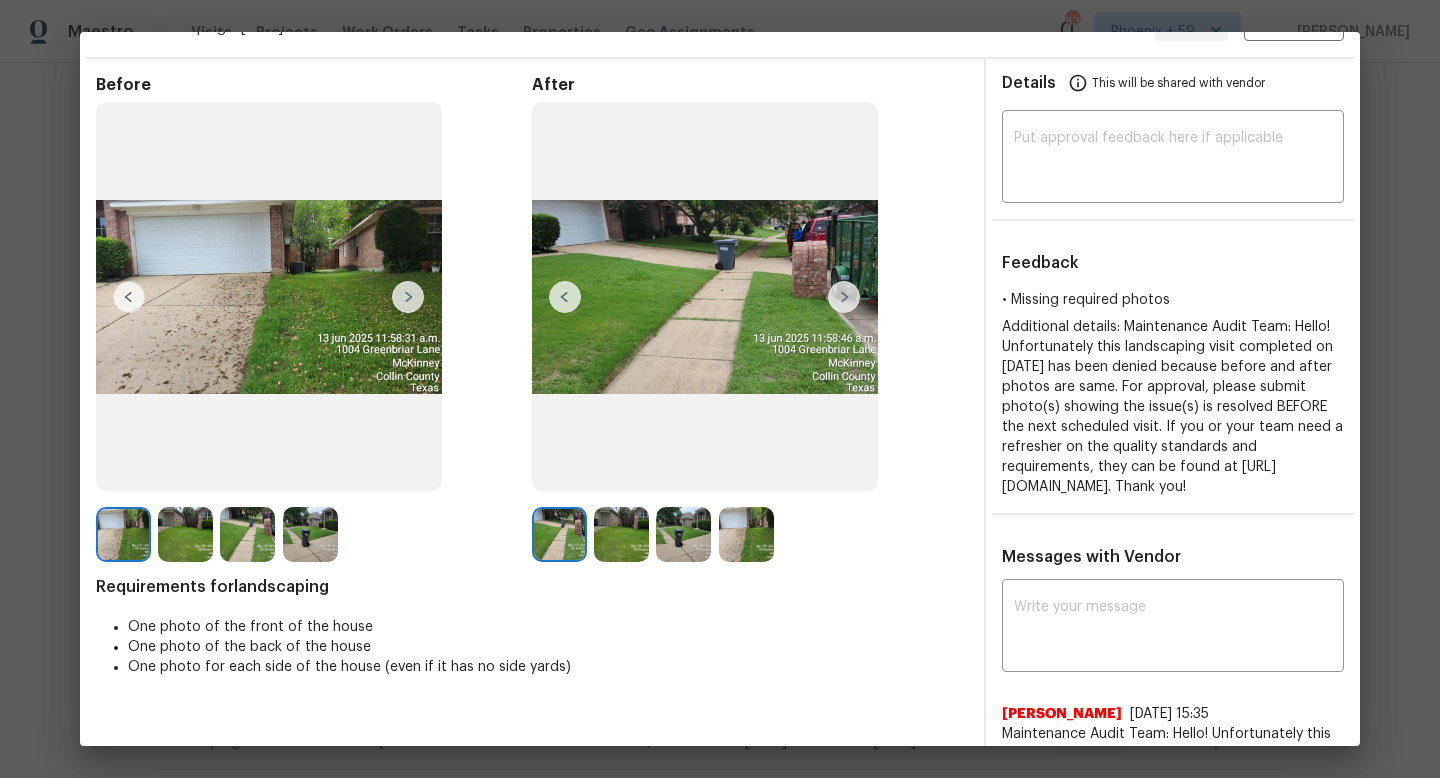 scroll, scrollTop: 0, scrollLeft: 0, axis: both 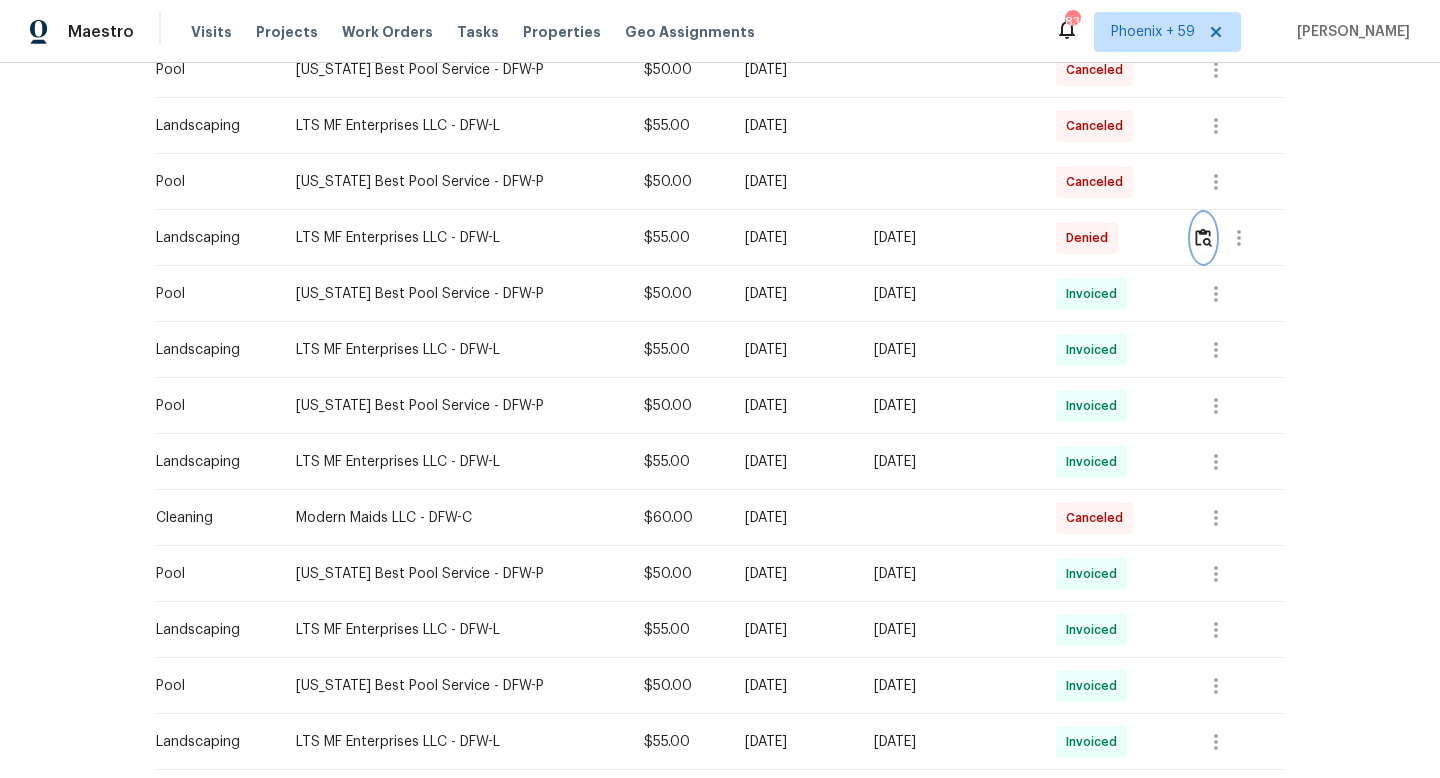 click at bounding box center (1203, 237) 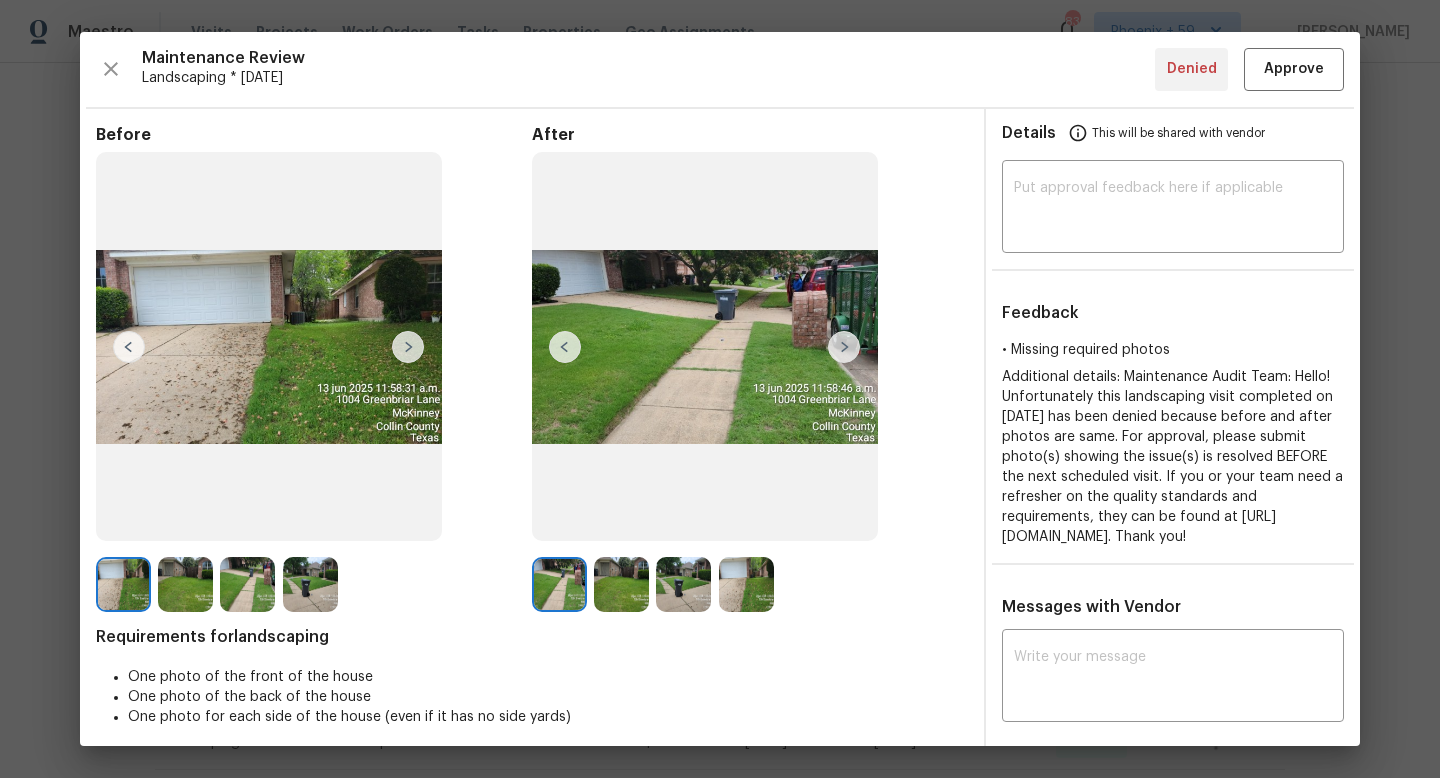 click at bounding box center (844, 347) 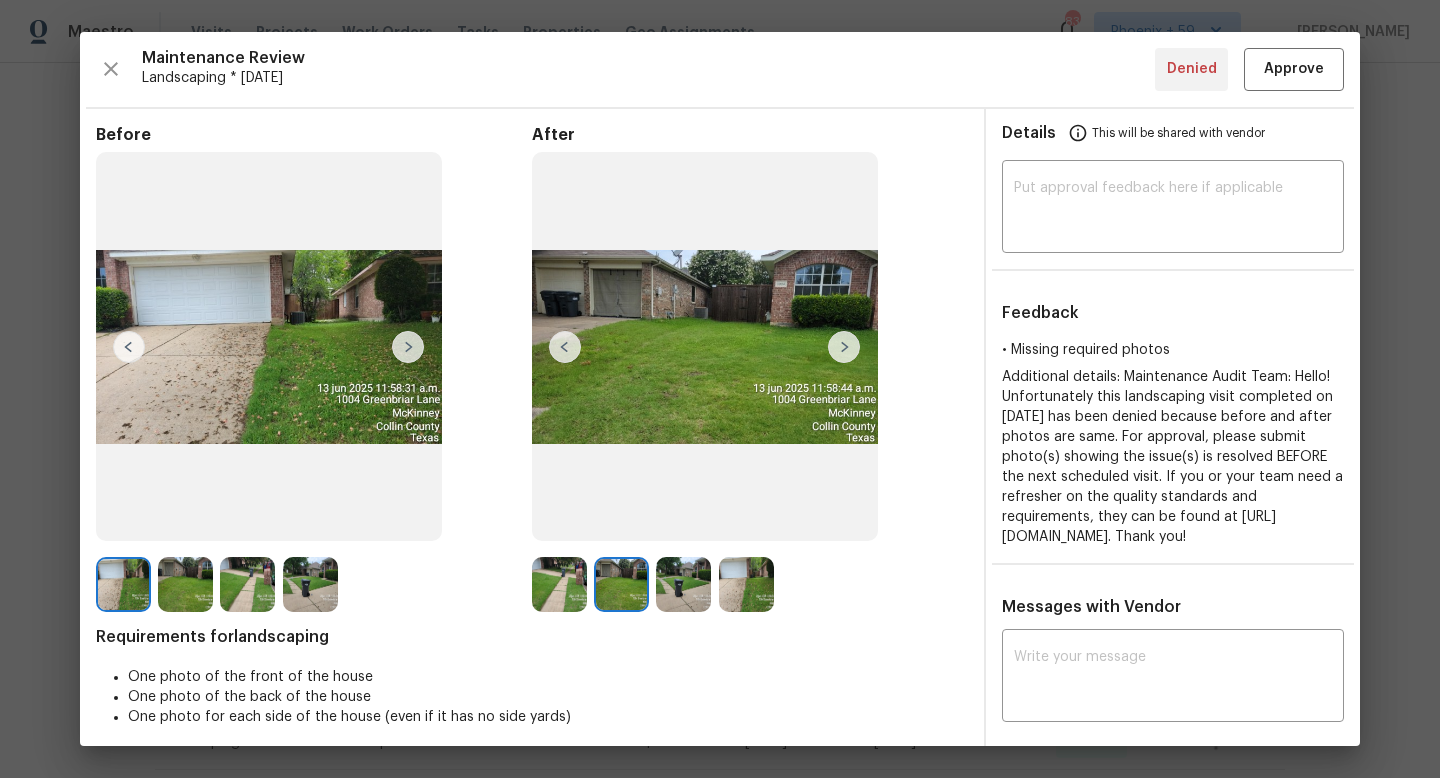 click at bounding box center (844, 347) 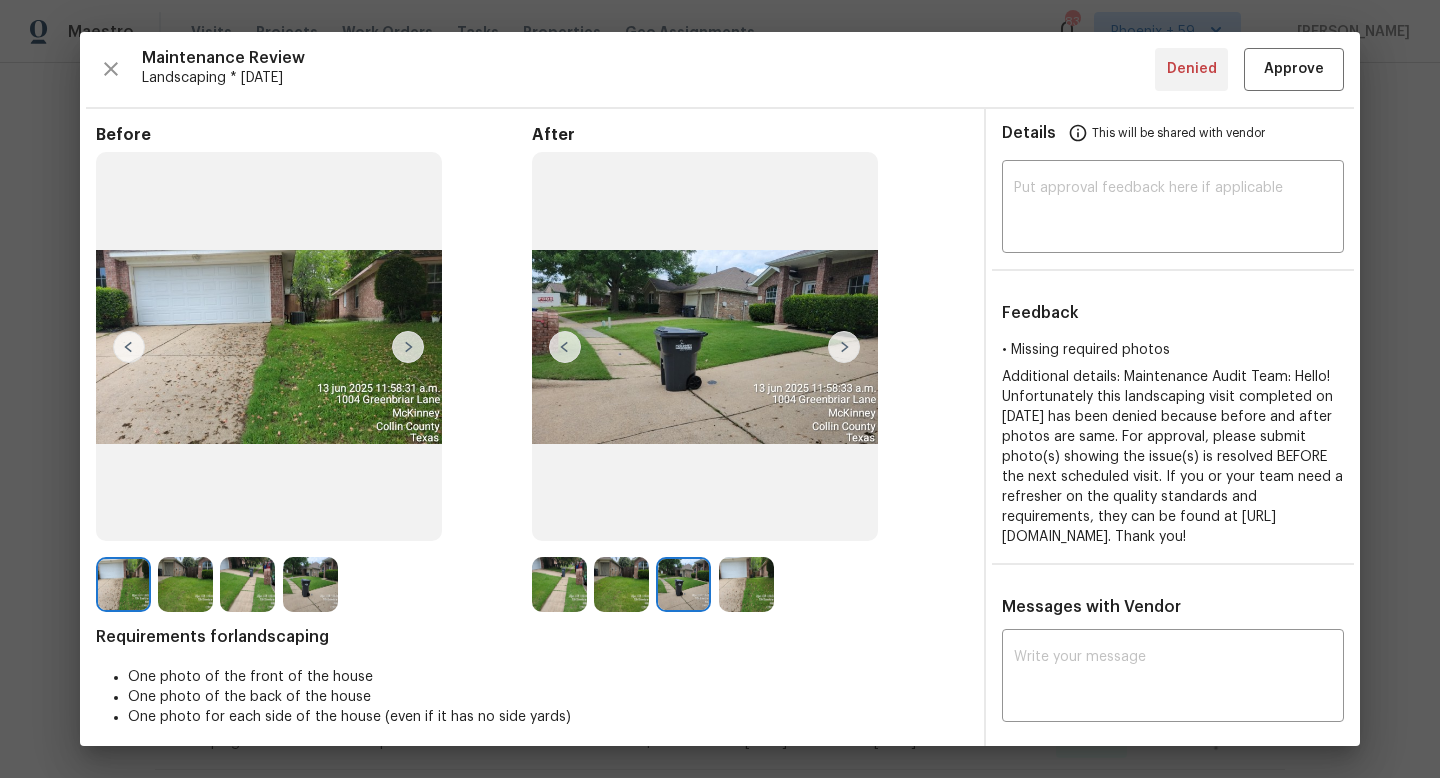 click at bounding box center (844, 347) 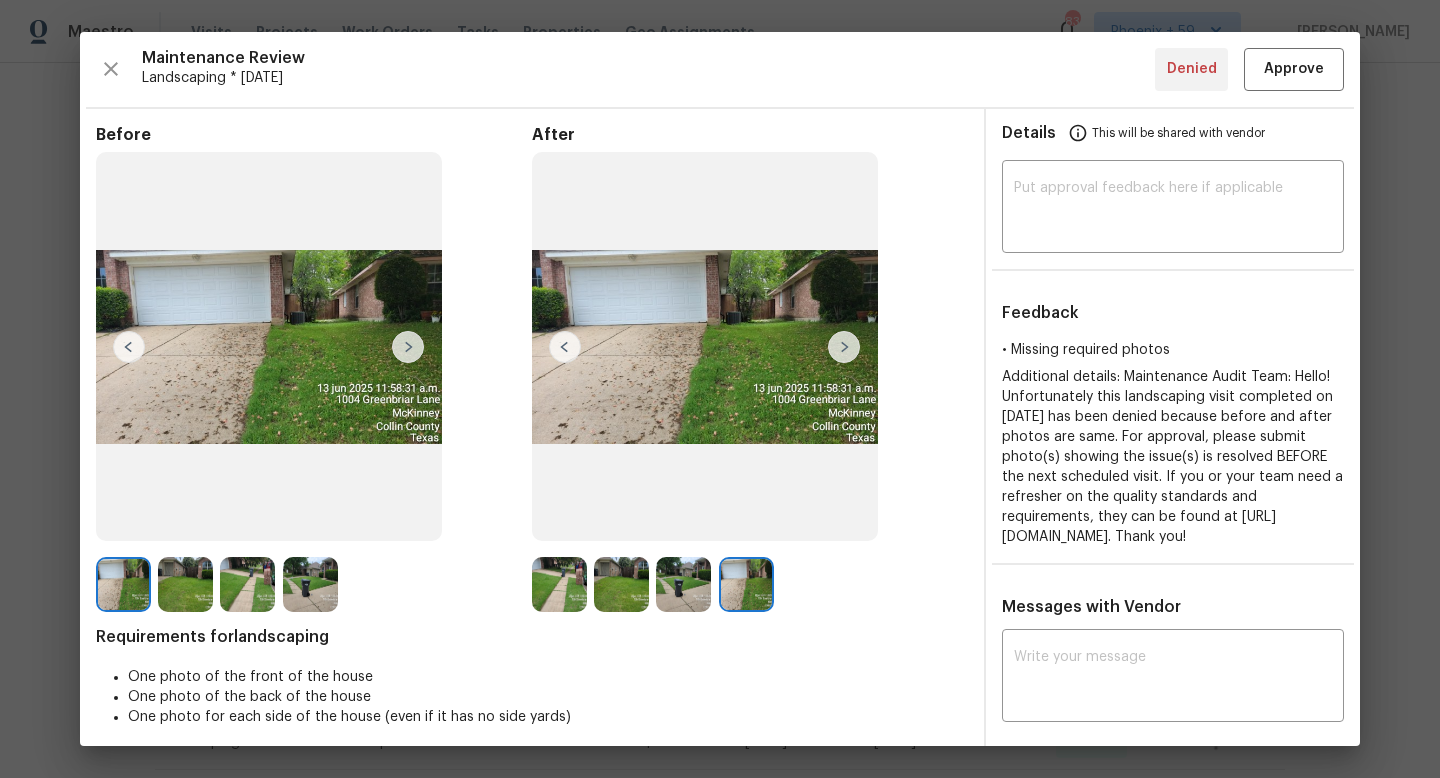 click at bounding box center (408, 347) 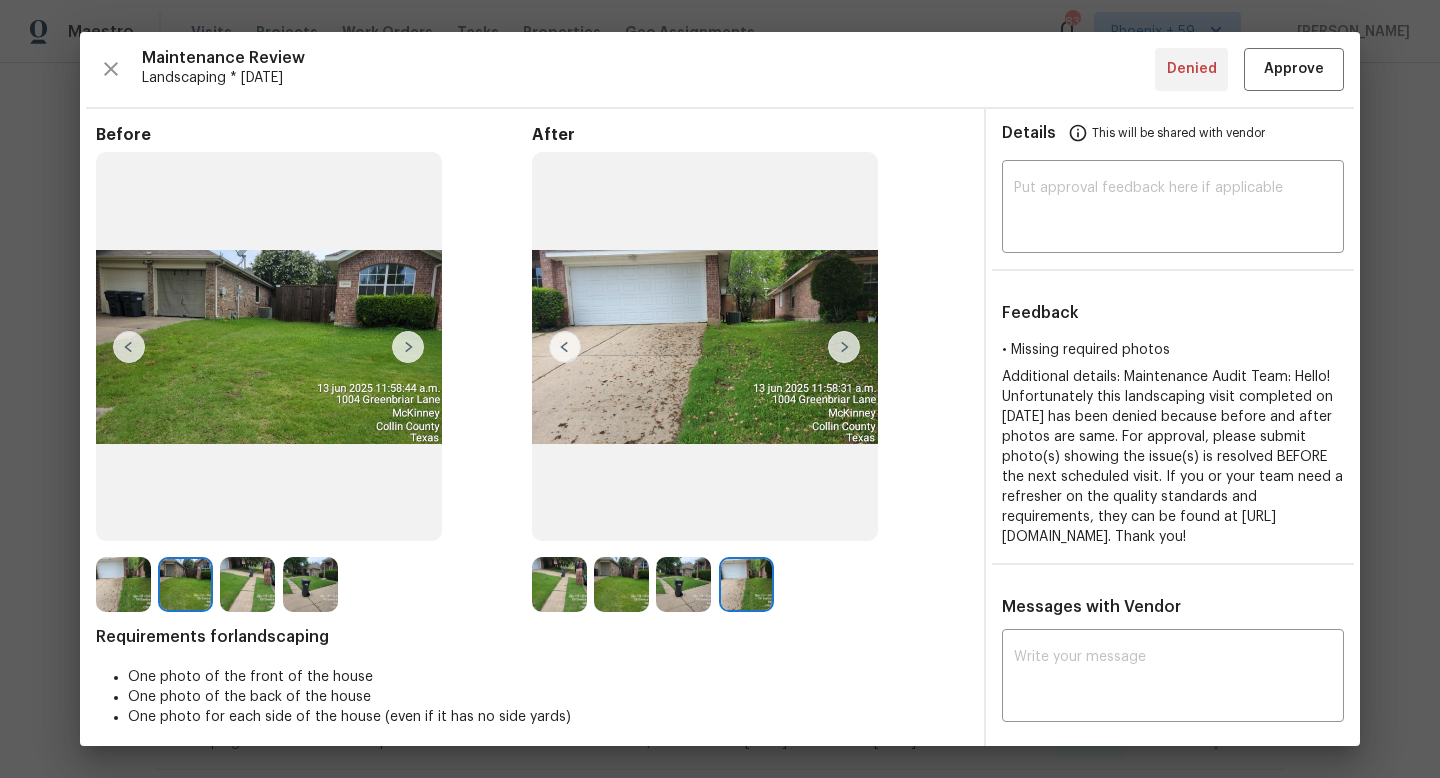 click at bounding box center (844, 347) 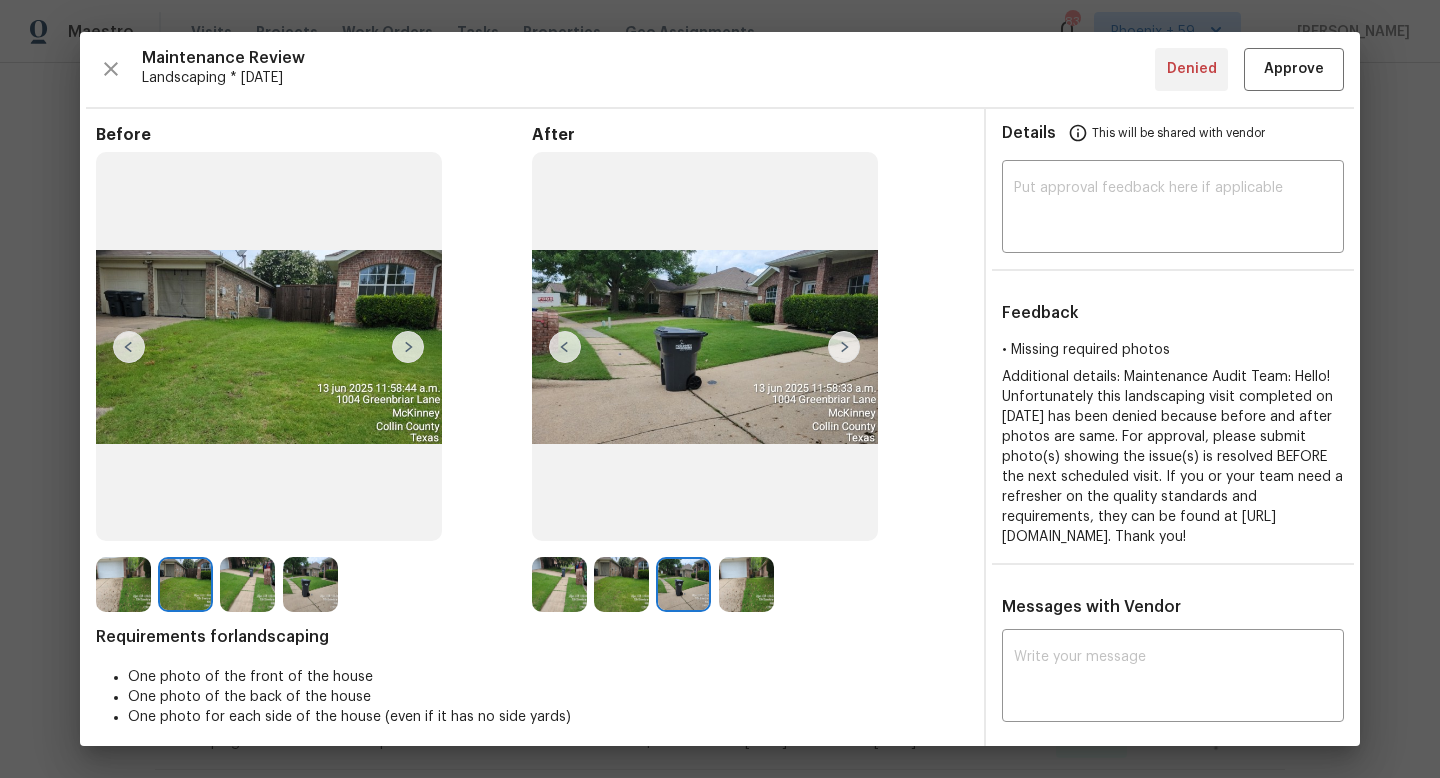 click at bounding box center [565, 347] 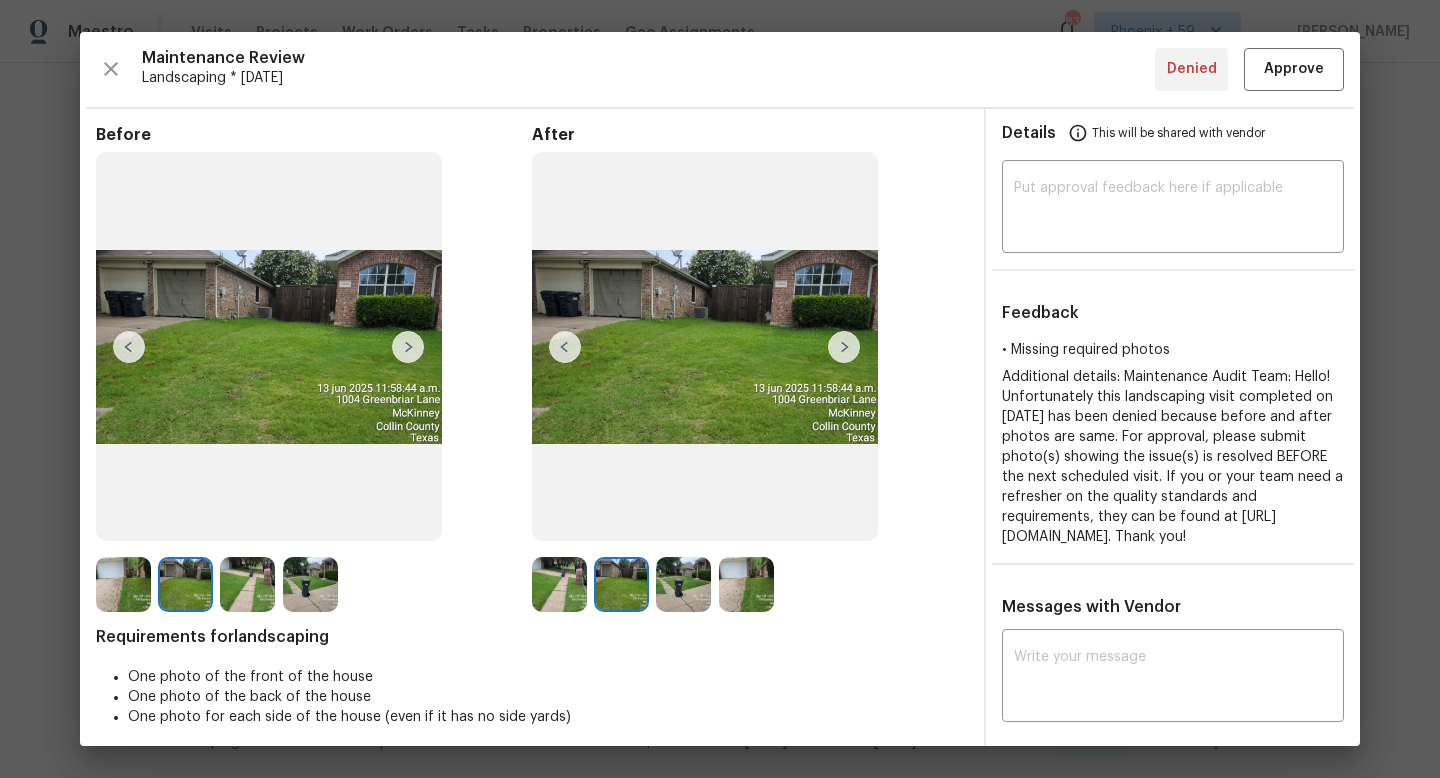 click at bounding box center [565, 347] 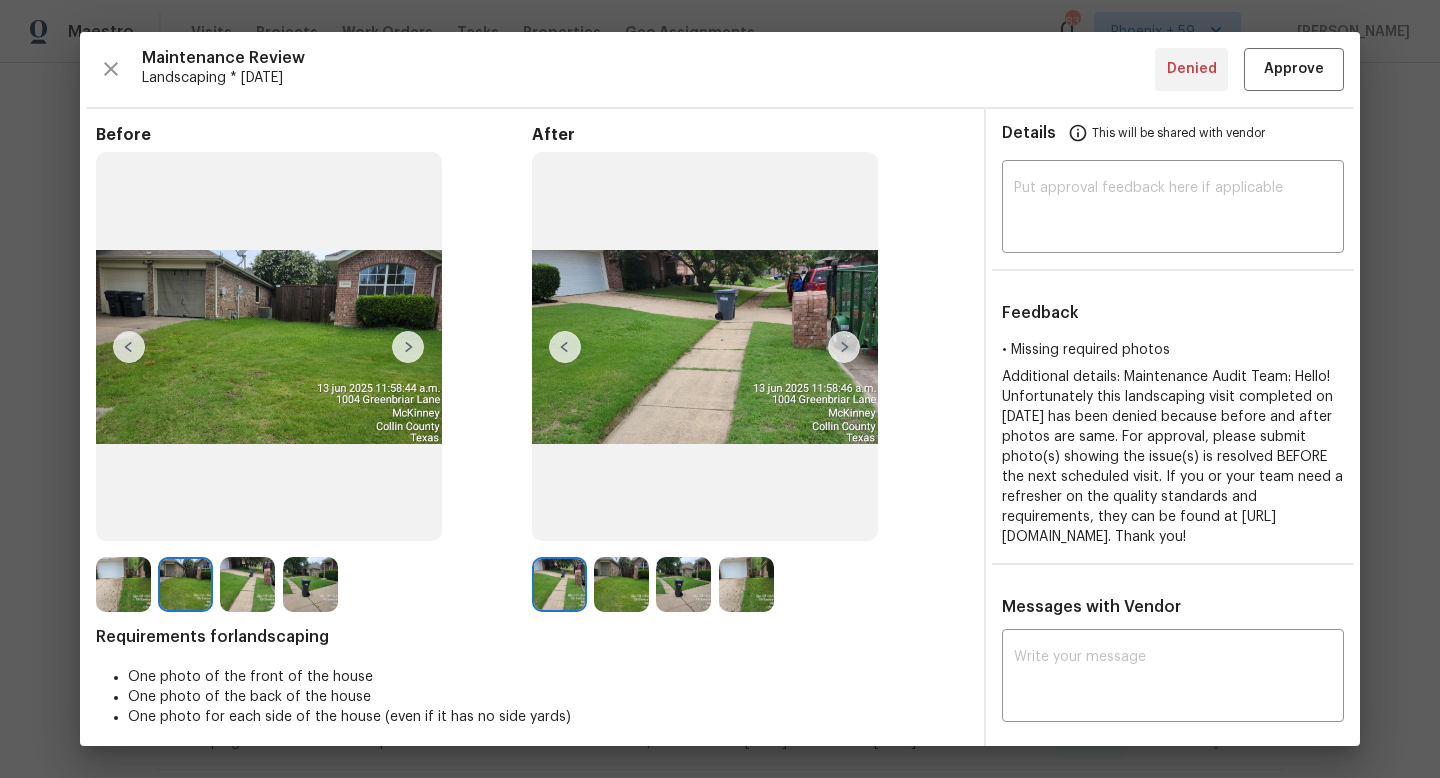 click at bounding box center (565, 347) 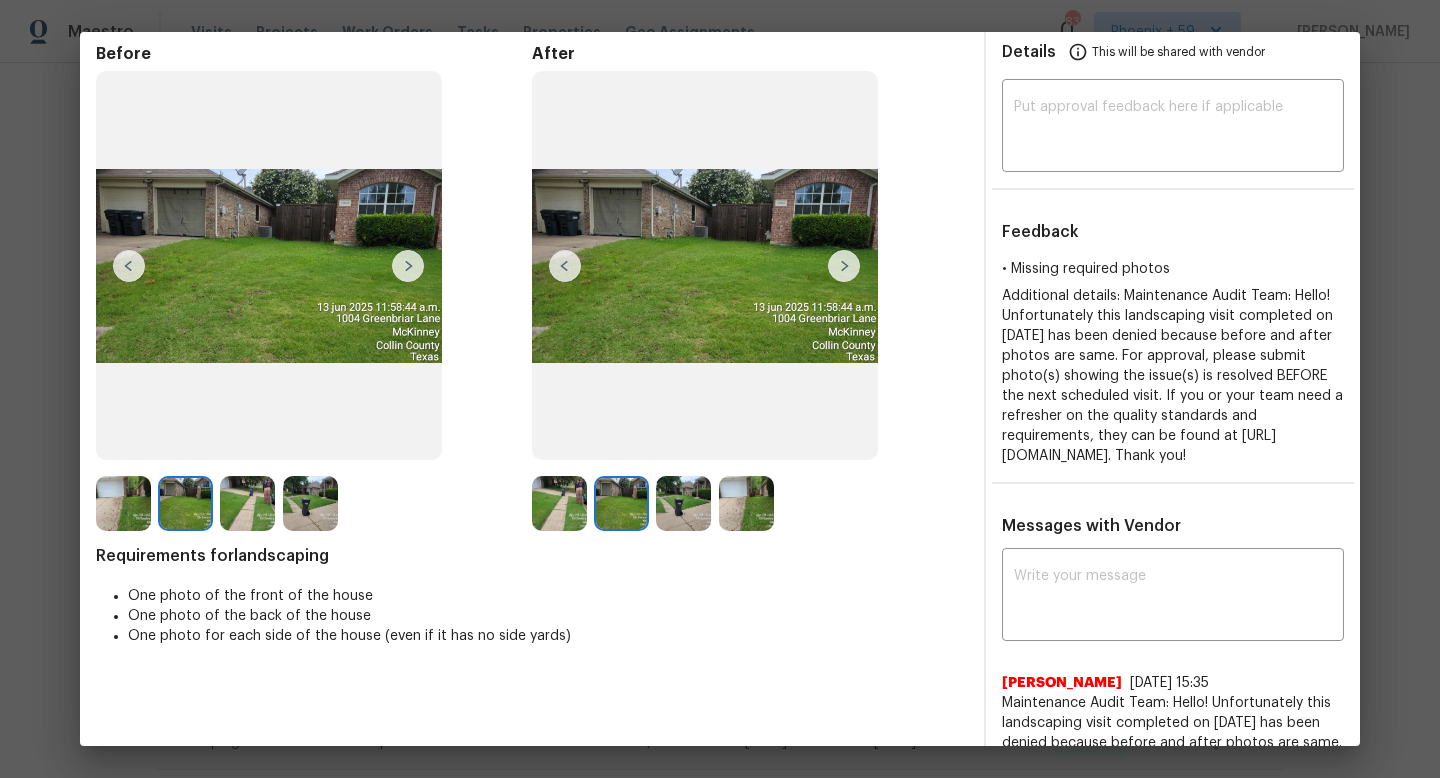 scroll, scrollTop: 0, scrollLeft: 0, axis: both 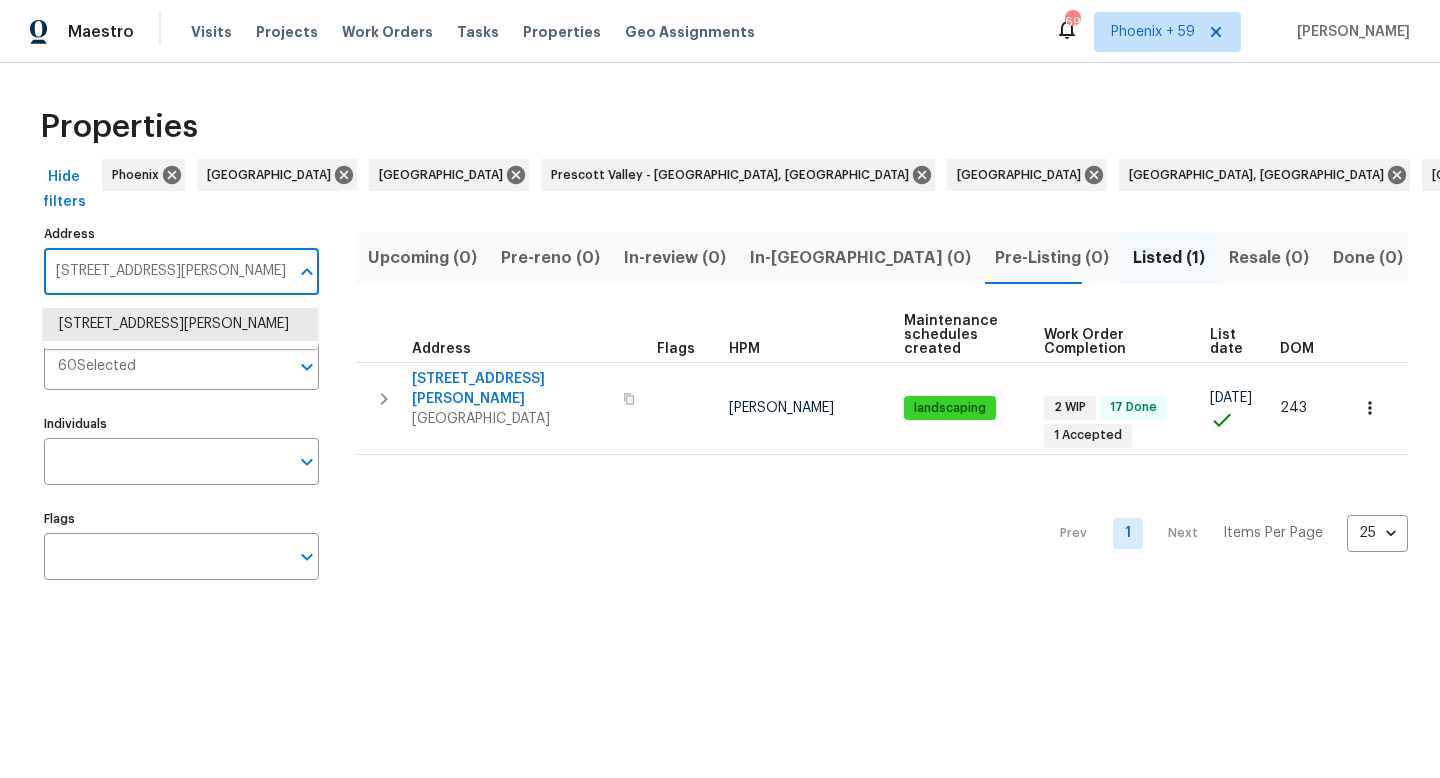 click on "12342 Haines Ave NE Albuquerque NM 87112" at bounding box center (166, 271) 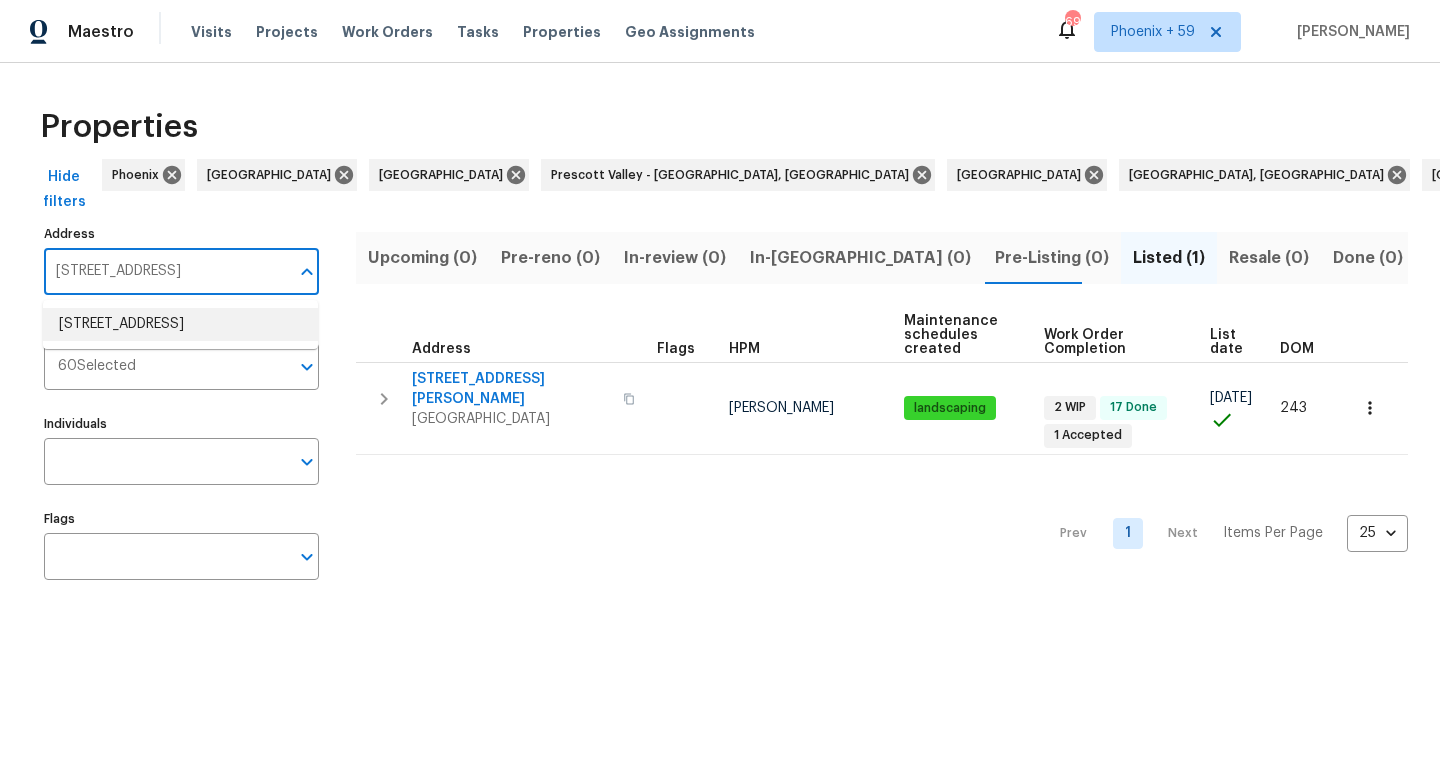 click on "1005 Lake Hollow Dr Little Elm TX 75068" at bounding box center (180, 324) 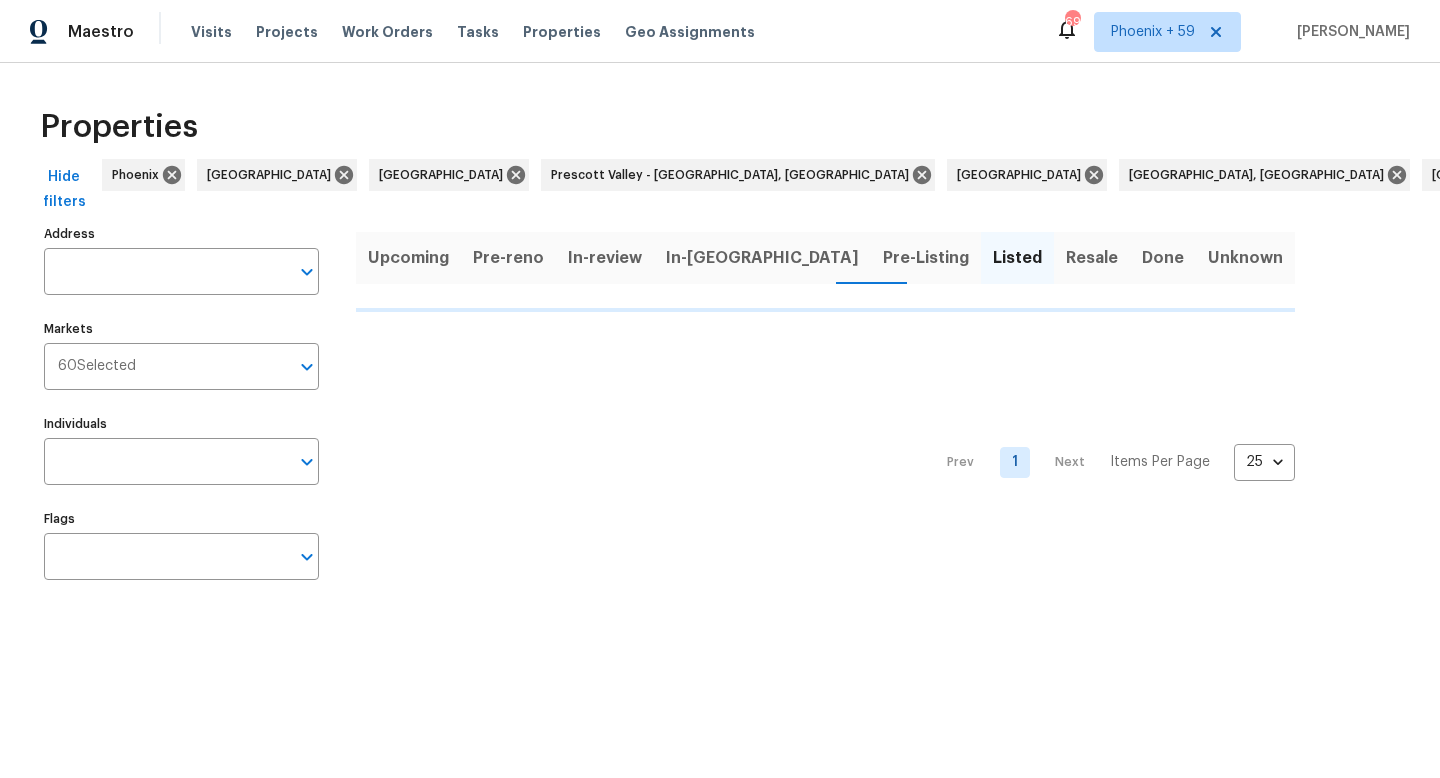 type on "1005 Lake Hollow Dr Little Elm TX 75068" 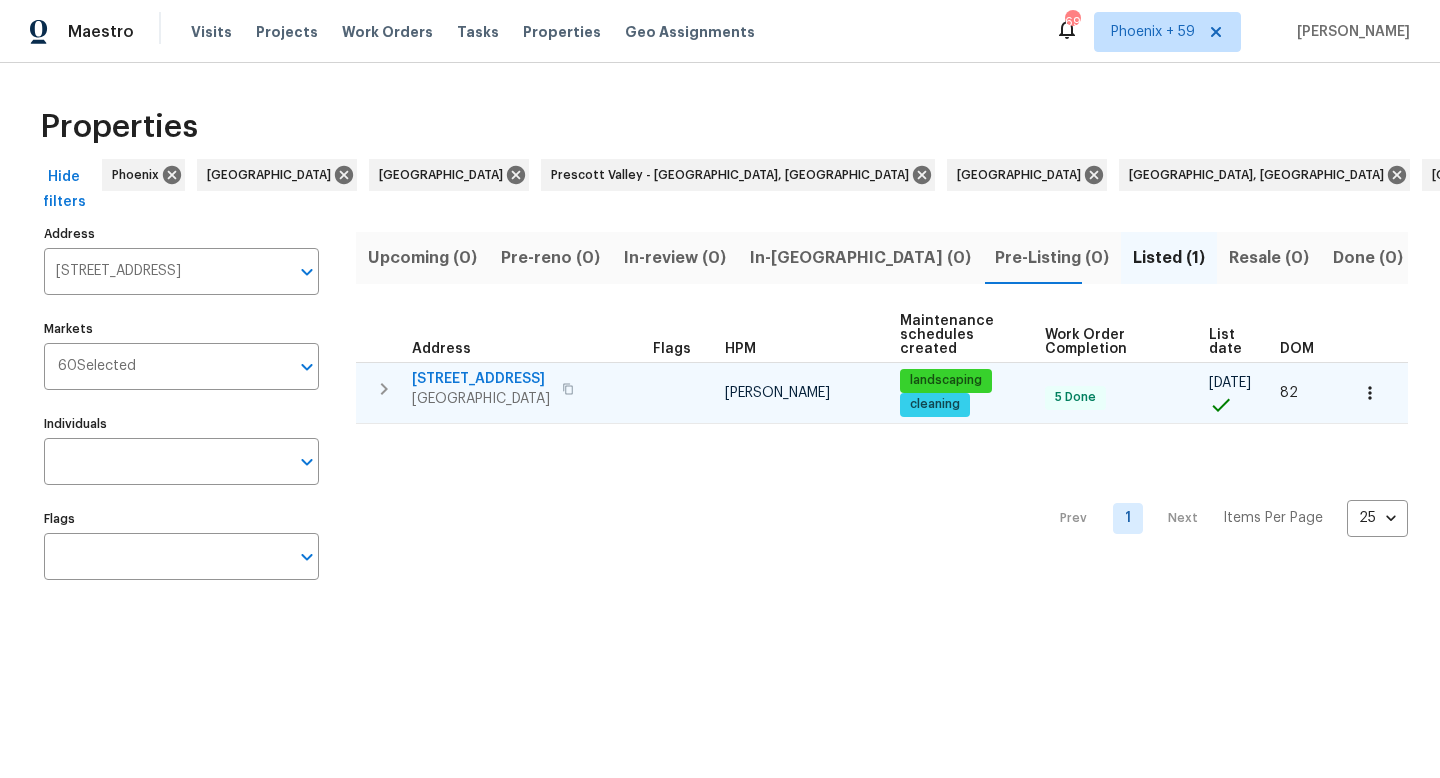 click 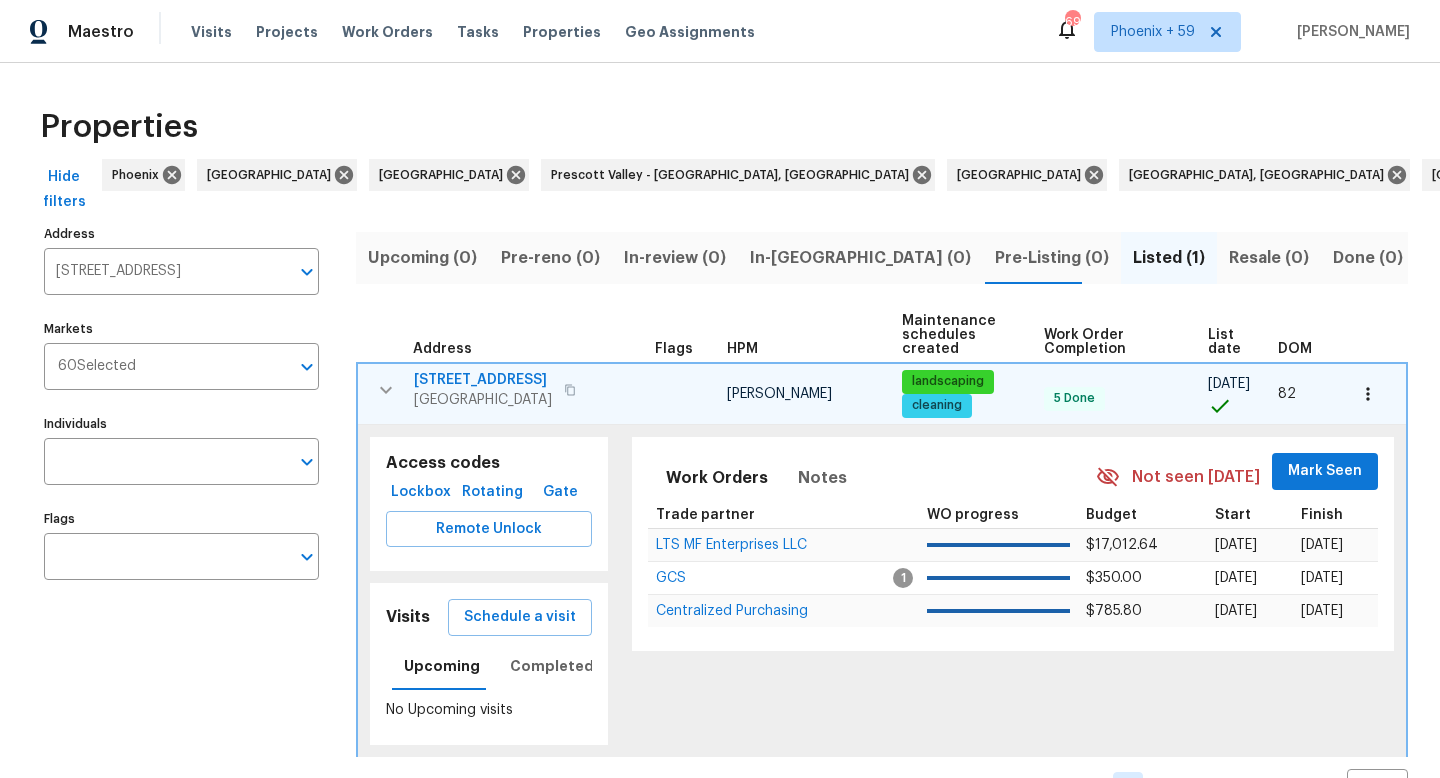 click on "1005 Lake Hollow Dr" at bounding box center (483, 380) 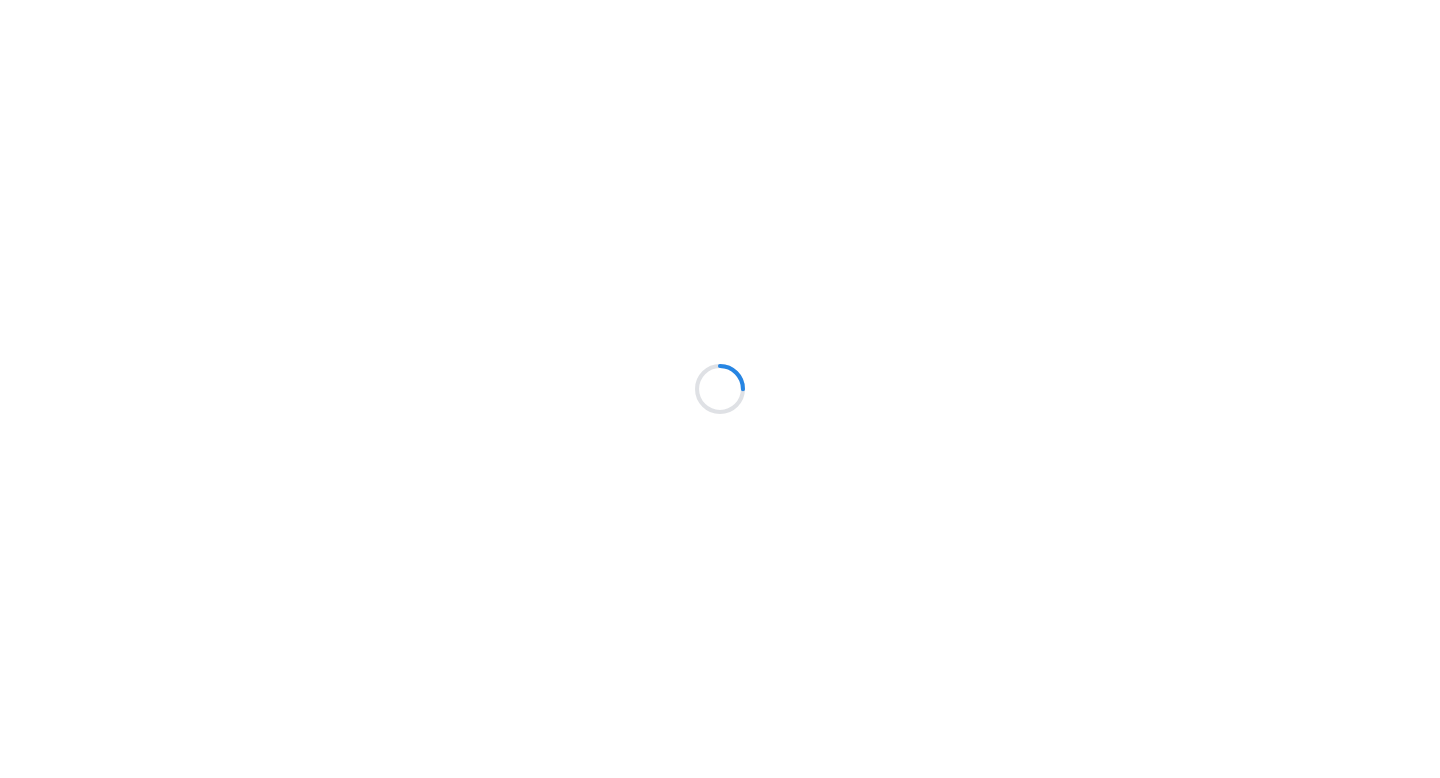 scroll, scrollTop: 0, scrollLeft: 0, axis: both 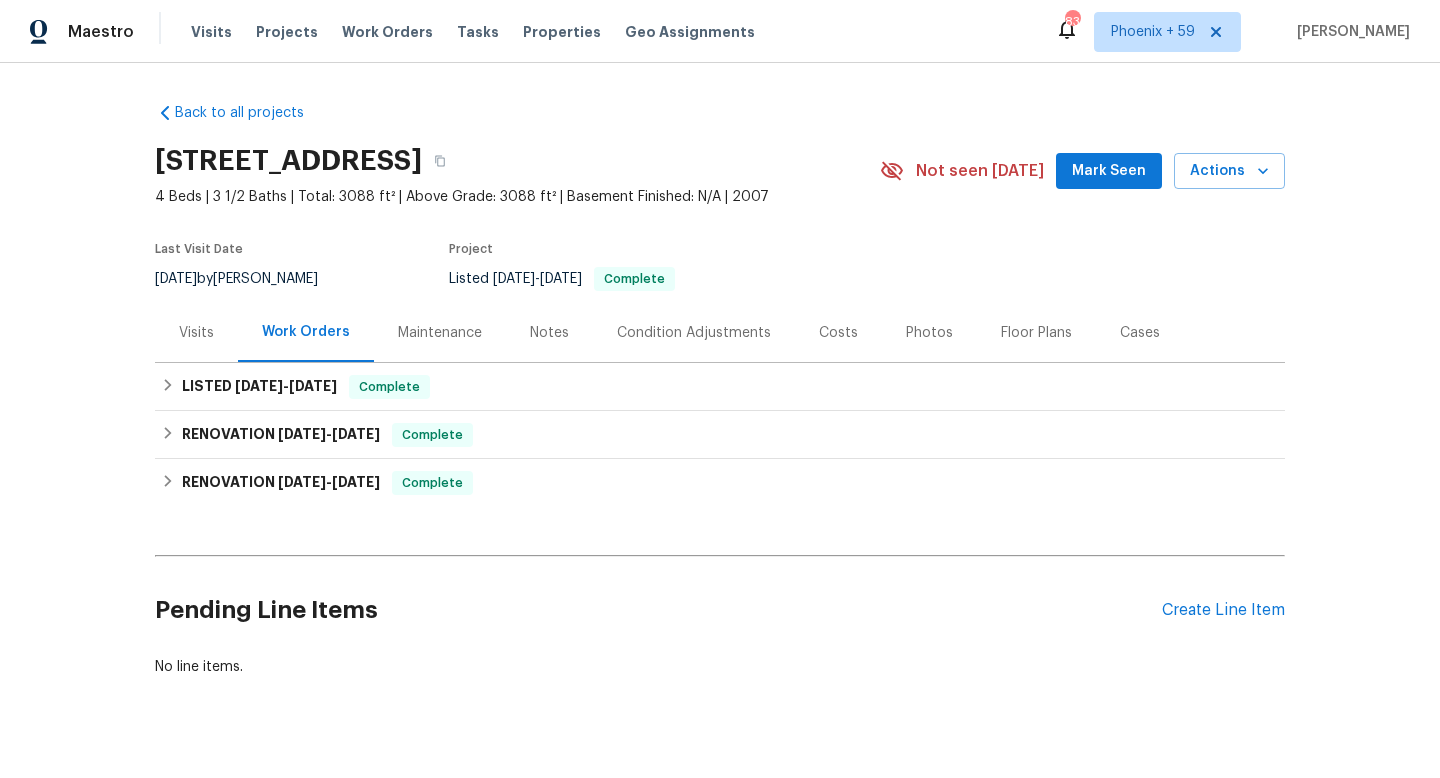 click on "Costs" at bounding box center (838, 333) 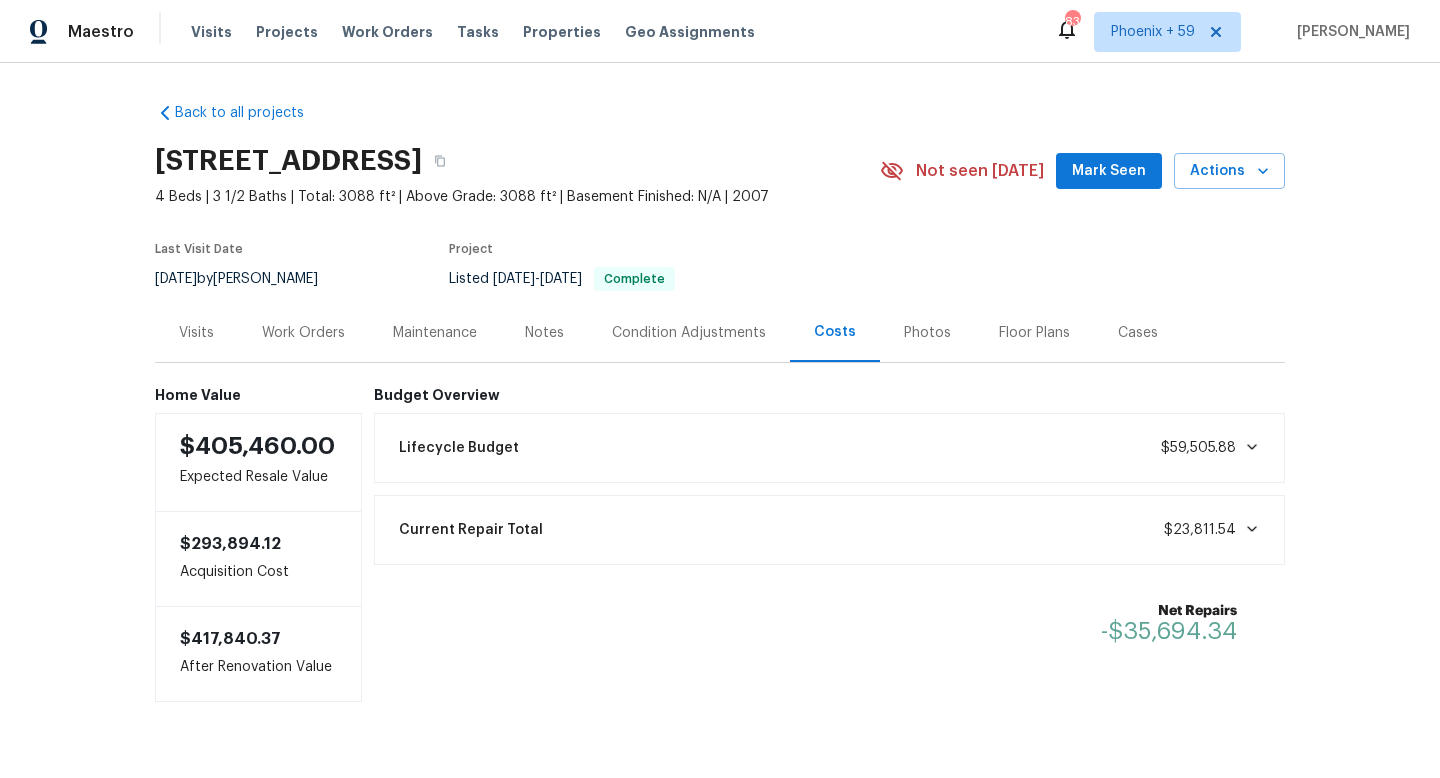 click on "Photos" at bounding box center (927, 333) 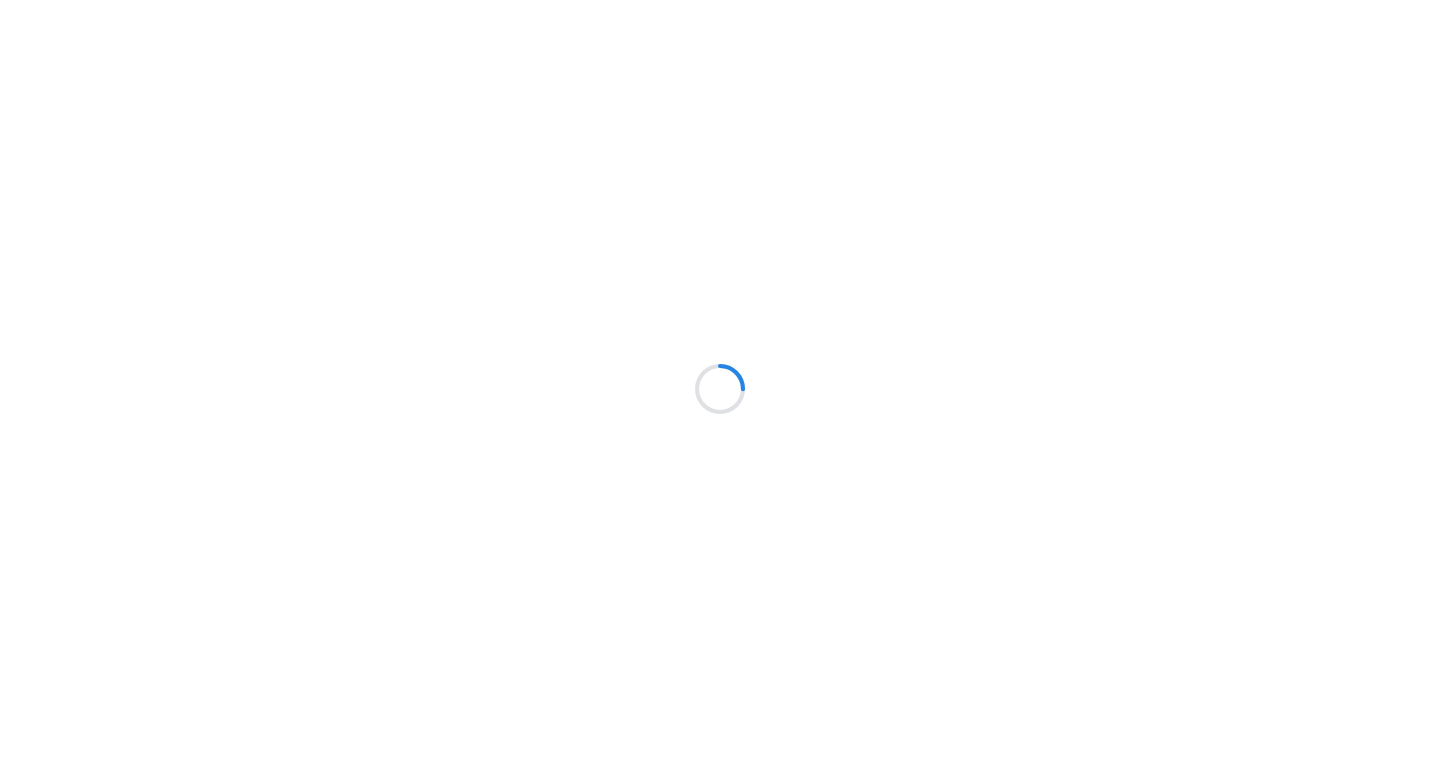 scroll, scrollTop: 0, scrollLeft: 0, axis: both 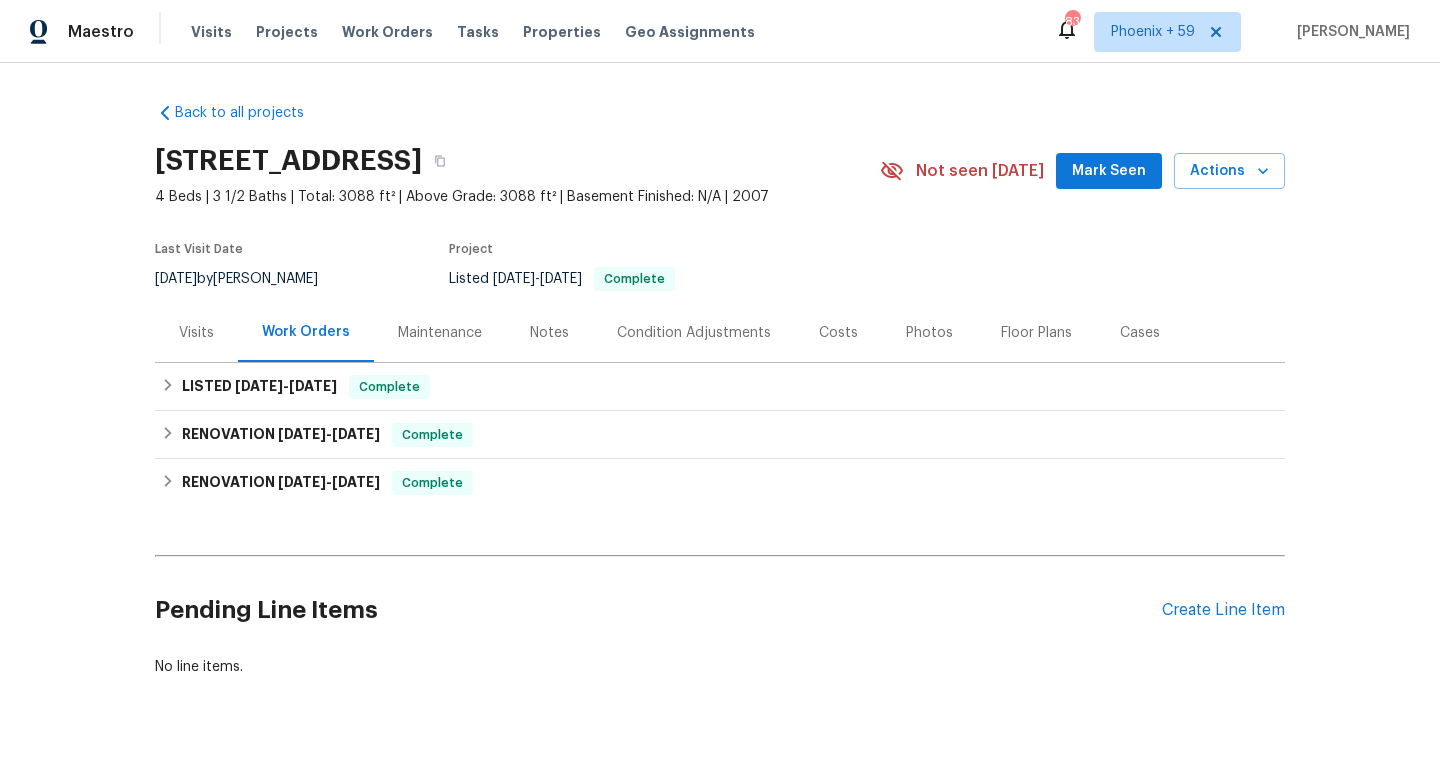 click on "Maintenance" at bounding box center (440, 333) 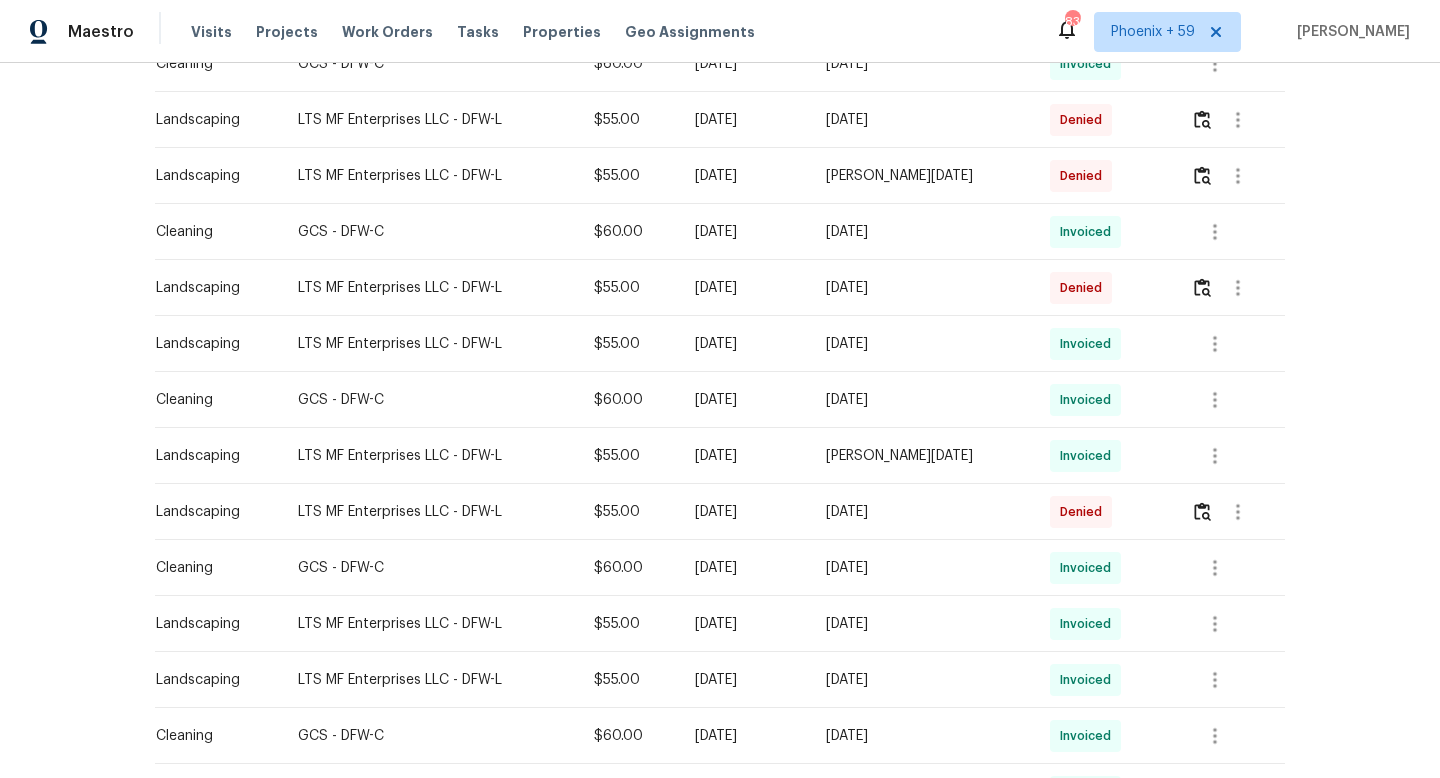 scroll, scrollTop: 786, scrollLeft: 0, axis: vertical 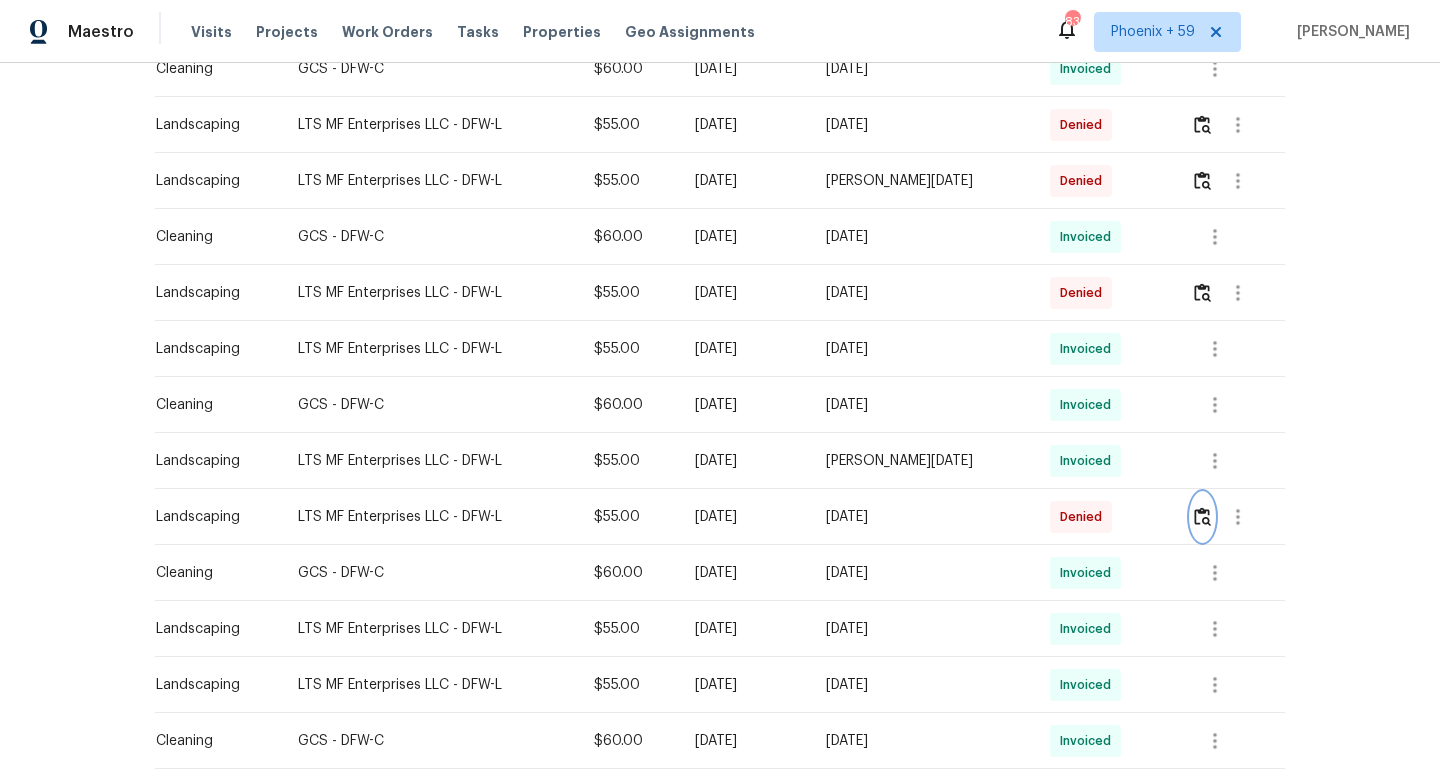 click at bounding box center (1202, 516) 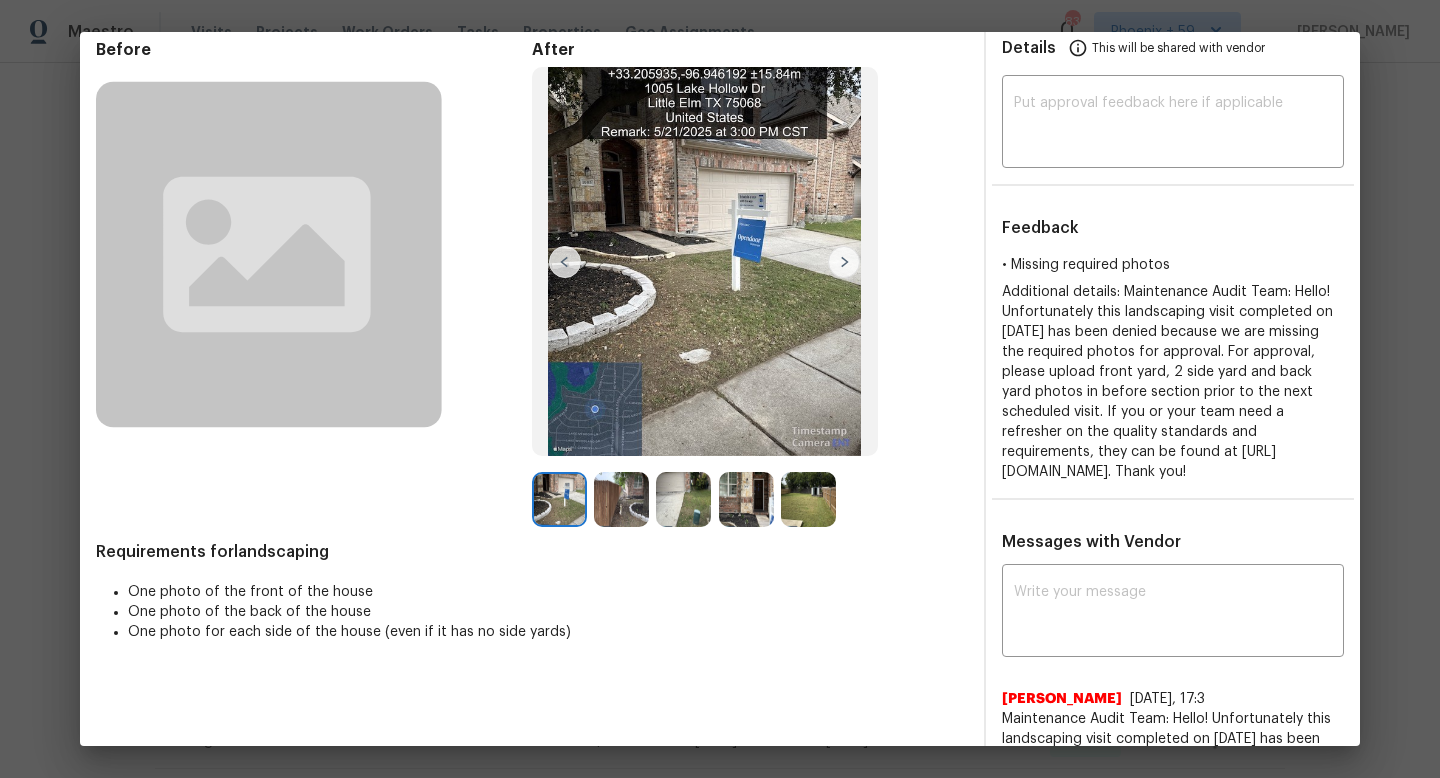 scroll, scrollTop: 88, scrollLeft: 0, axis: vertical 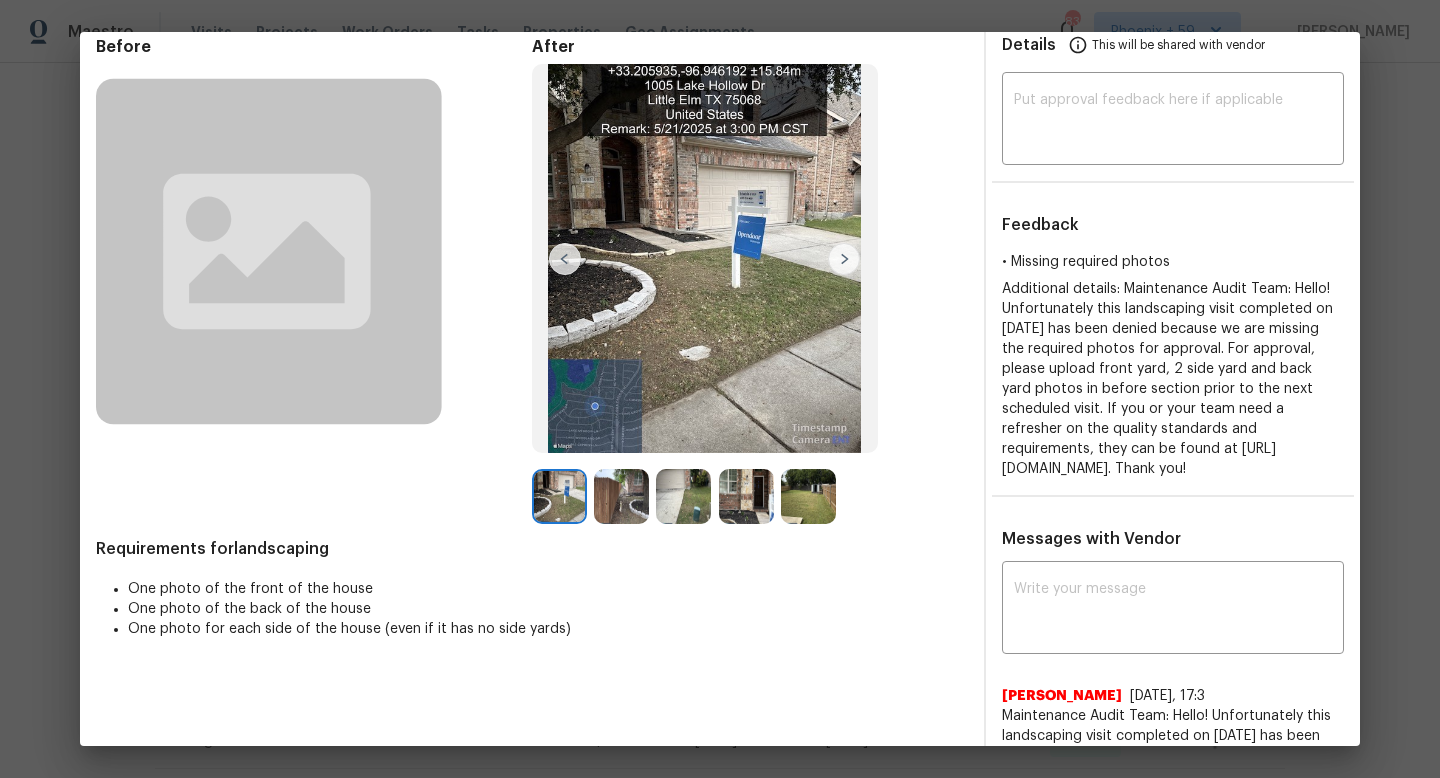 click at bounding box center (844, 259) 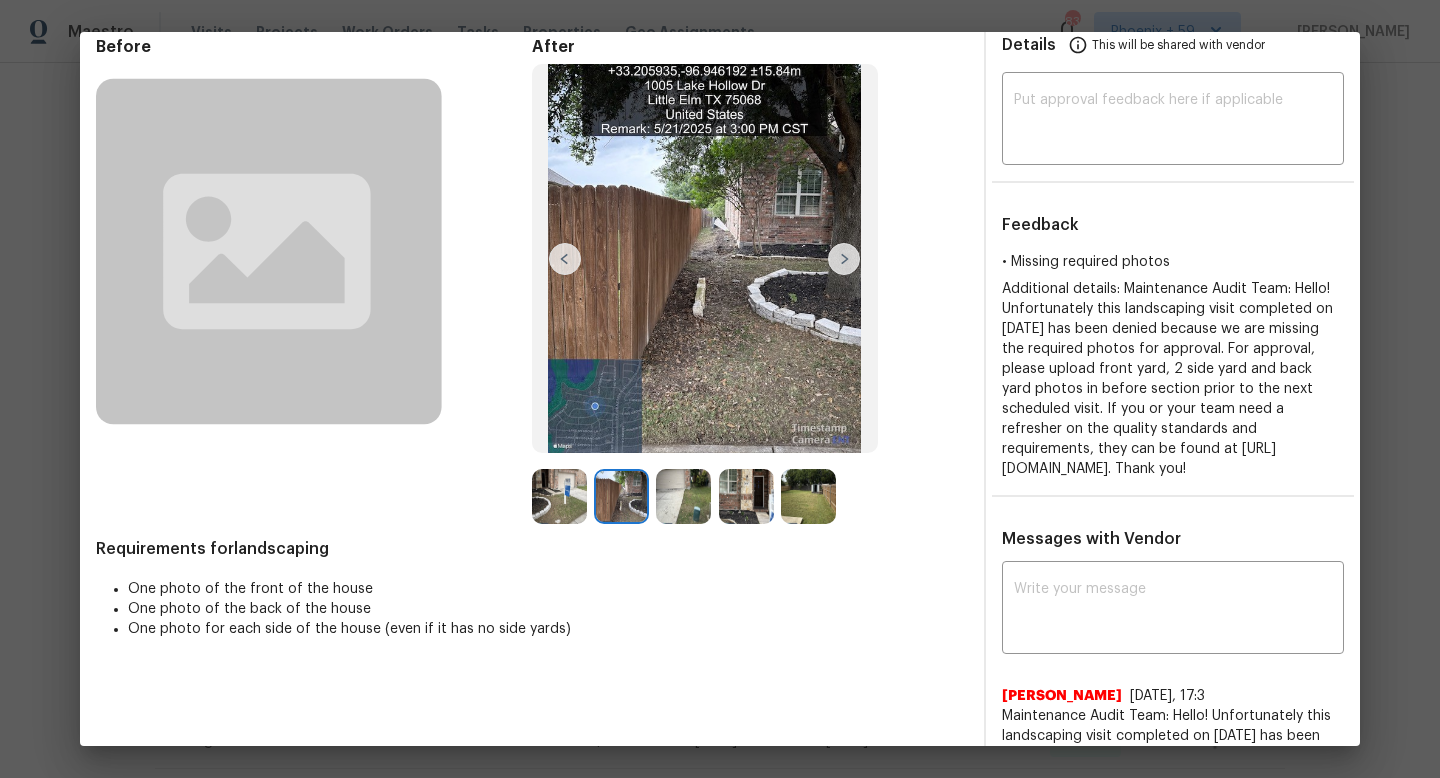 click at bounding box center [844, 259] 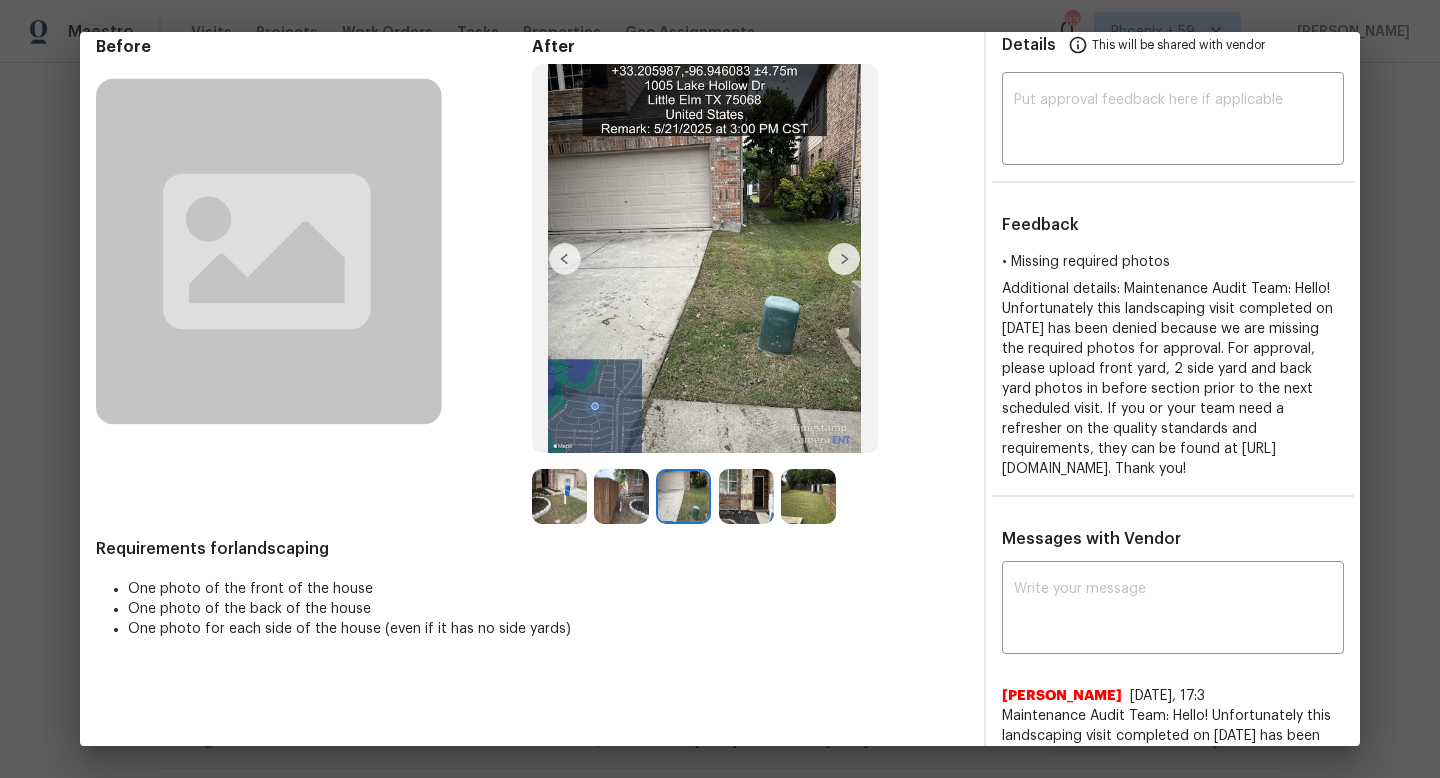 click at bounding box center [844, 259] 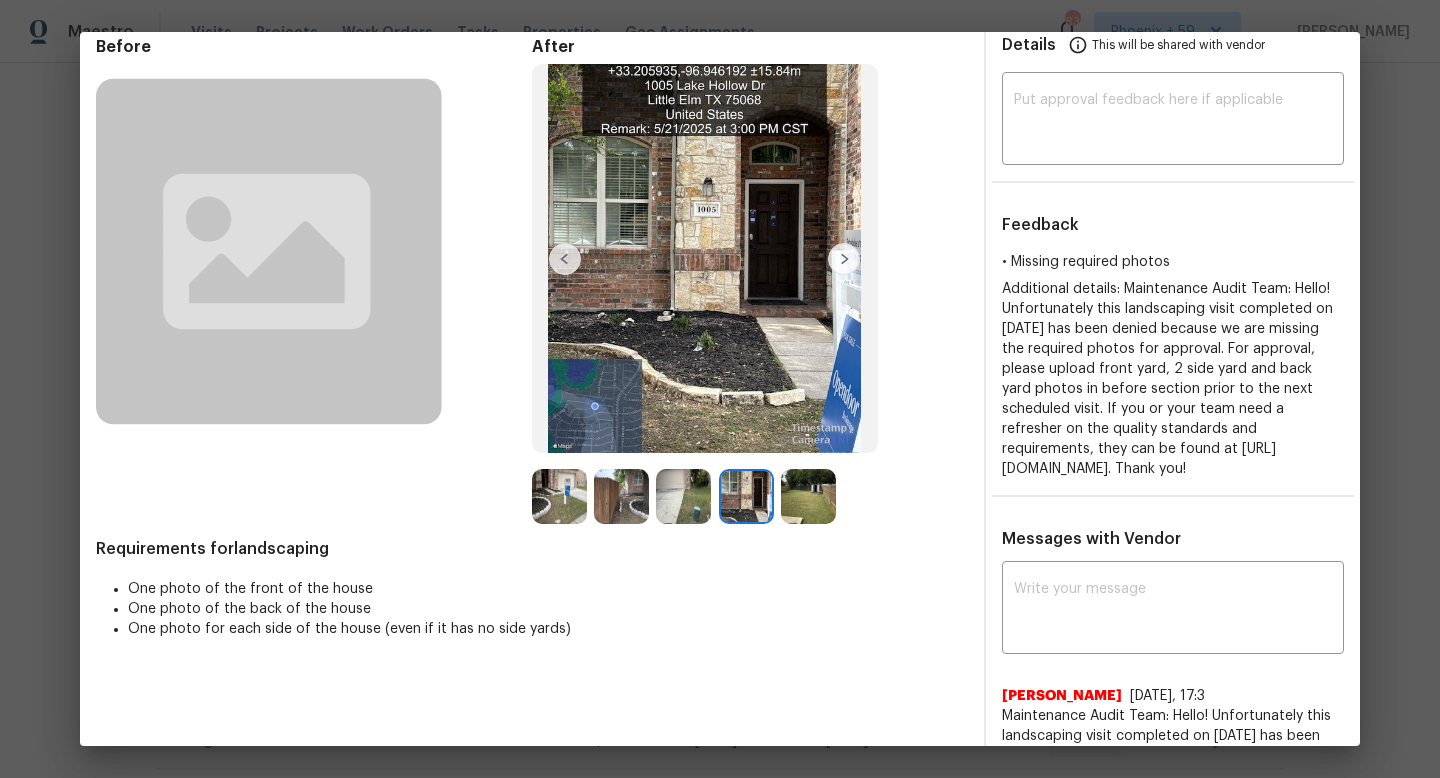 click at bounding box center [844, 259] 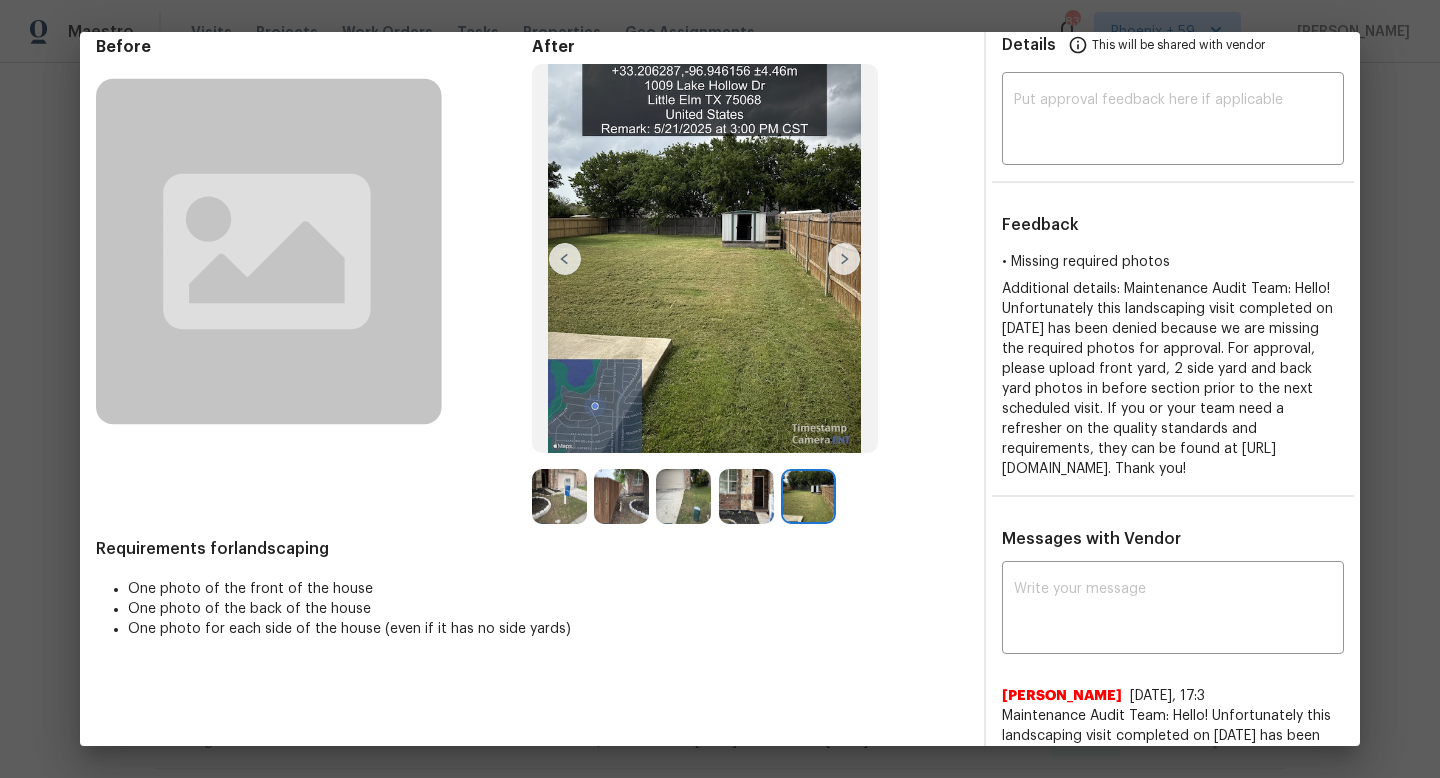 click at bounding box center (844, 259) 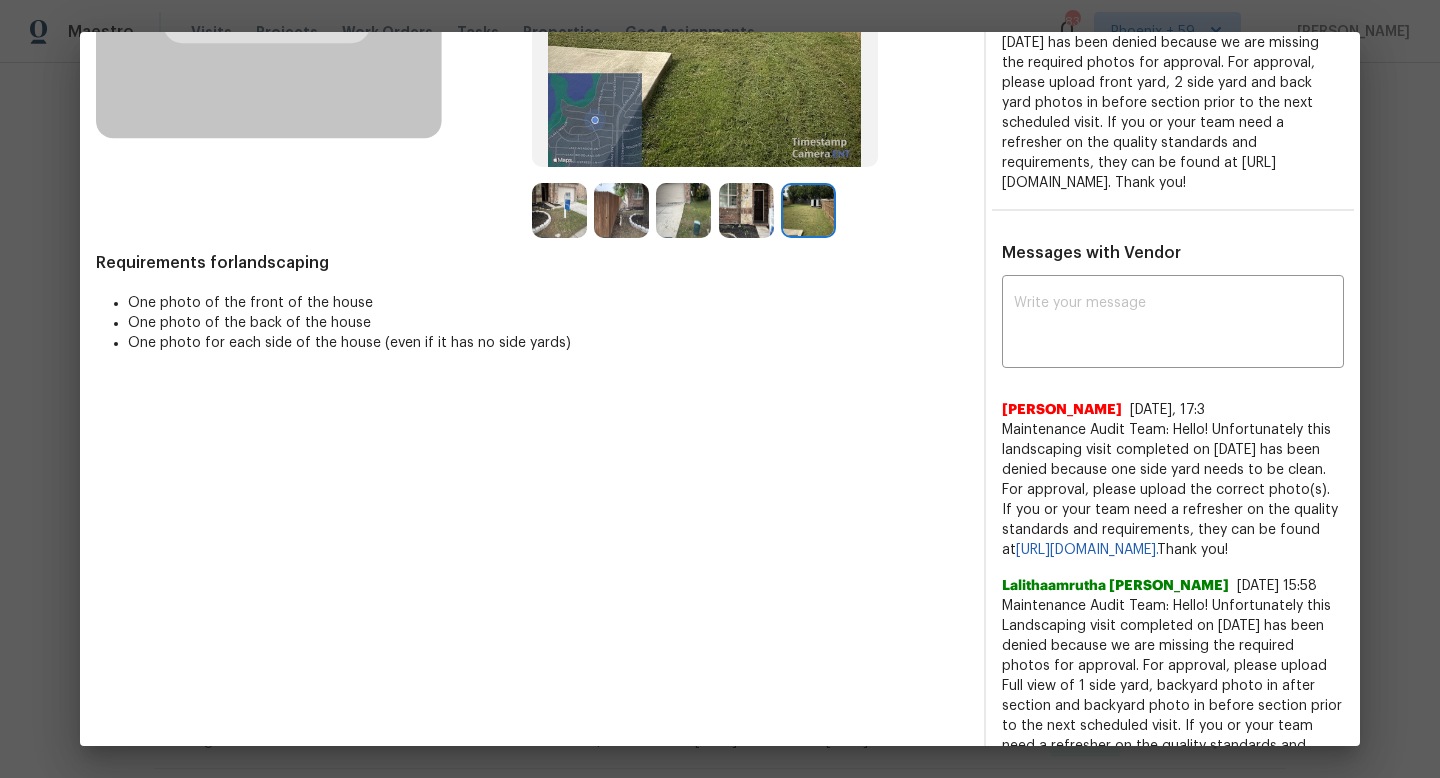 scroll, scrollTop: 0, scrollLeft: 0, axis: both 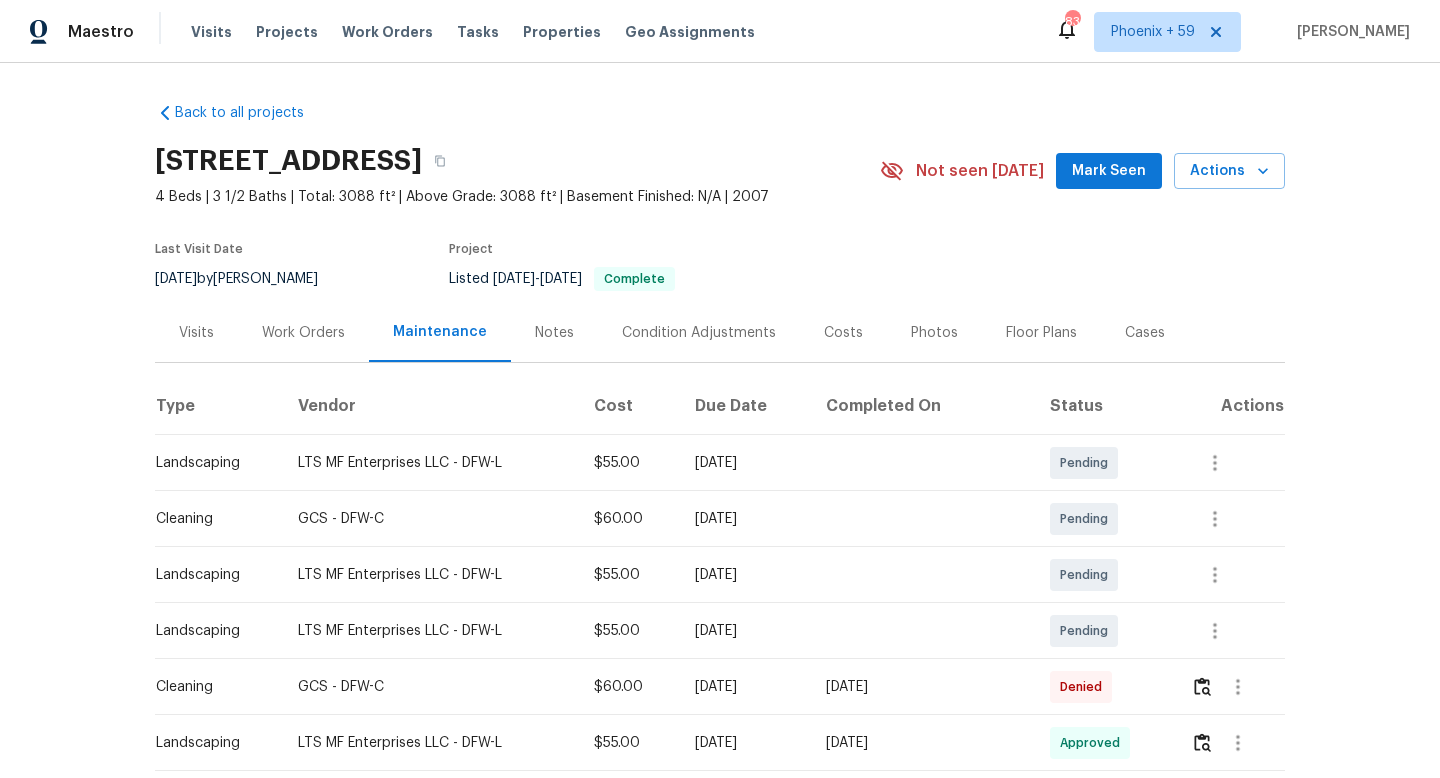 click on "Visits Projects Work Orders Tasks Properties Geo Assignments" at bounding box center [485, 32] 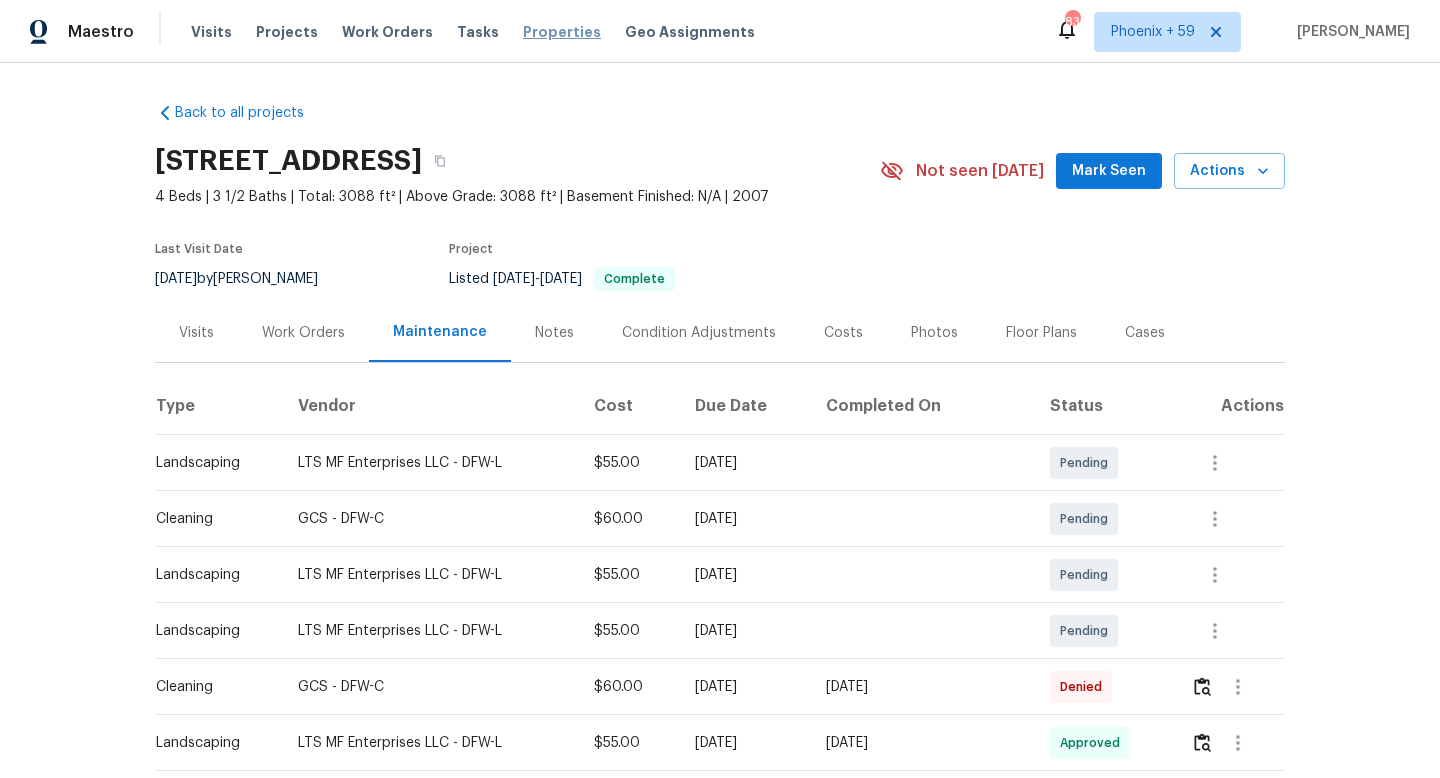 click on "Properties" at bounding box center [562, 32] 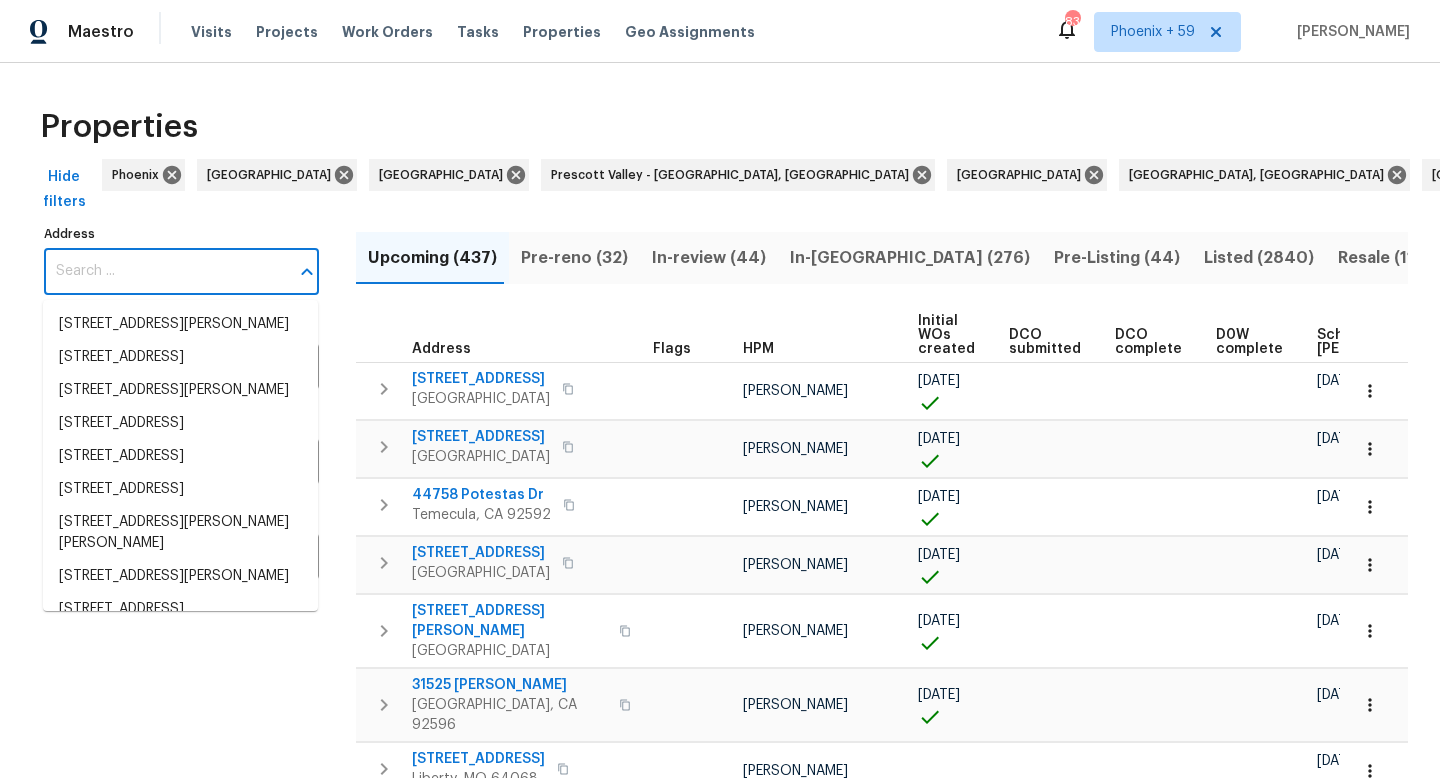 click on "Address" at bounding box center (166, 271) 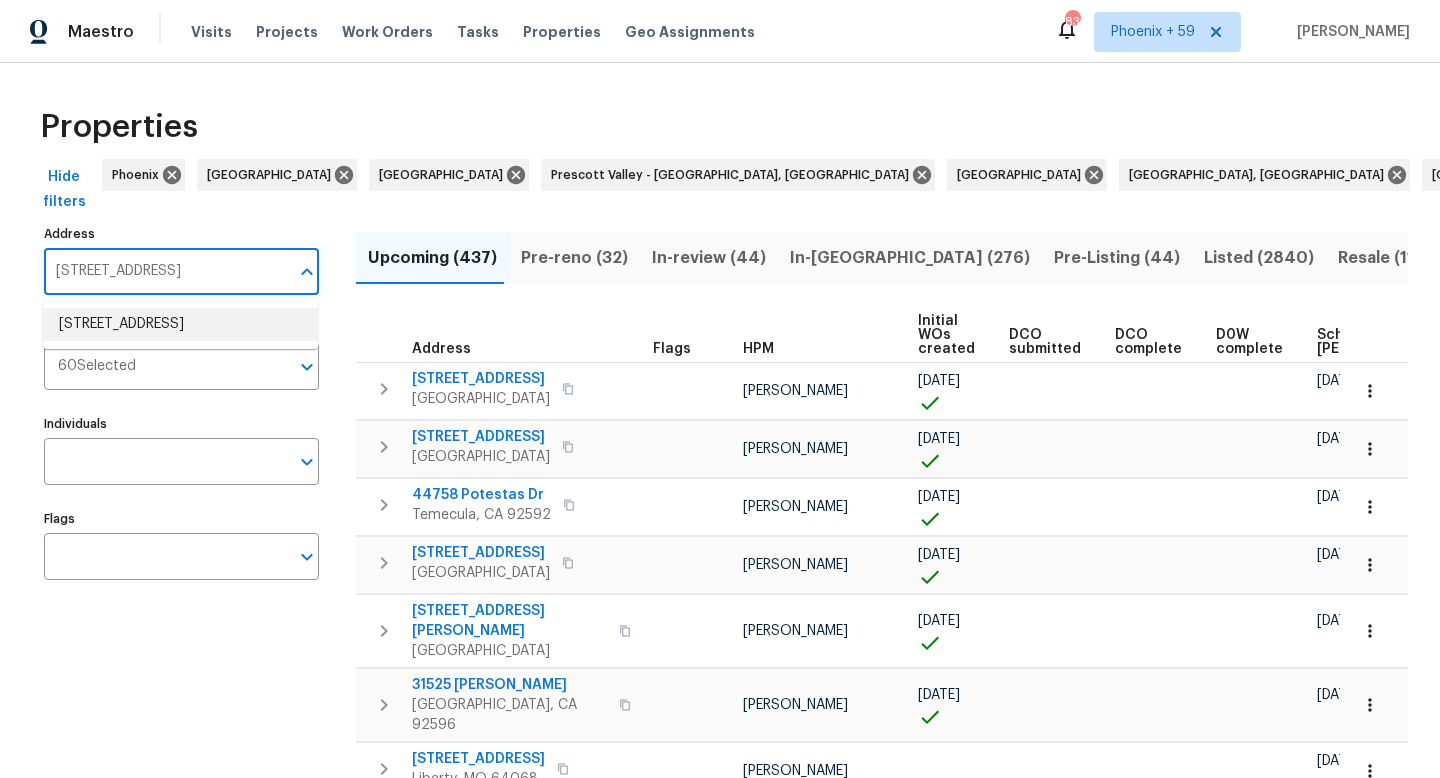 click on "101 Londonderry Ln Mansfield TX 76063" at bounding box center (180, 324) 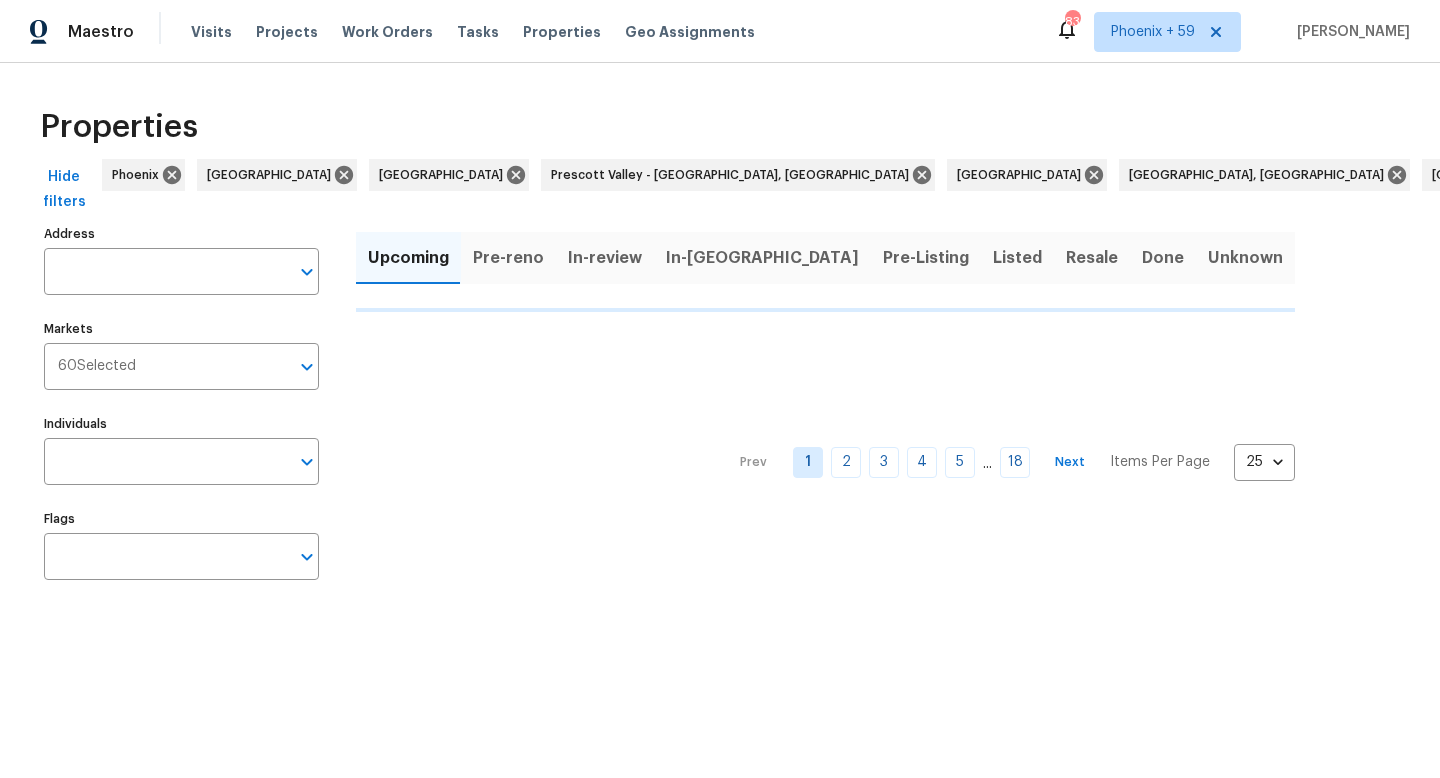 type on "101 Londonderry Ln Mansfield TX 76063" 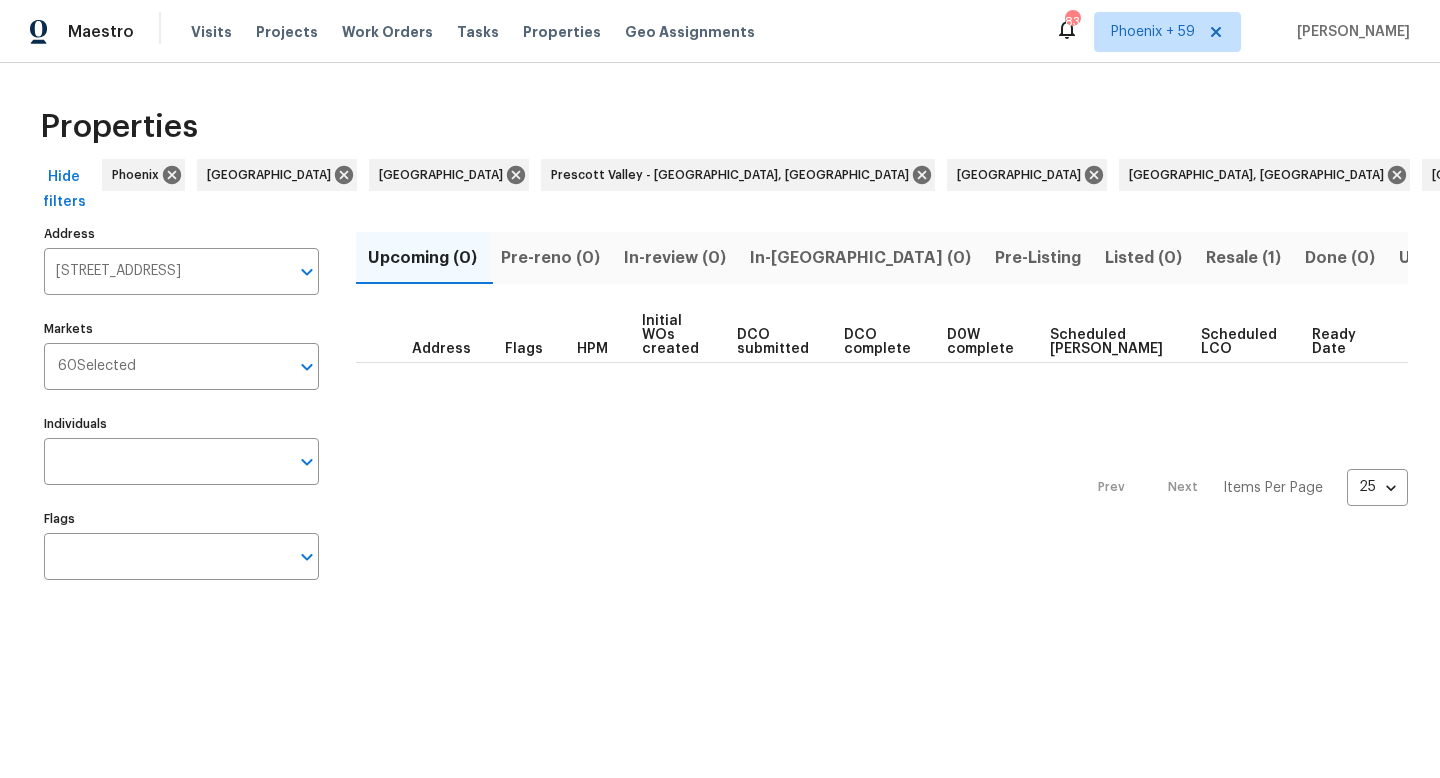 click on "Resale (1)" at bounding box center (1243, 258) 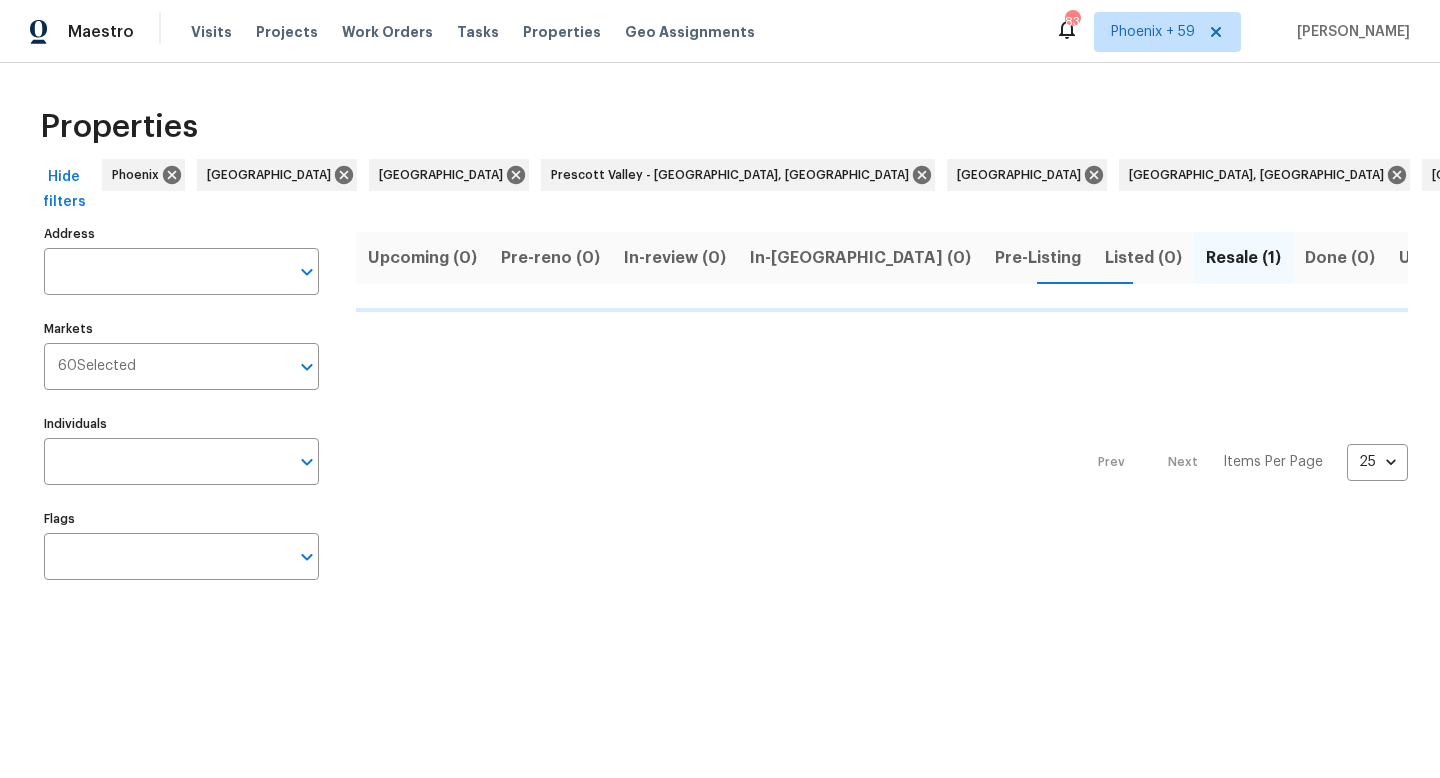 type on "101 Londonderry Ln Mansfield TX 76063" 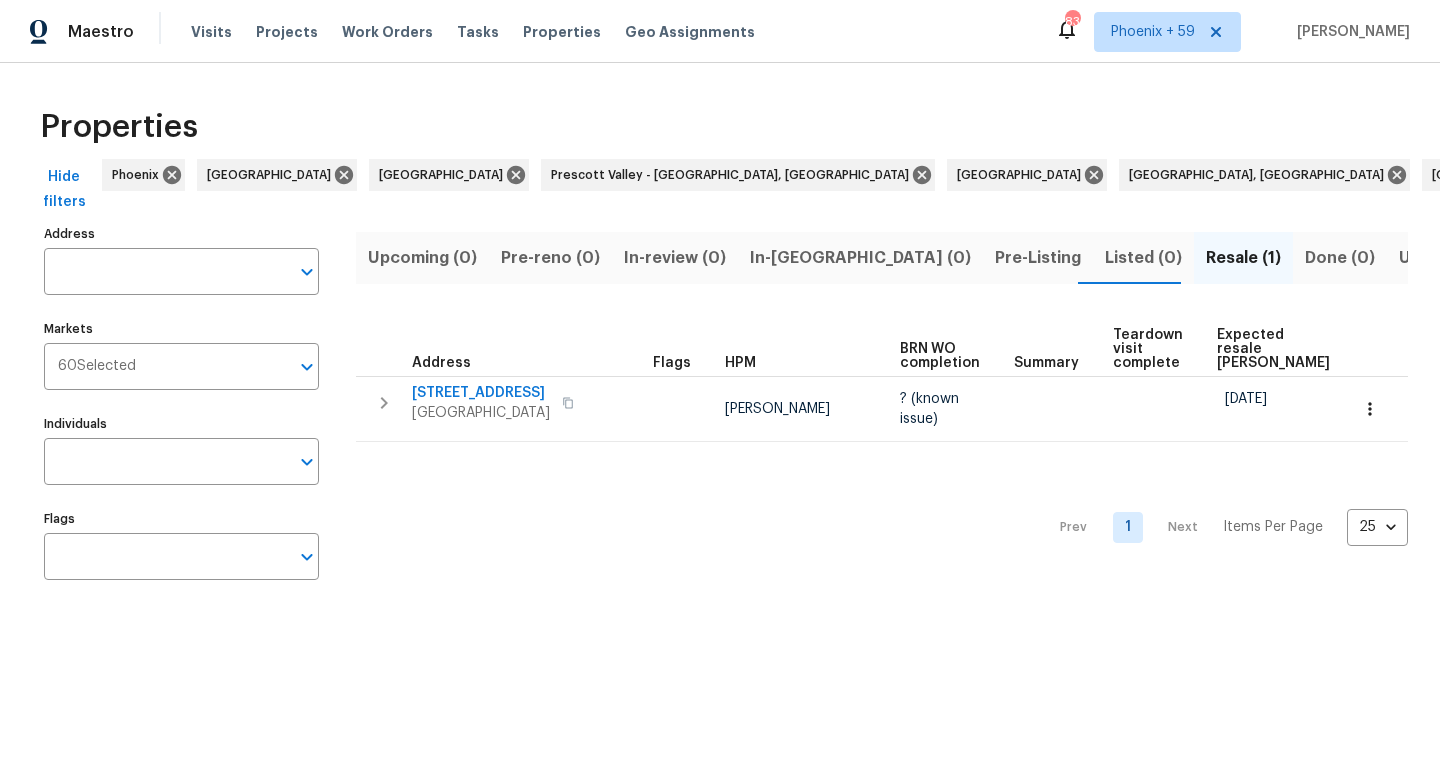 type on "101 Londonderry Ln Mansfield TX 76063" 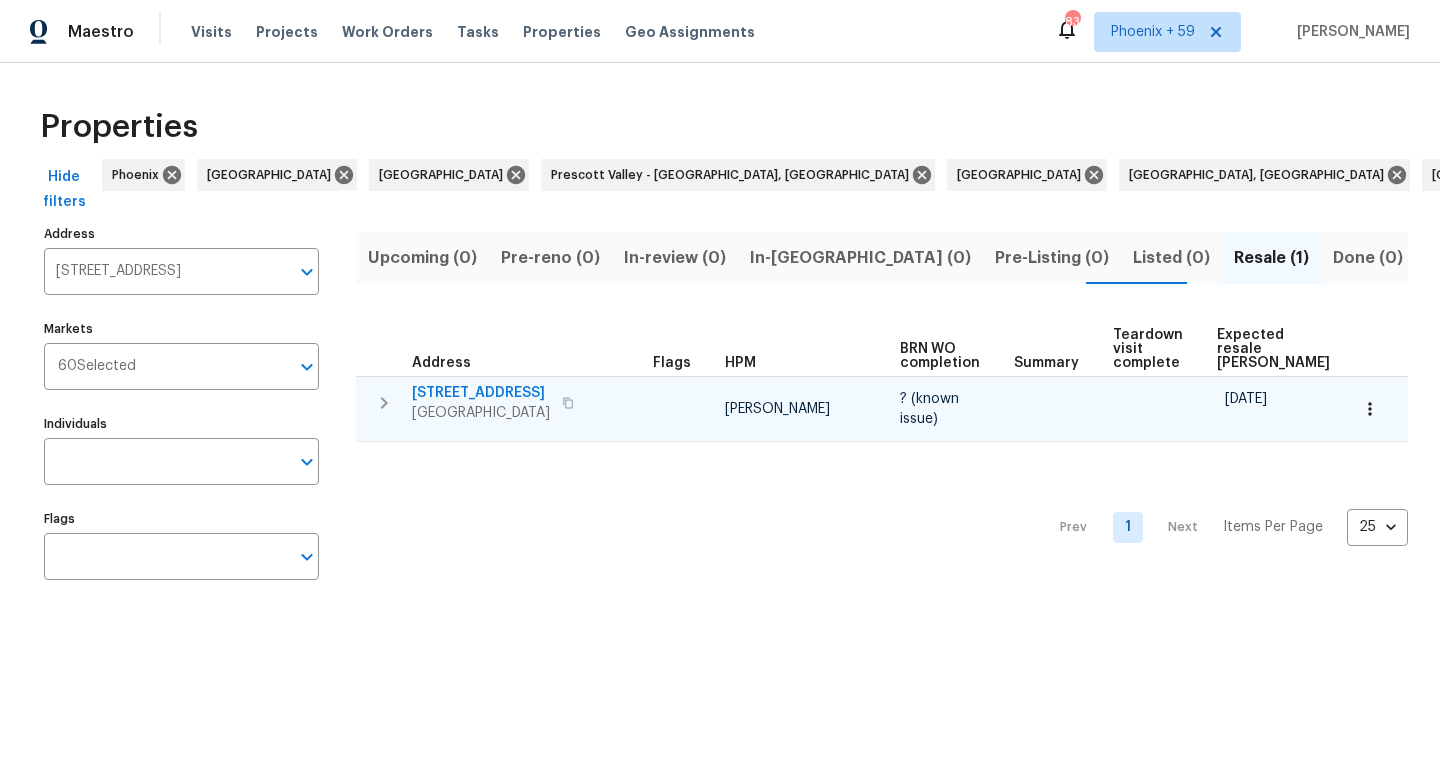 click 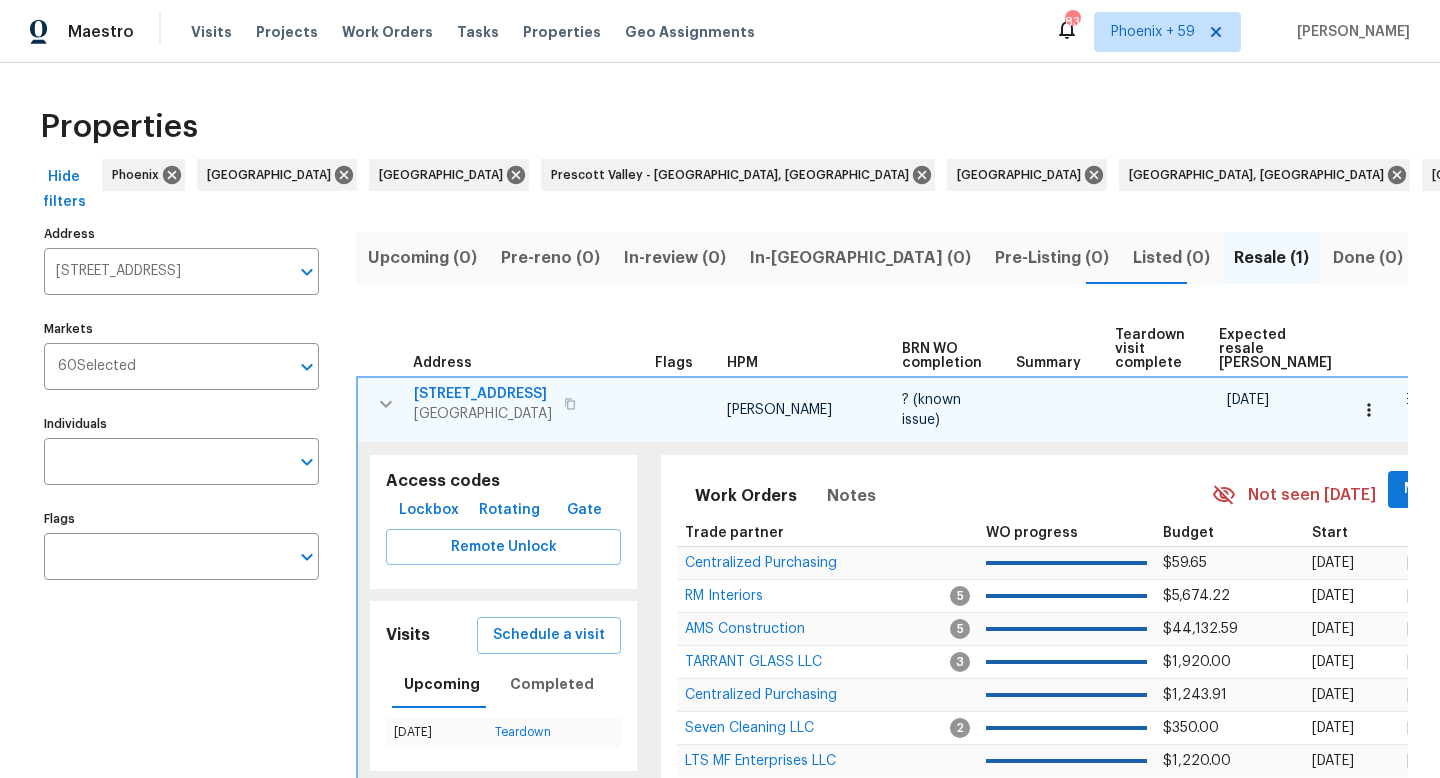 scroll, scrollTop: 101, scrollLeft: 0, axis: vertical 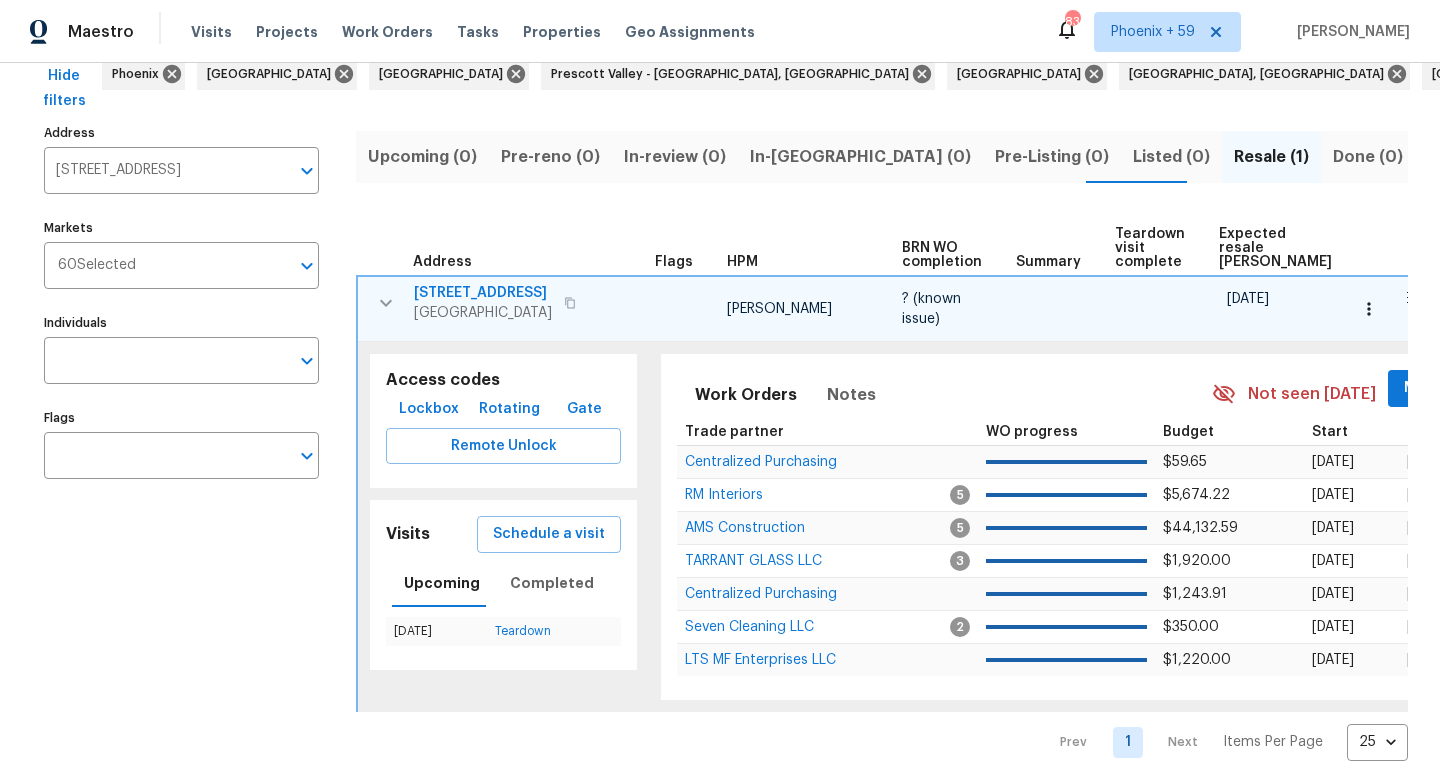click on "101 Londonderry Ln" at bounding box center (483, 293) 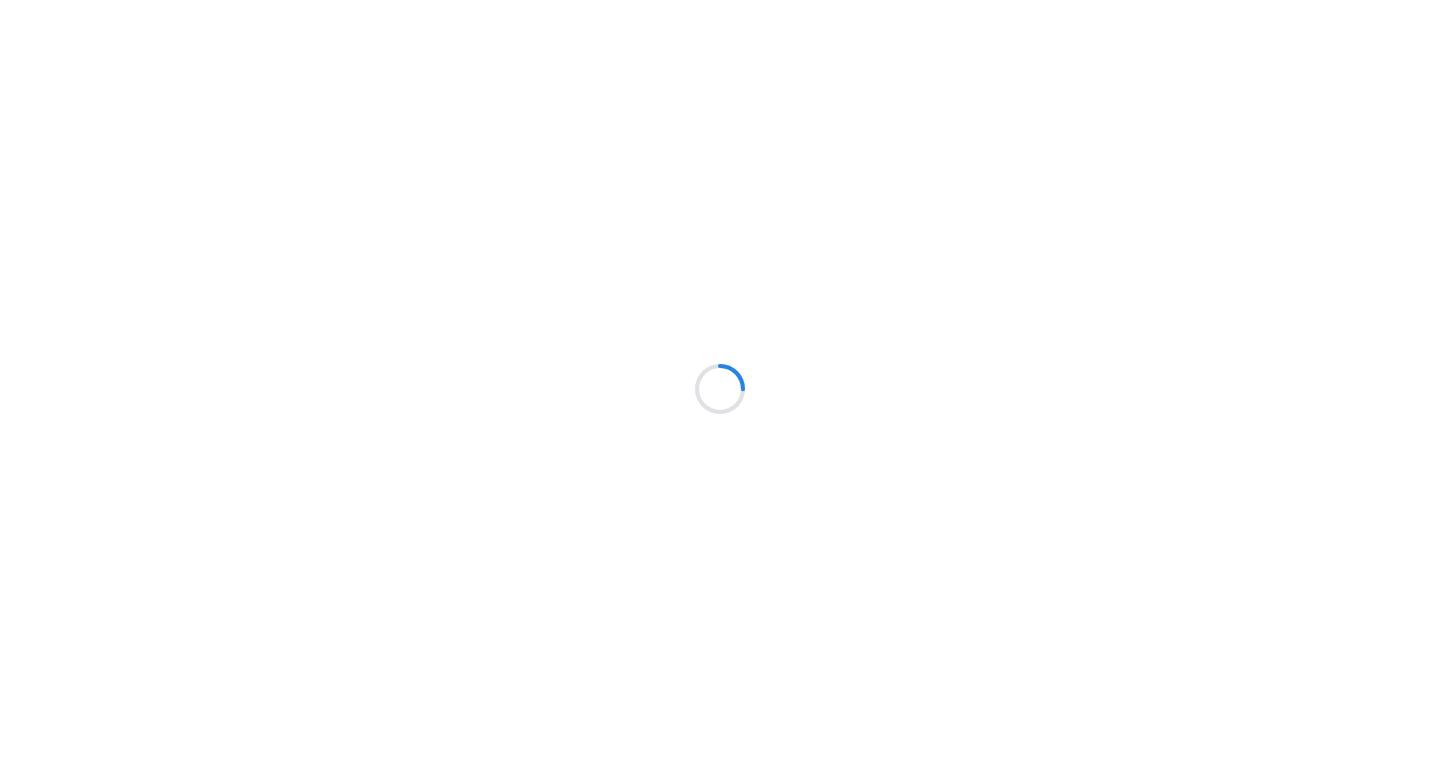scroll, scrollTop: 0, scrollLeft: 0, axis: both 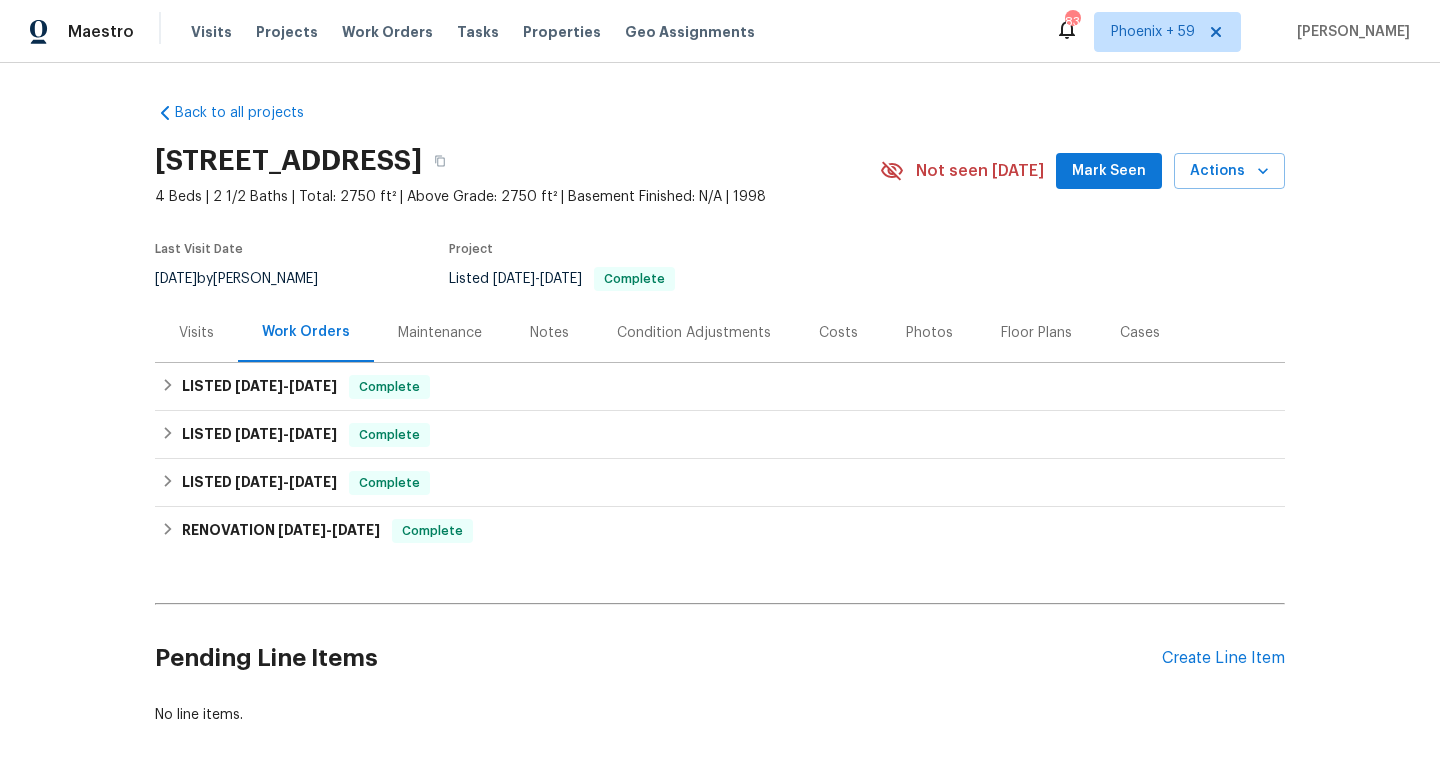 click on "Maintenance" at bounding box center (440, 333) 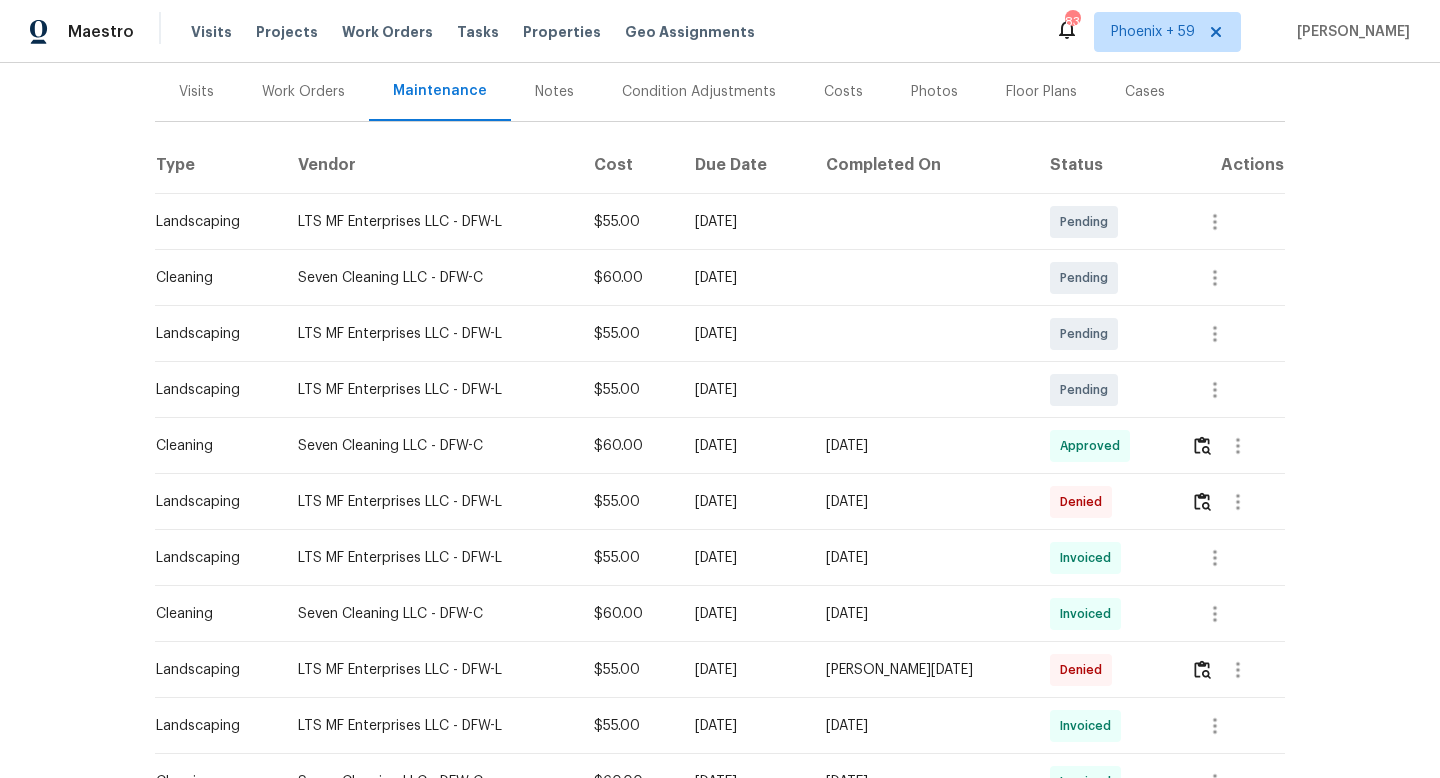 scroll, scrollTop: 254, scrollLeft: 0, axis: vertical 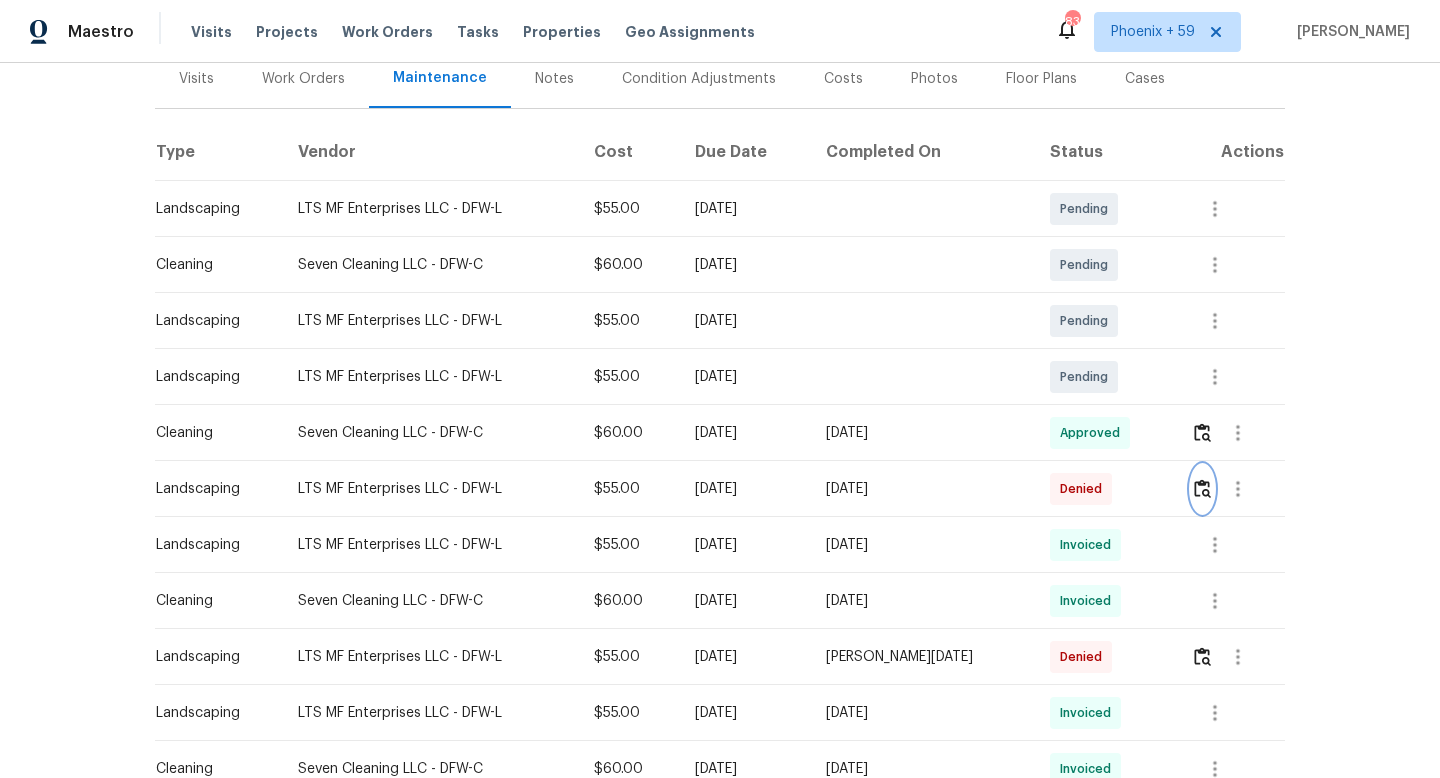 click at bounding box center [1202, 488] 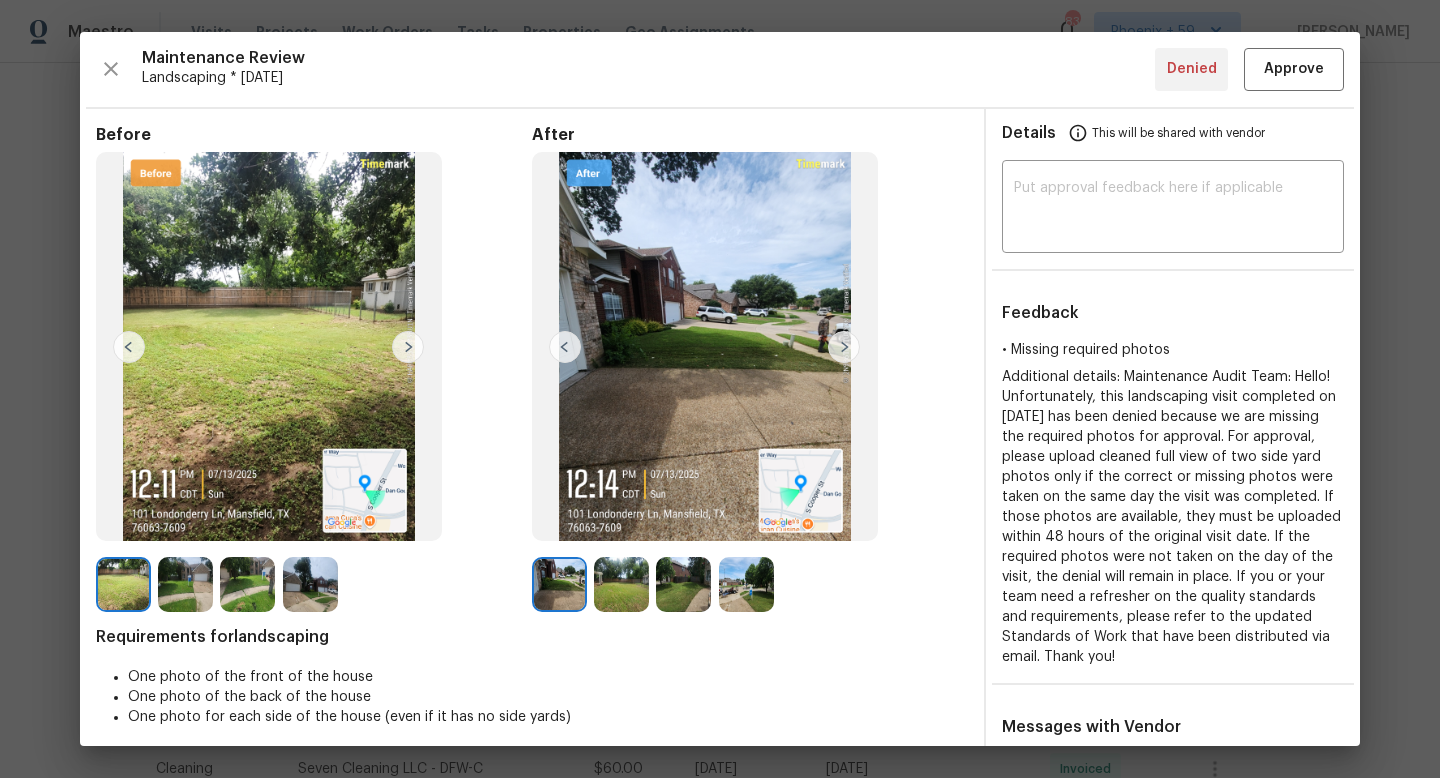 click at bounding box center (844, 347) 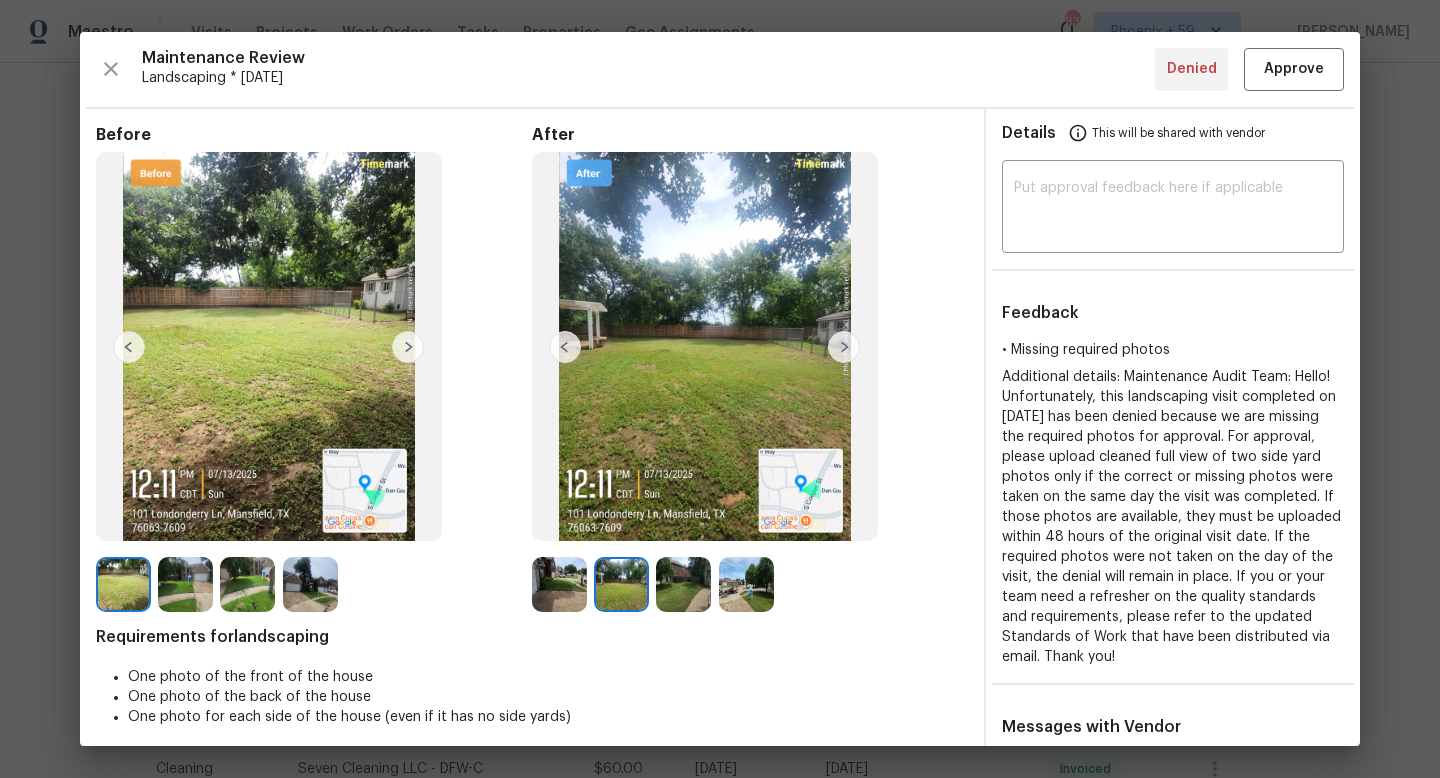 click at bounding box center (844, 347) 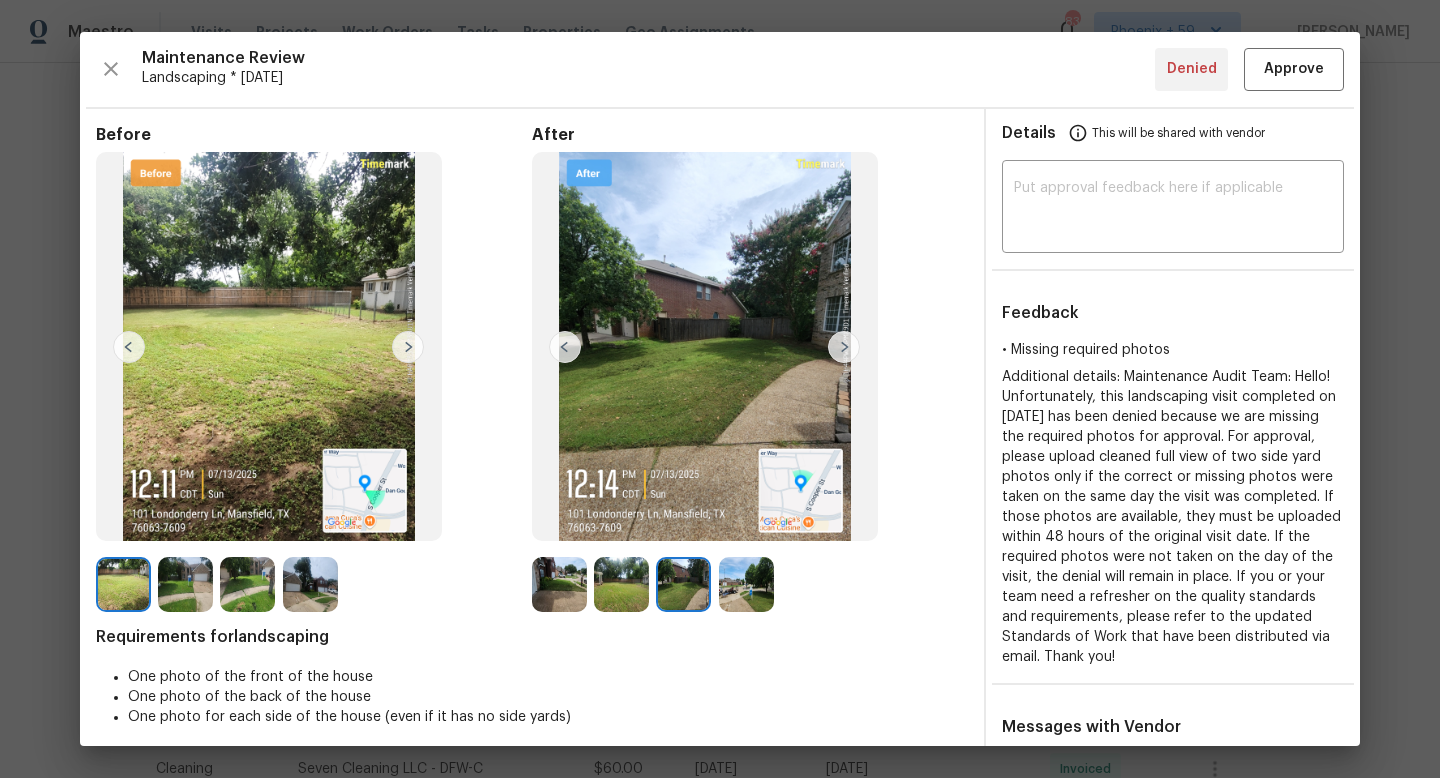 click at bounding box center (844, 347) 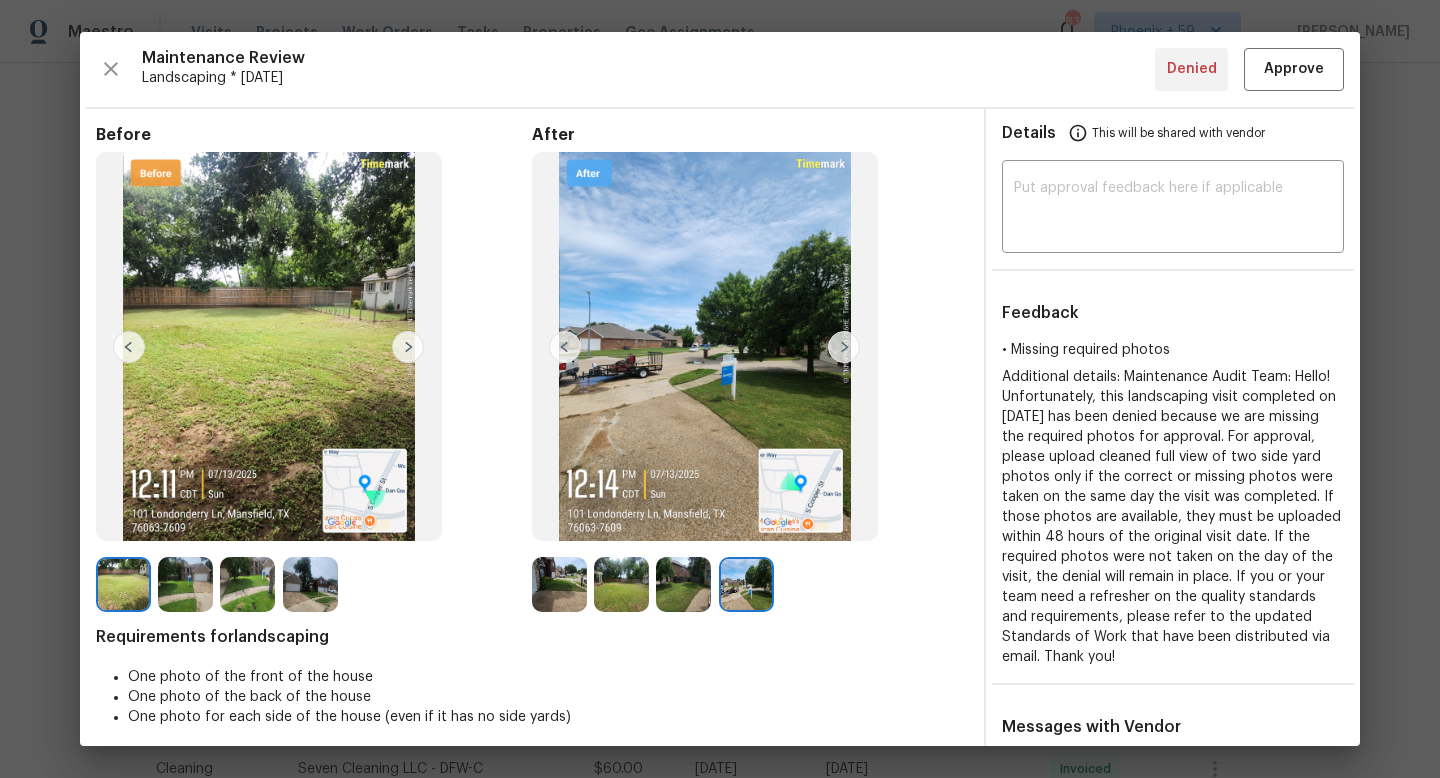 click at bounding box center (844, 347) 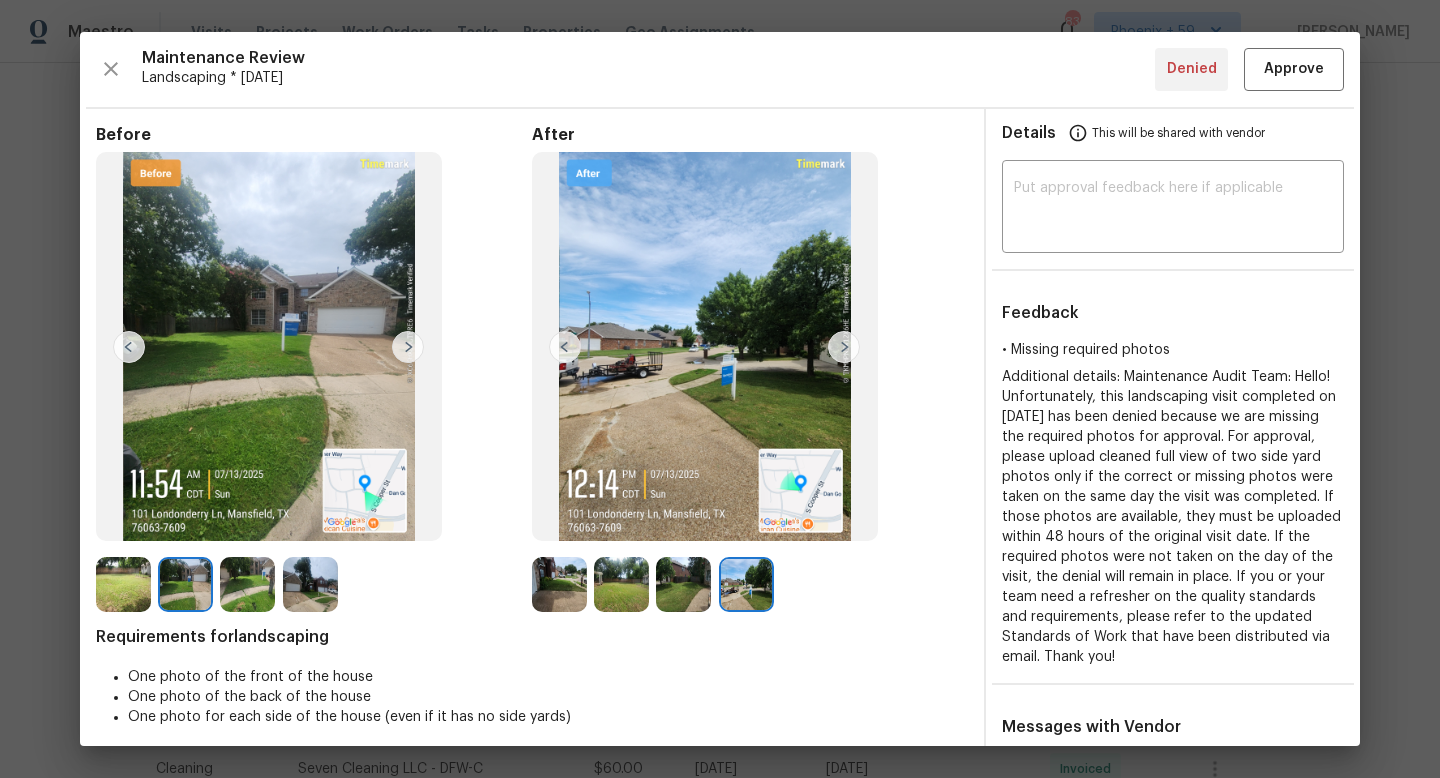 click at bounding box center [408, 347] 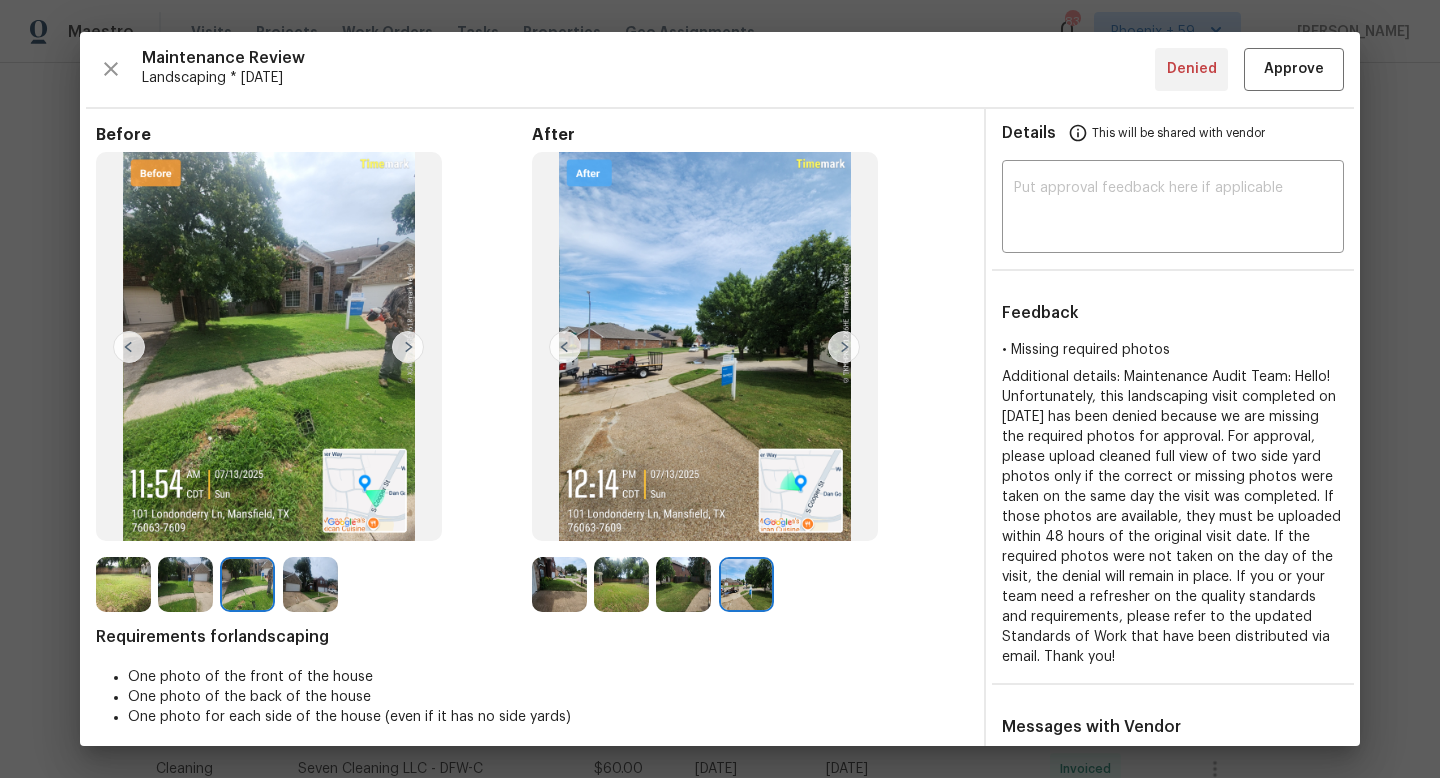 click at bounding box center (408, 347) 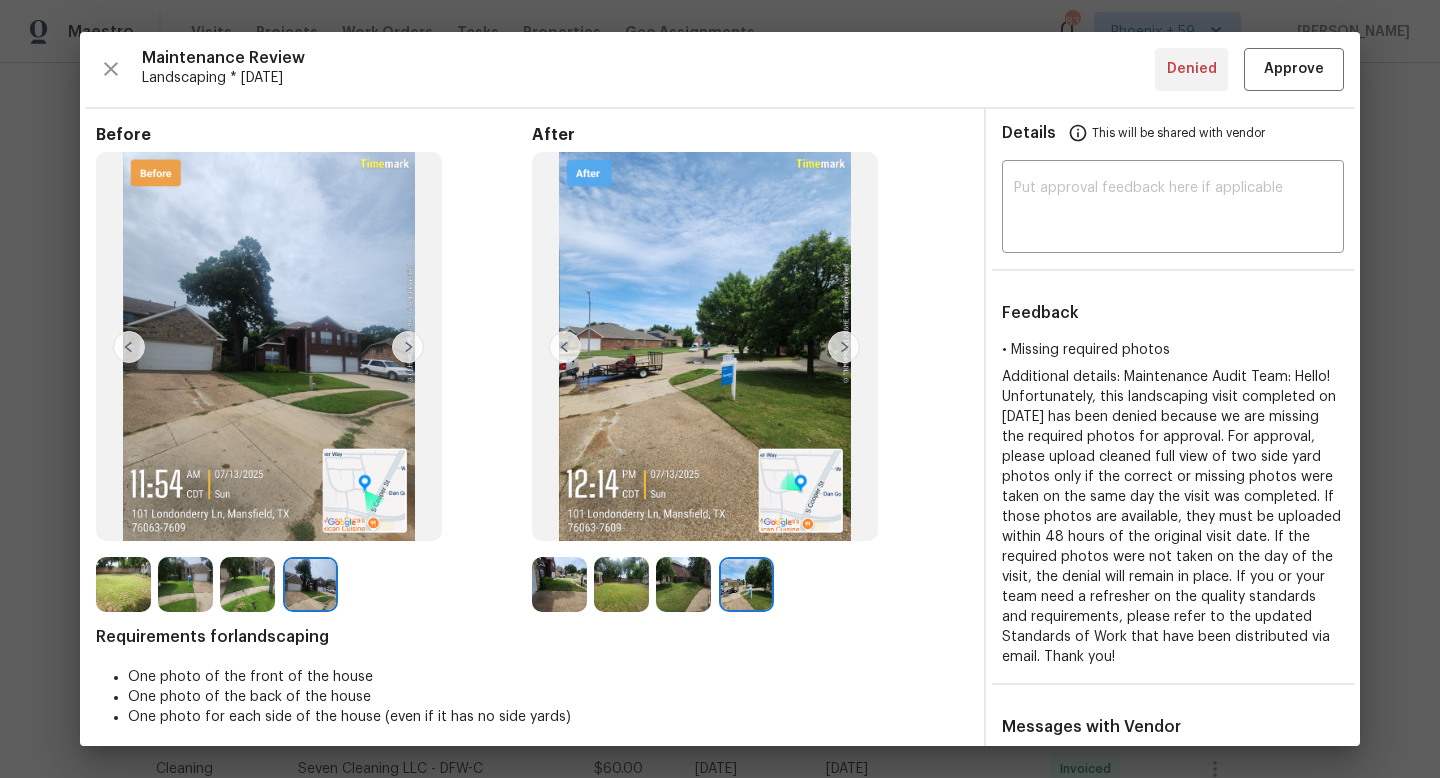 click at bounding box center [408, 347] 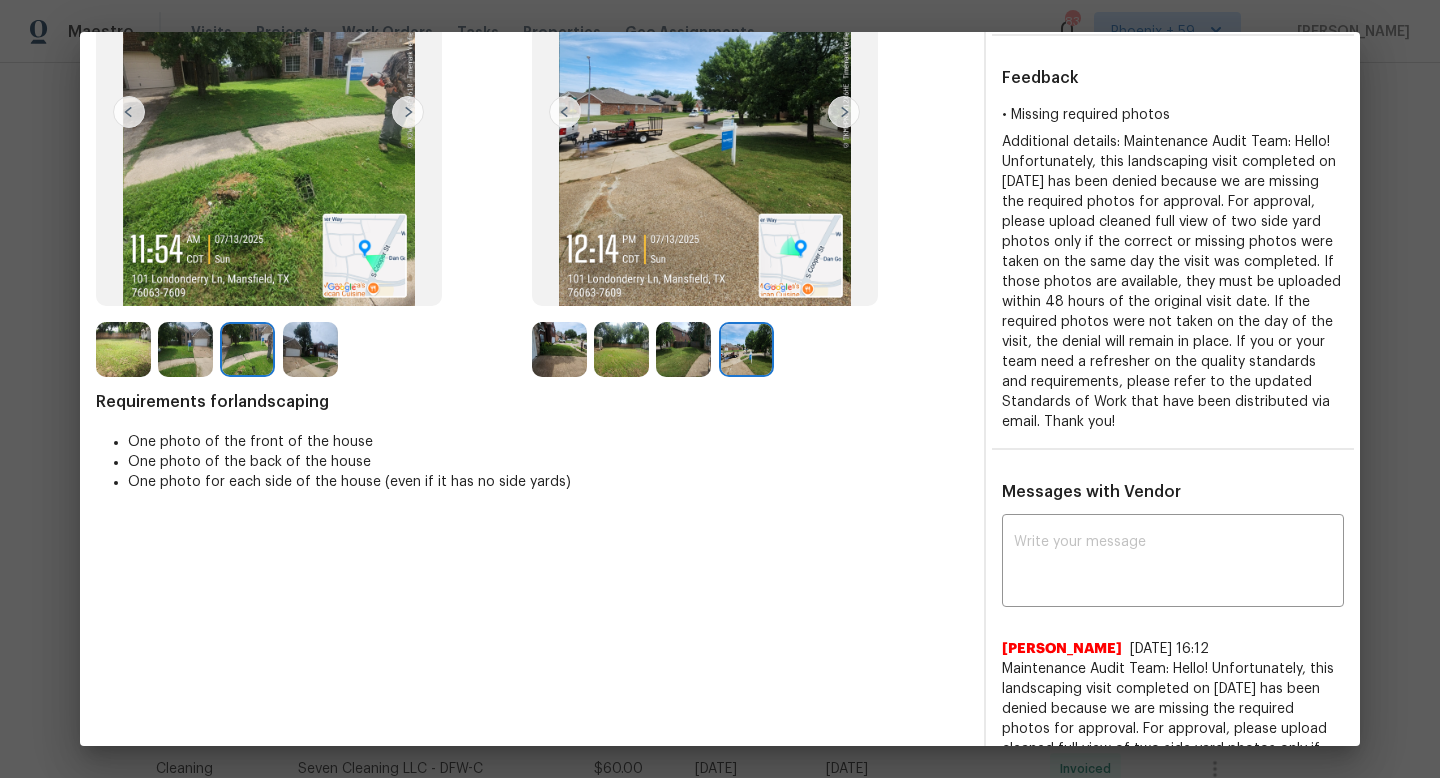 scroll, scrollTop: 245, scrollLeft: 0, axis: vertical 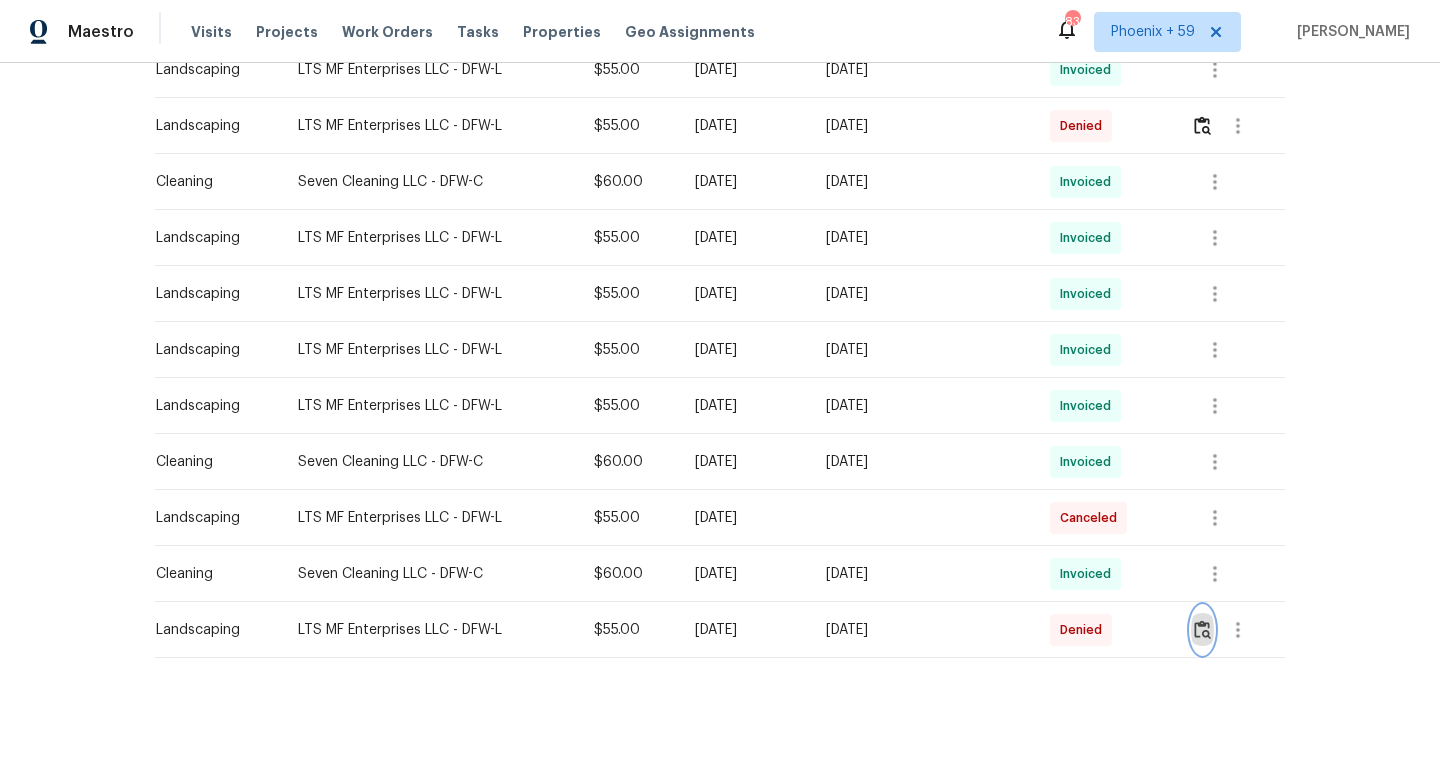 click at bounding box center (1202, 629) 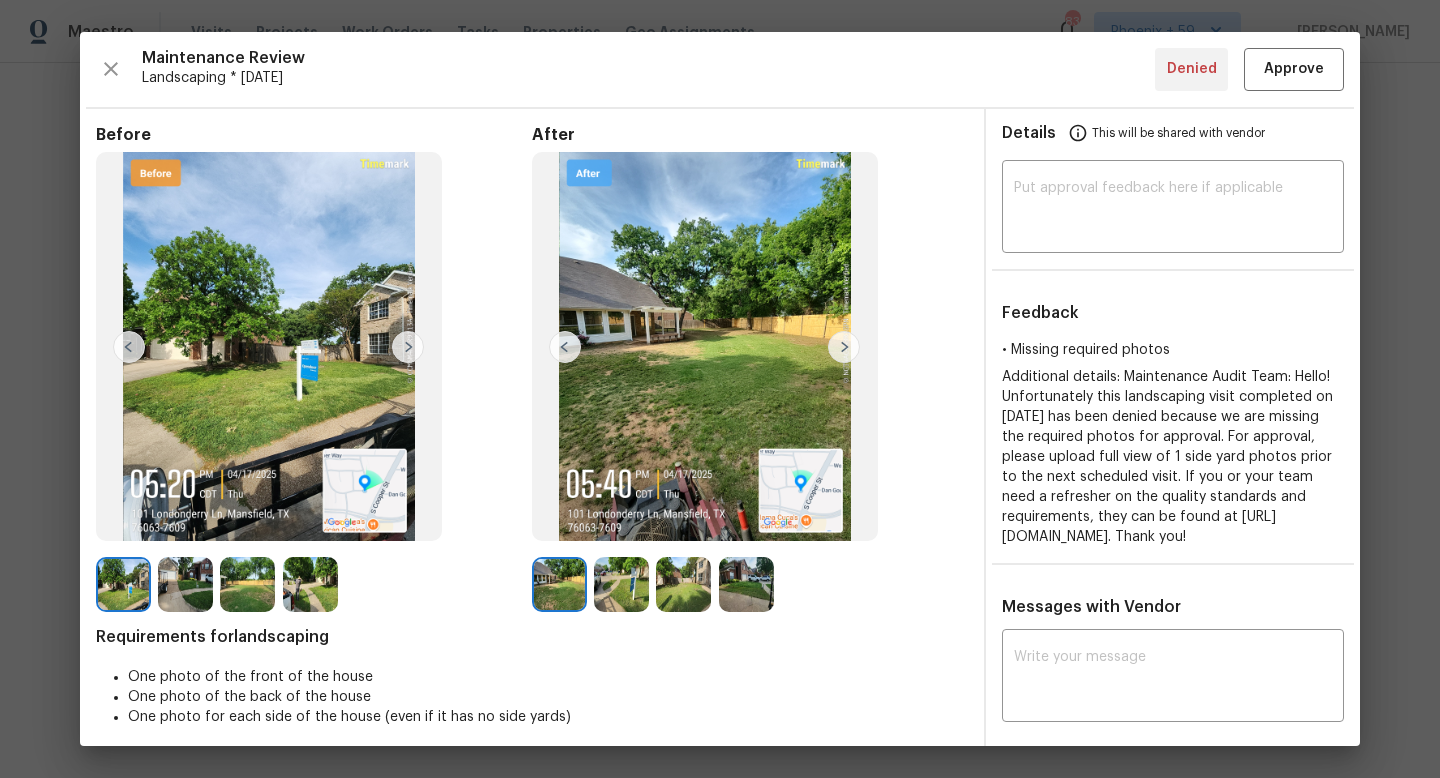 click at bounding box center [408, 347] 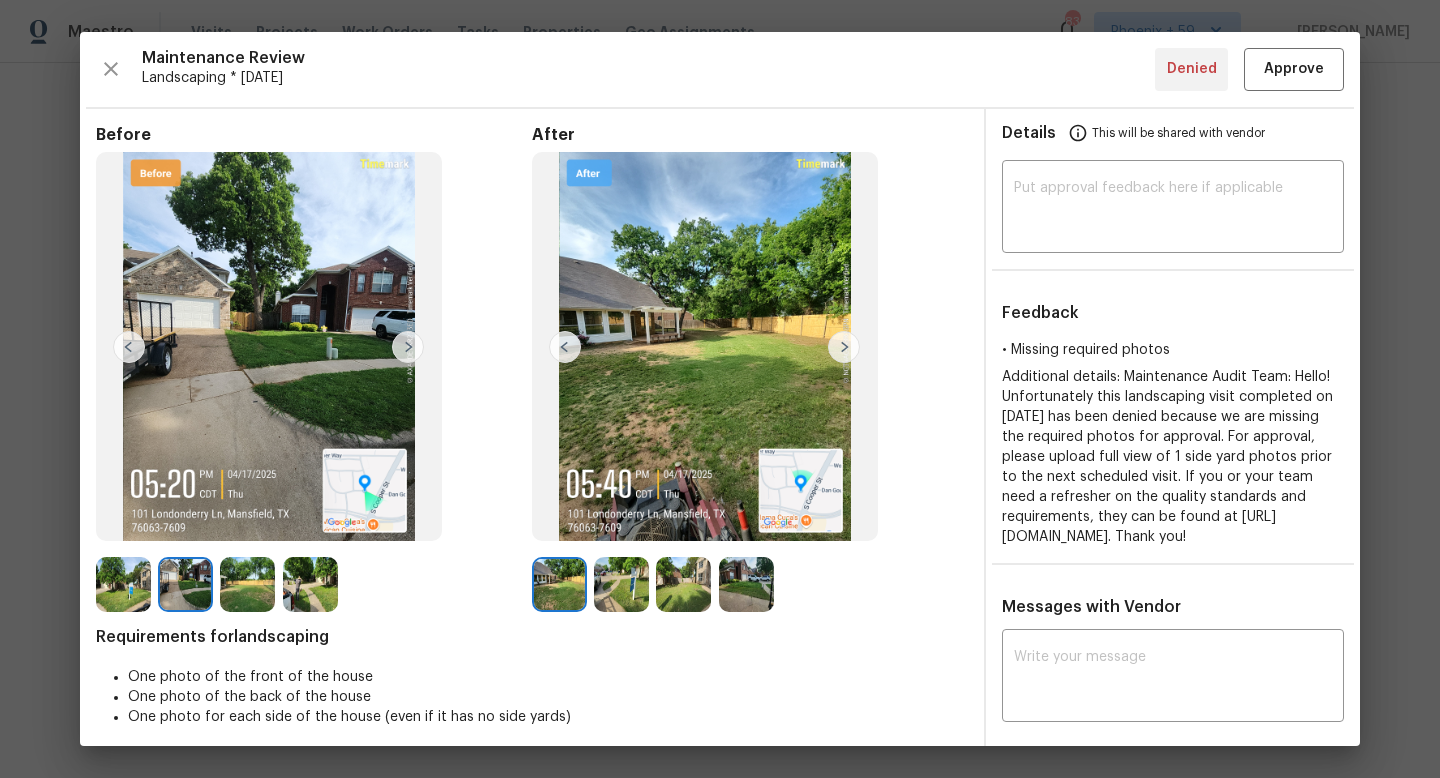click at bounding box center [408, 347] 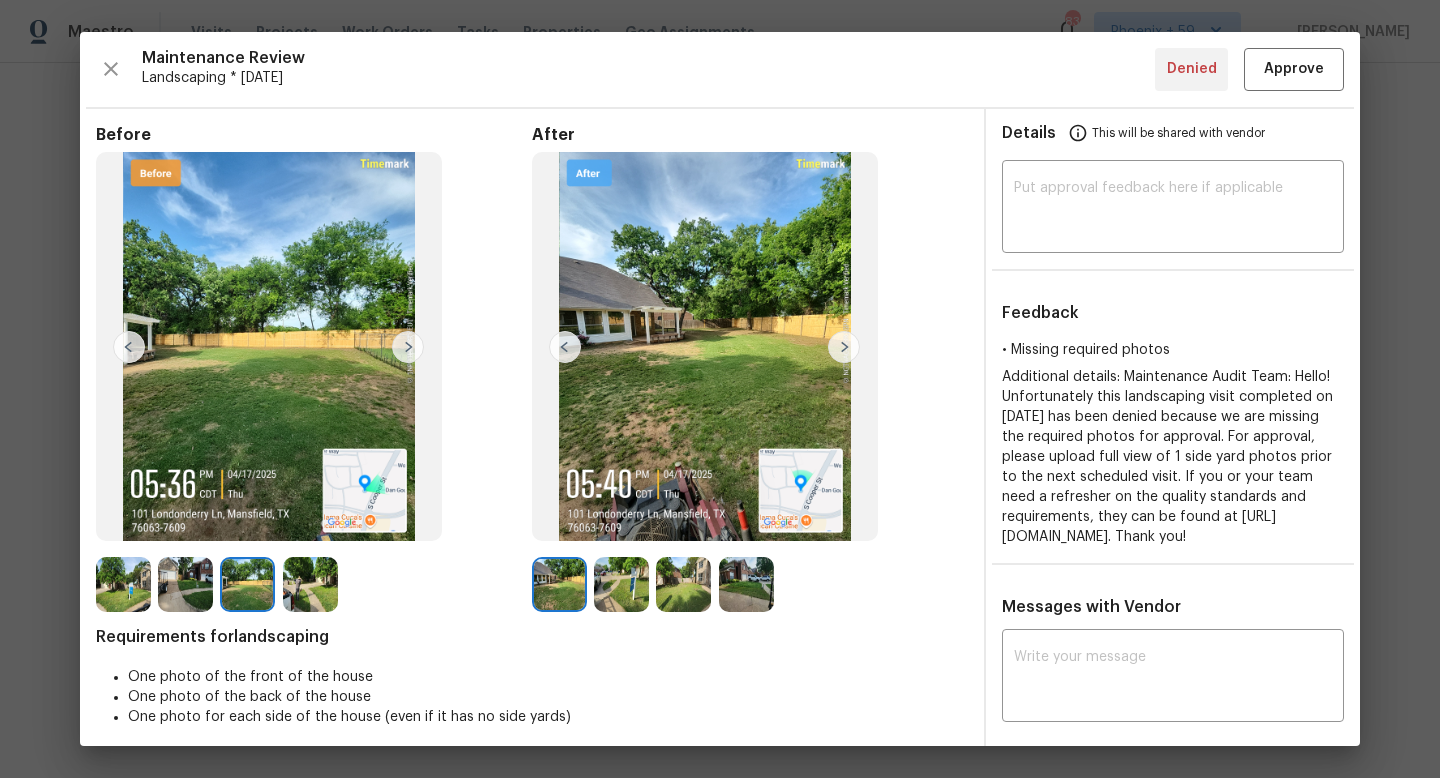 click at bounding box center (408, 347) 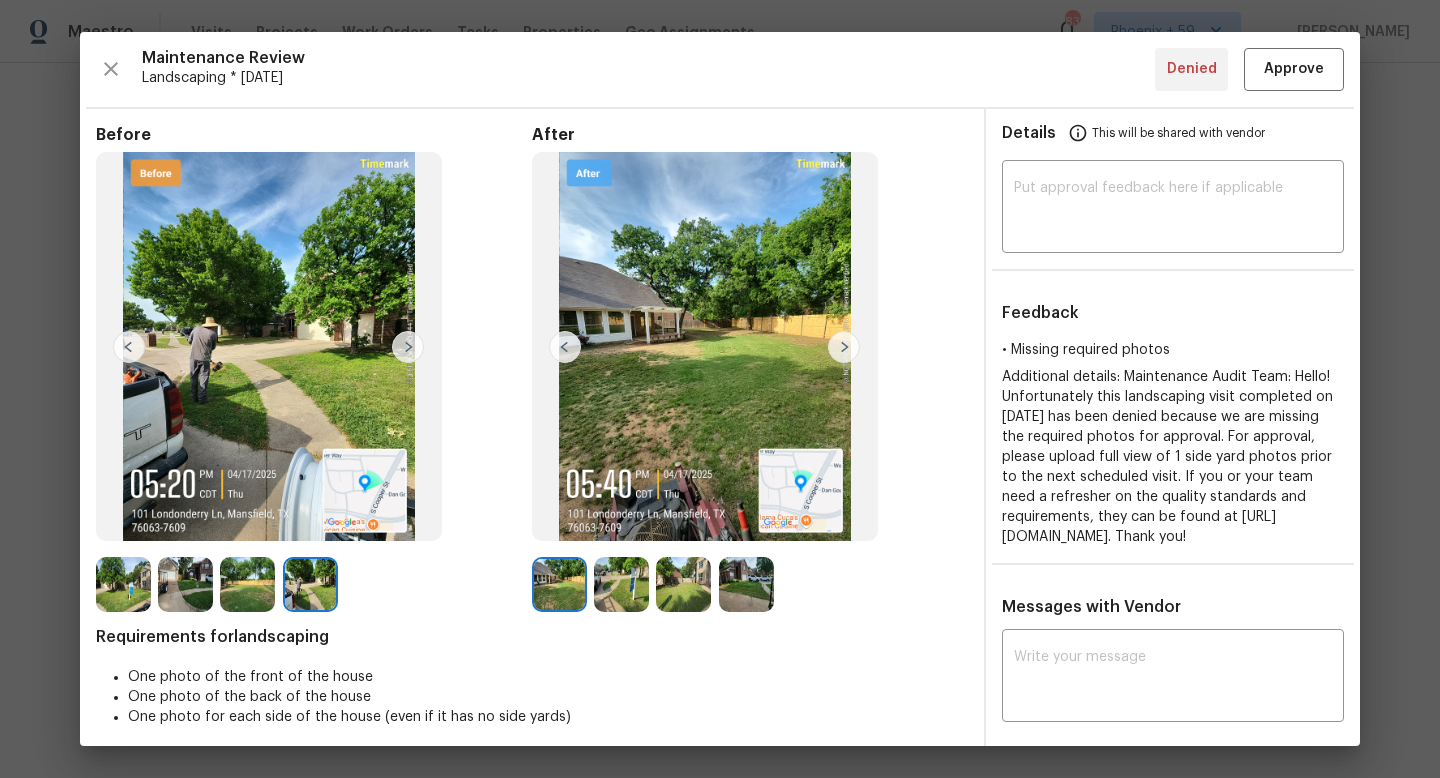 click at bounding box center [844, 347] 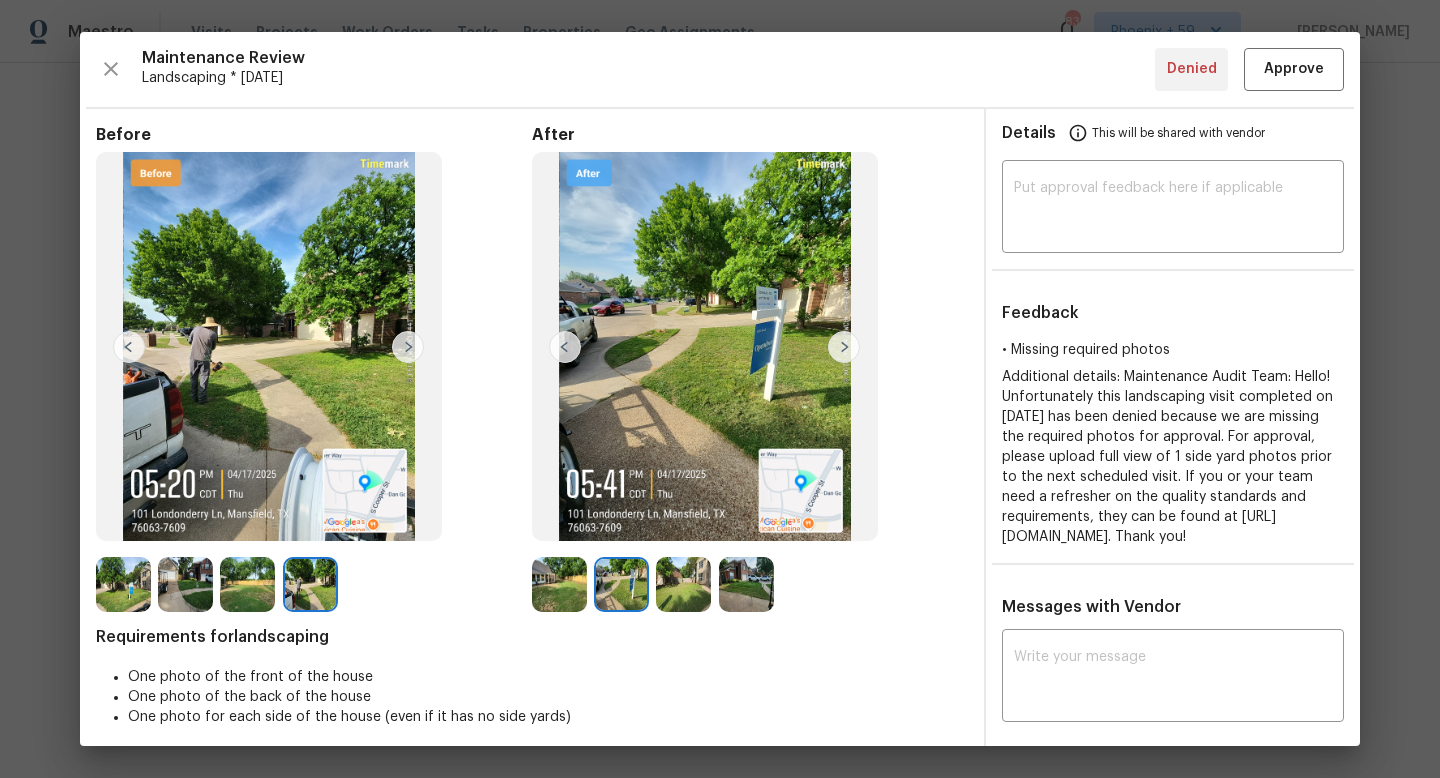 click at bounding box center (844, 347) 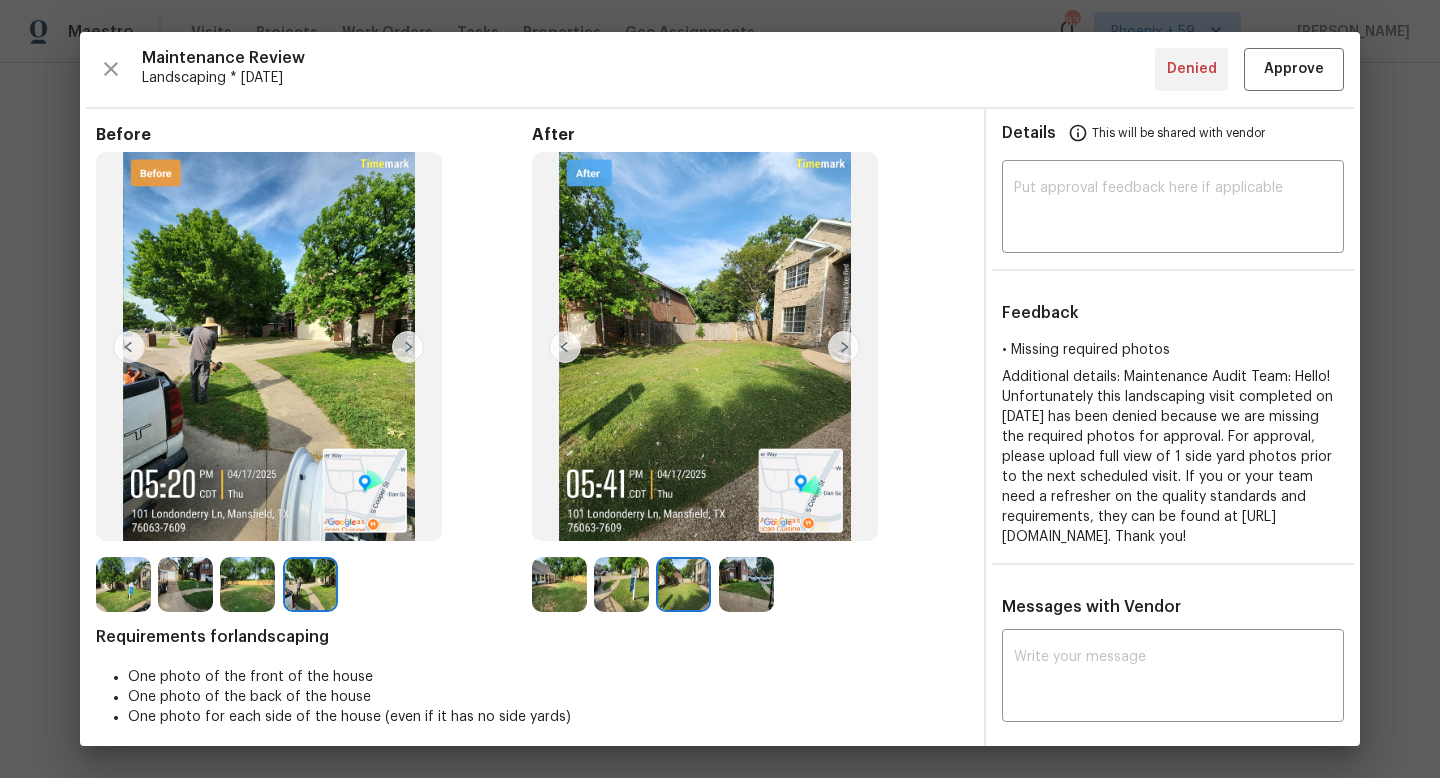 click at bounding box center [844, 347] 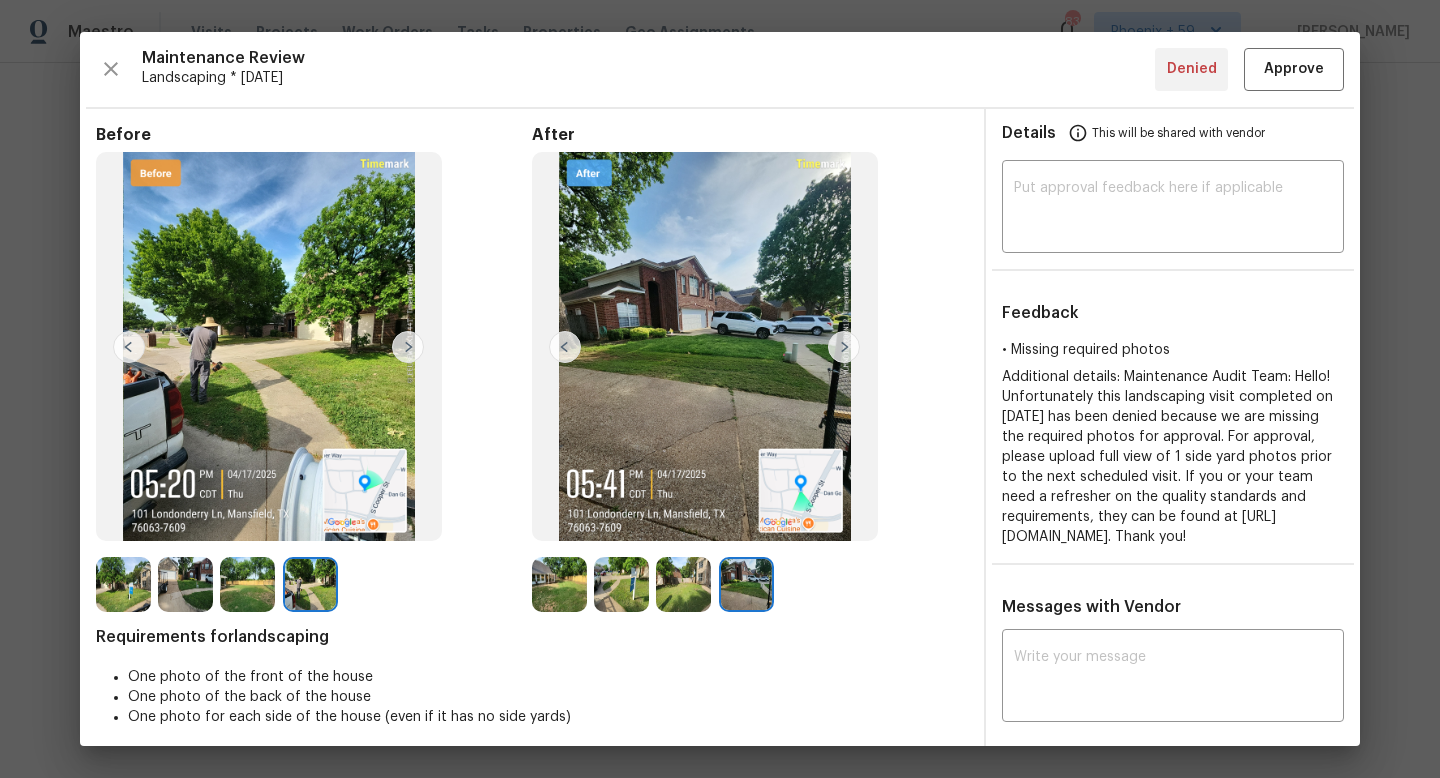 click at bounding box center [844, 347] 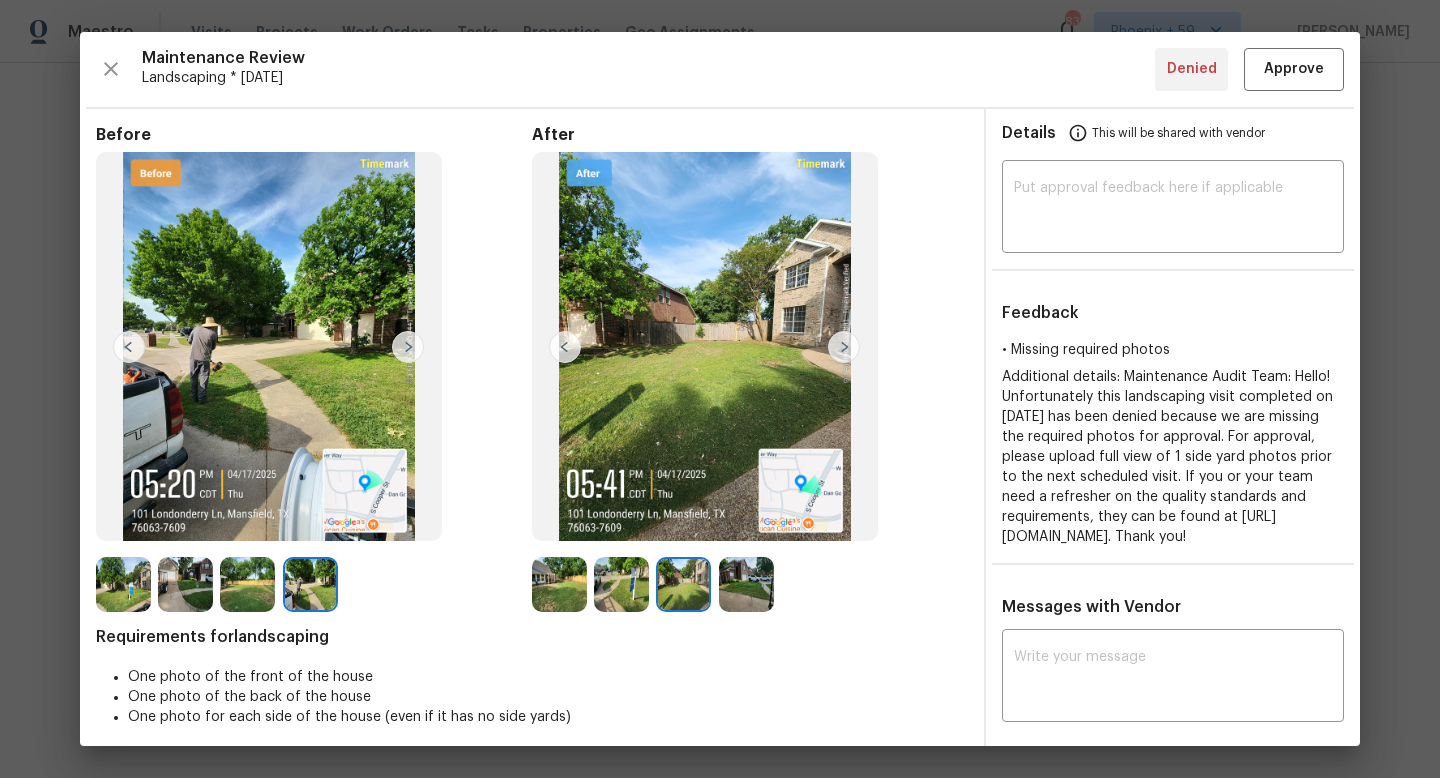 click at bounding box center [565, 347] 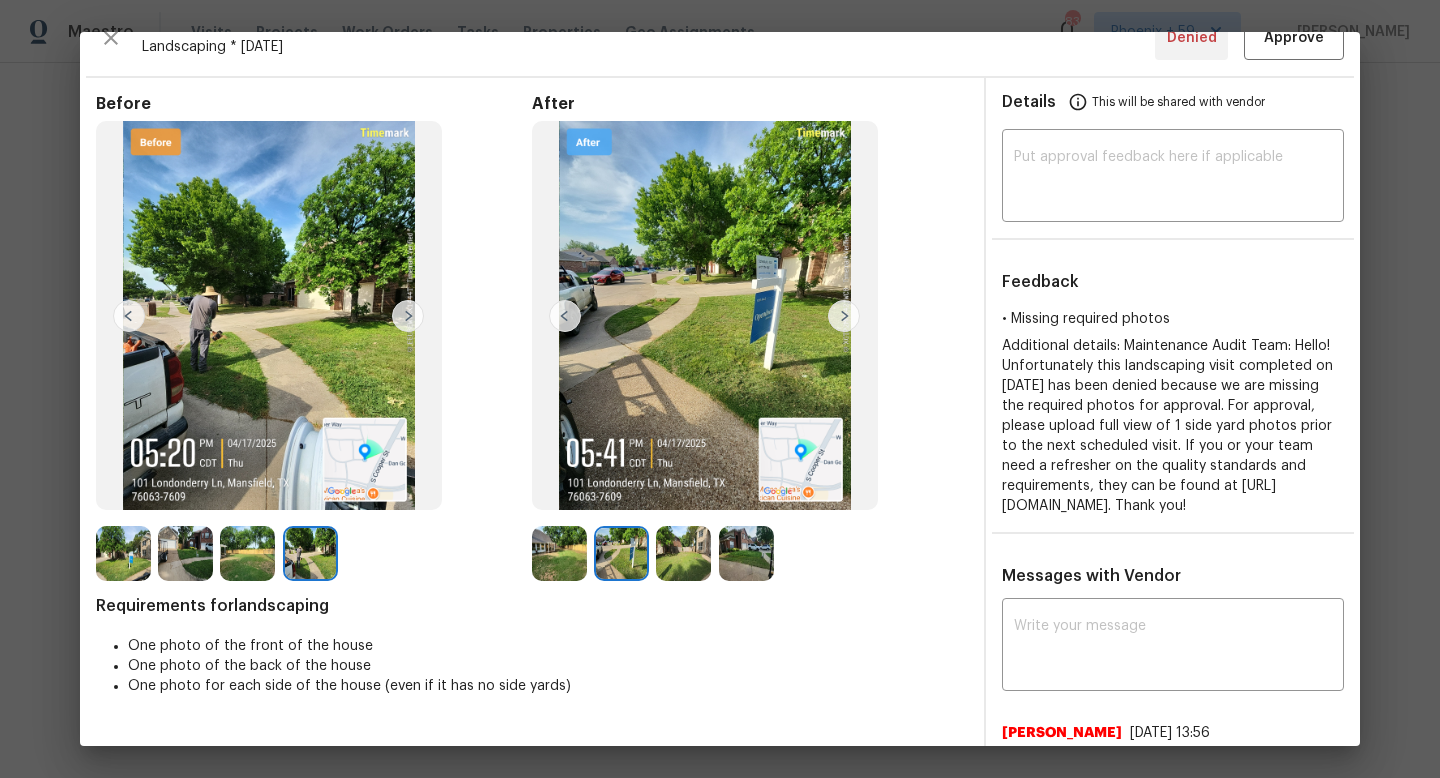 scroll, scrollTop: 26, scrollLeft: 0, axis: vertical 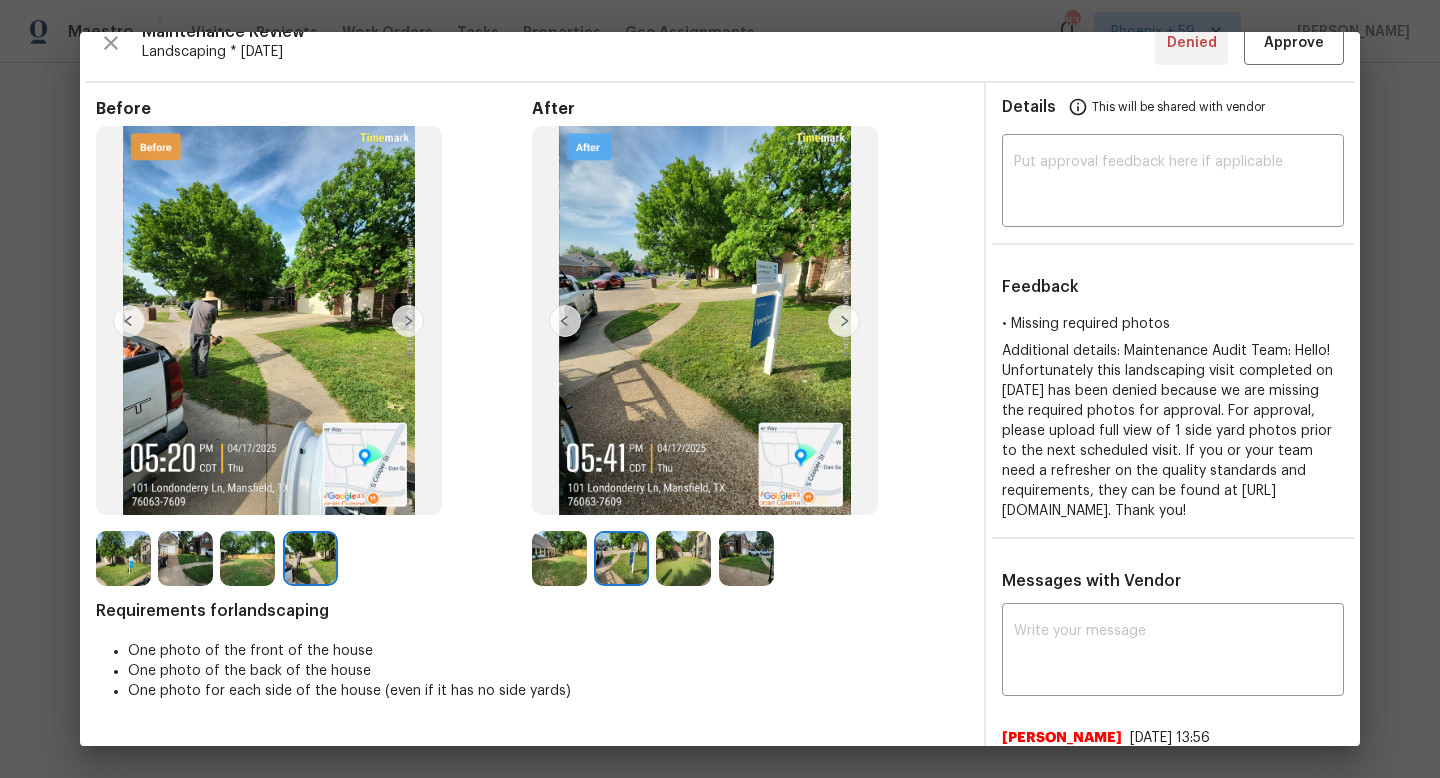 click at bounding box center (844, 321) 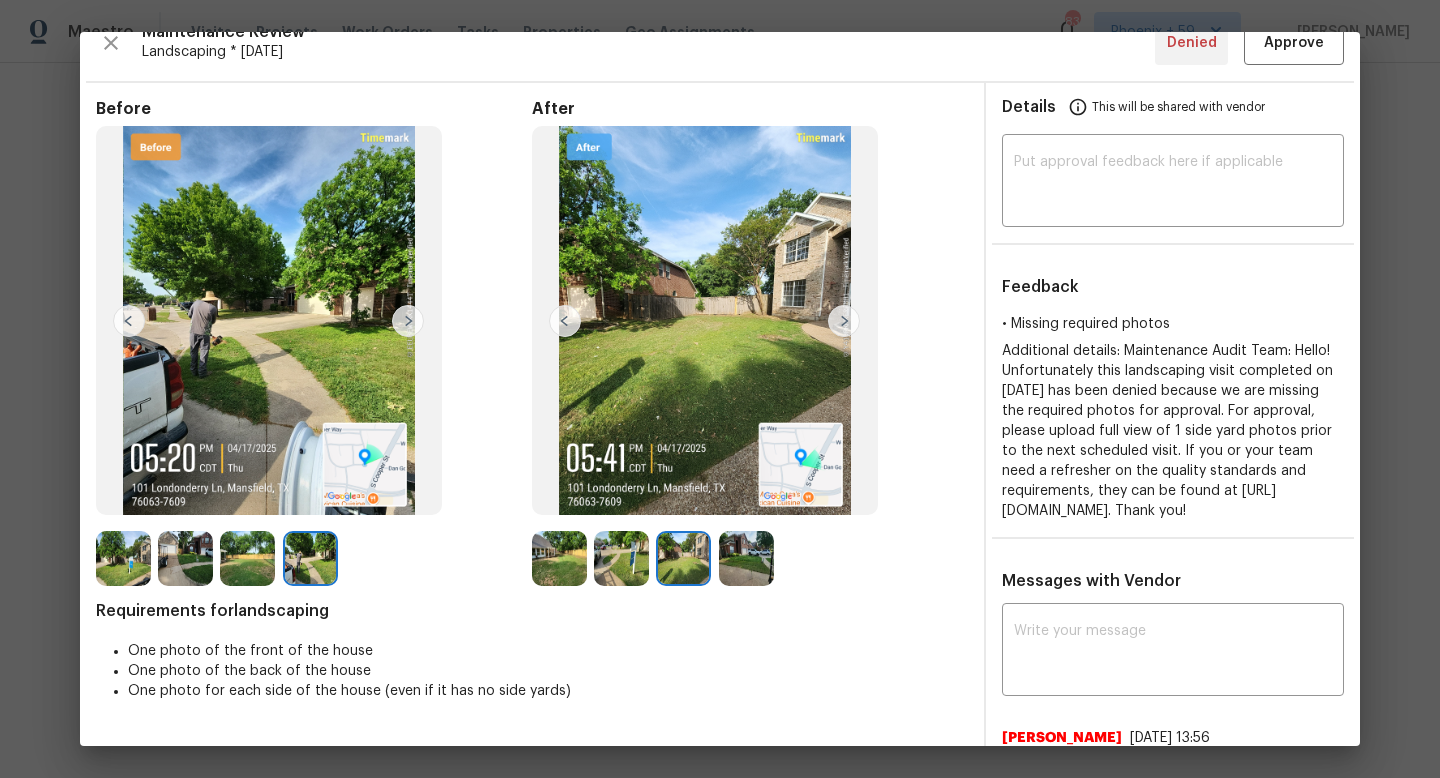 click at bounding box center (844, 321) 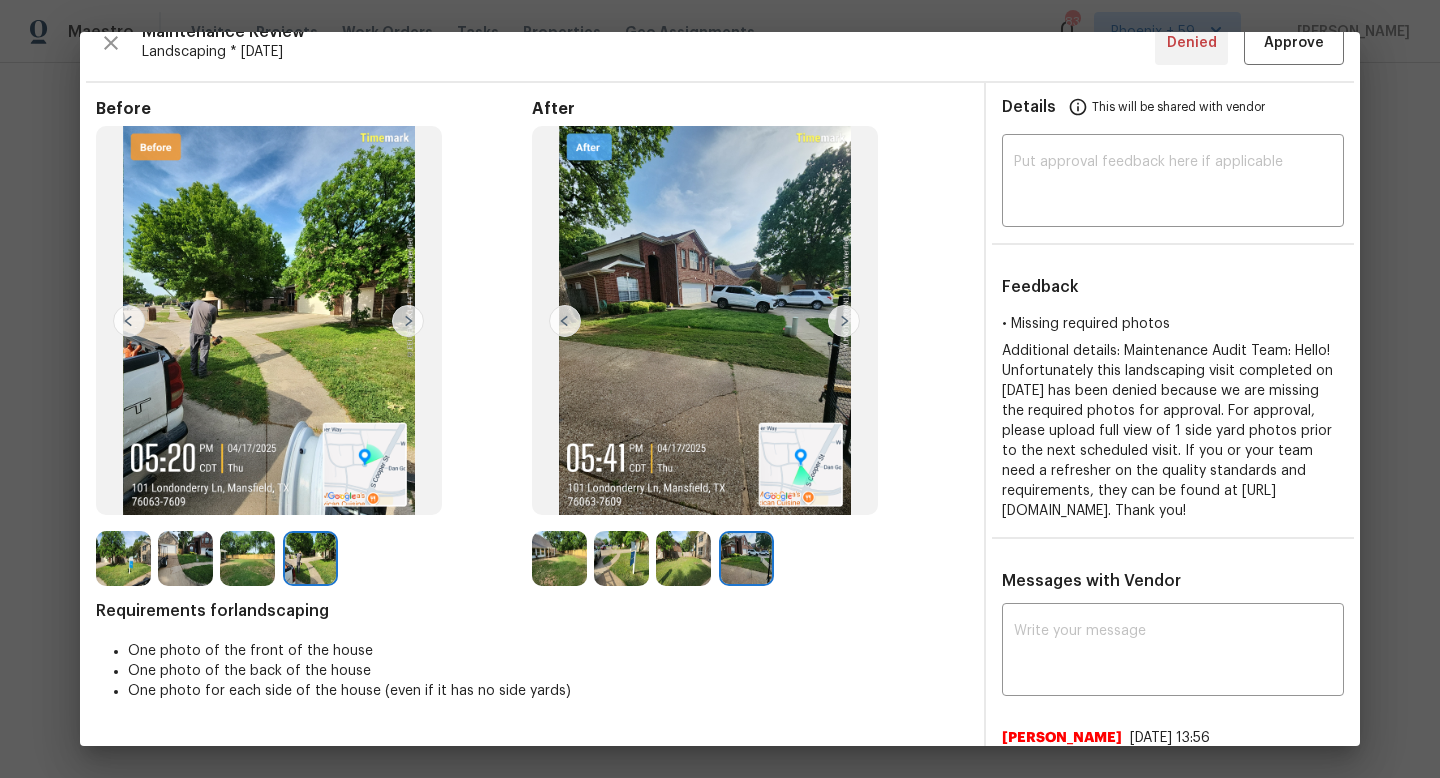 click at bounding box center (844, 321) 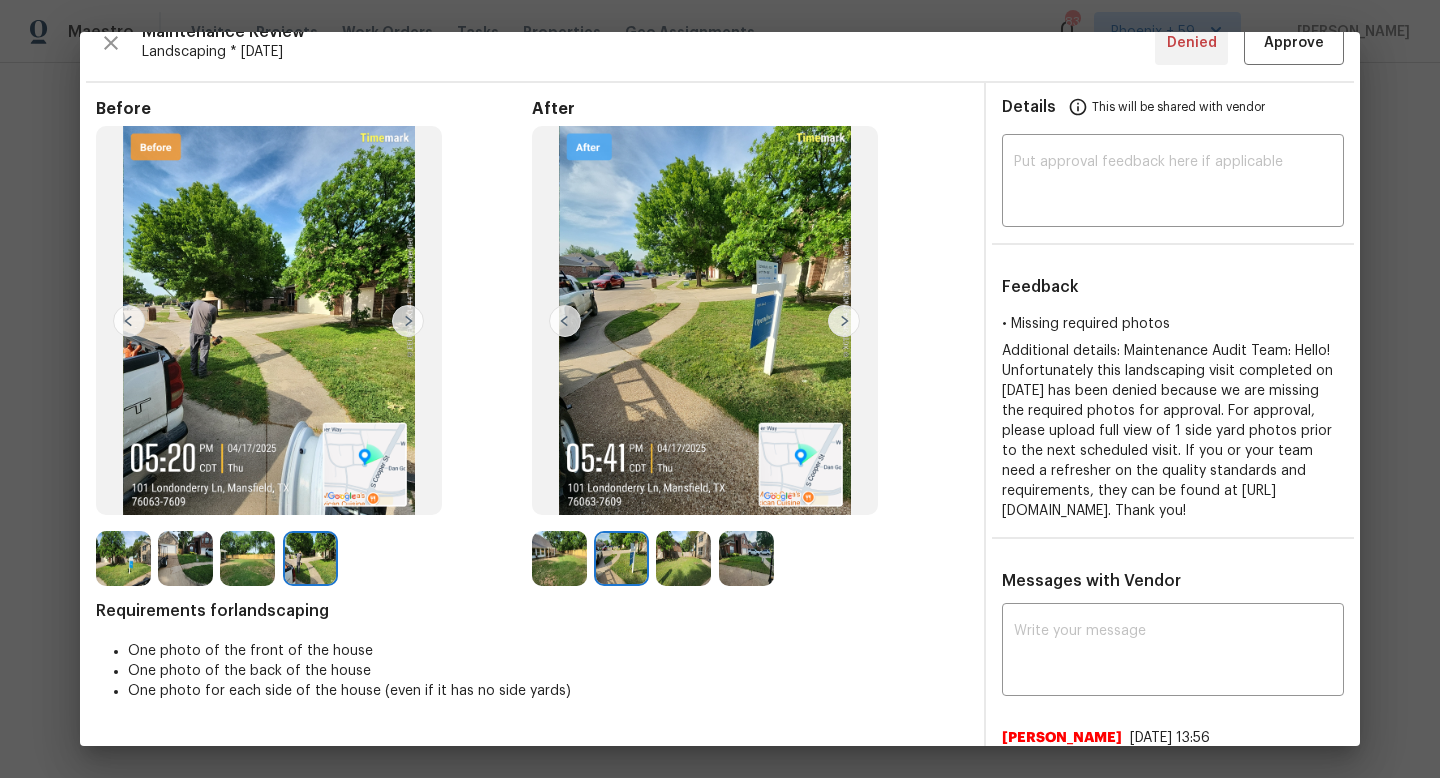 click at bounding box center [559, 558] 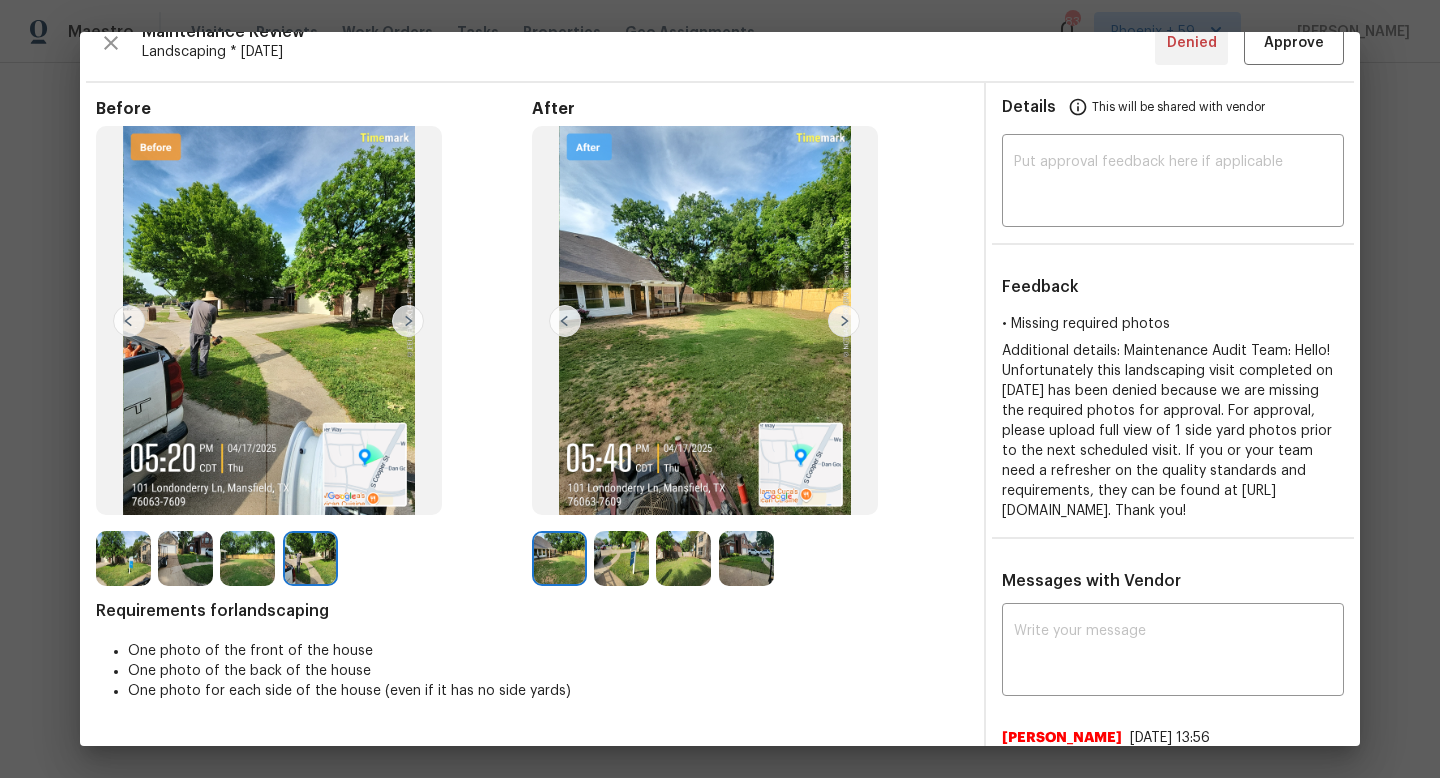 click at bounding box center [621, 558] 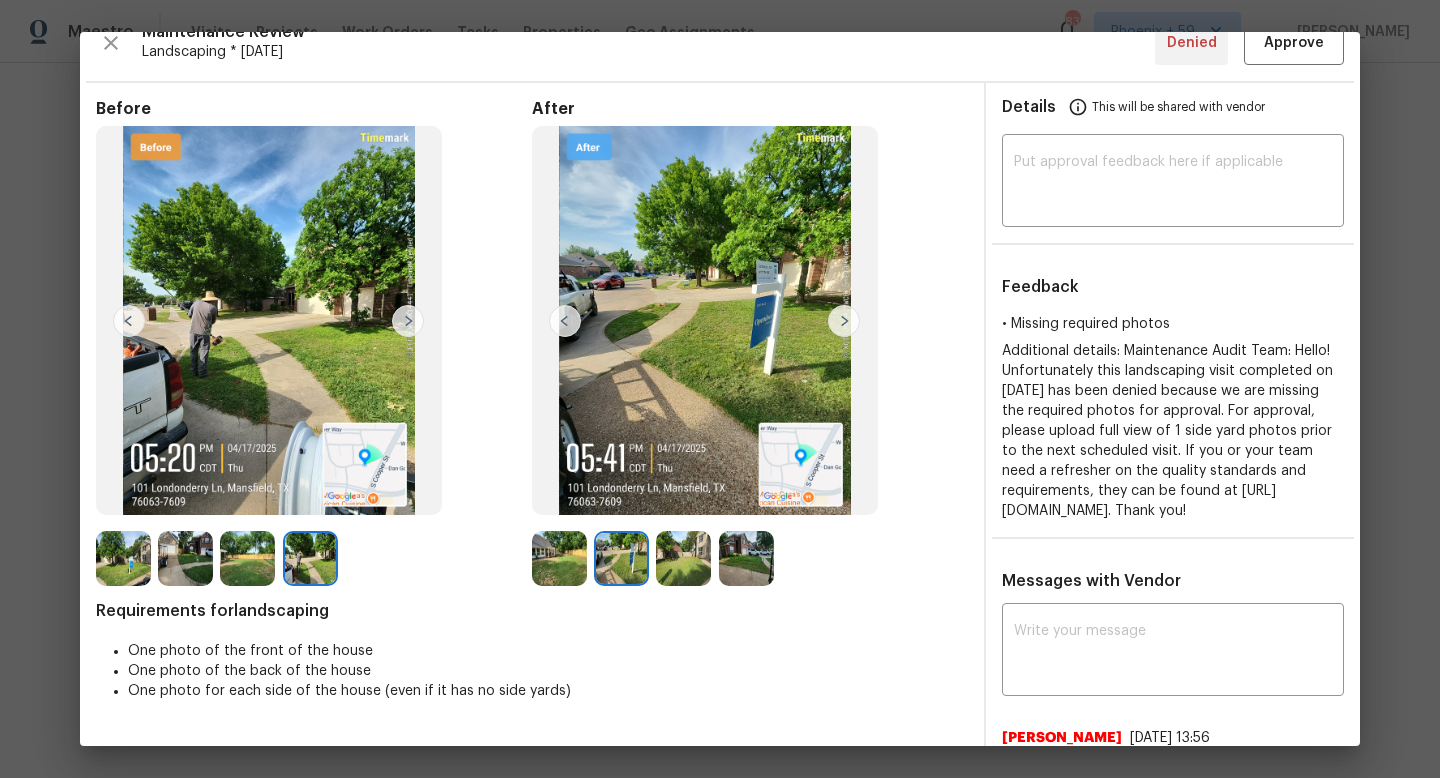 click at bounding box center [683, 558] 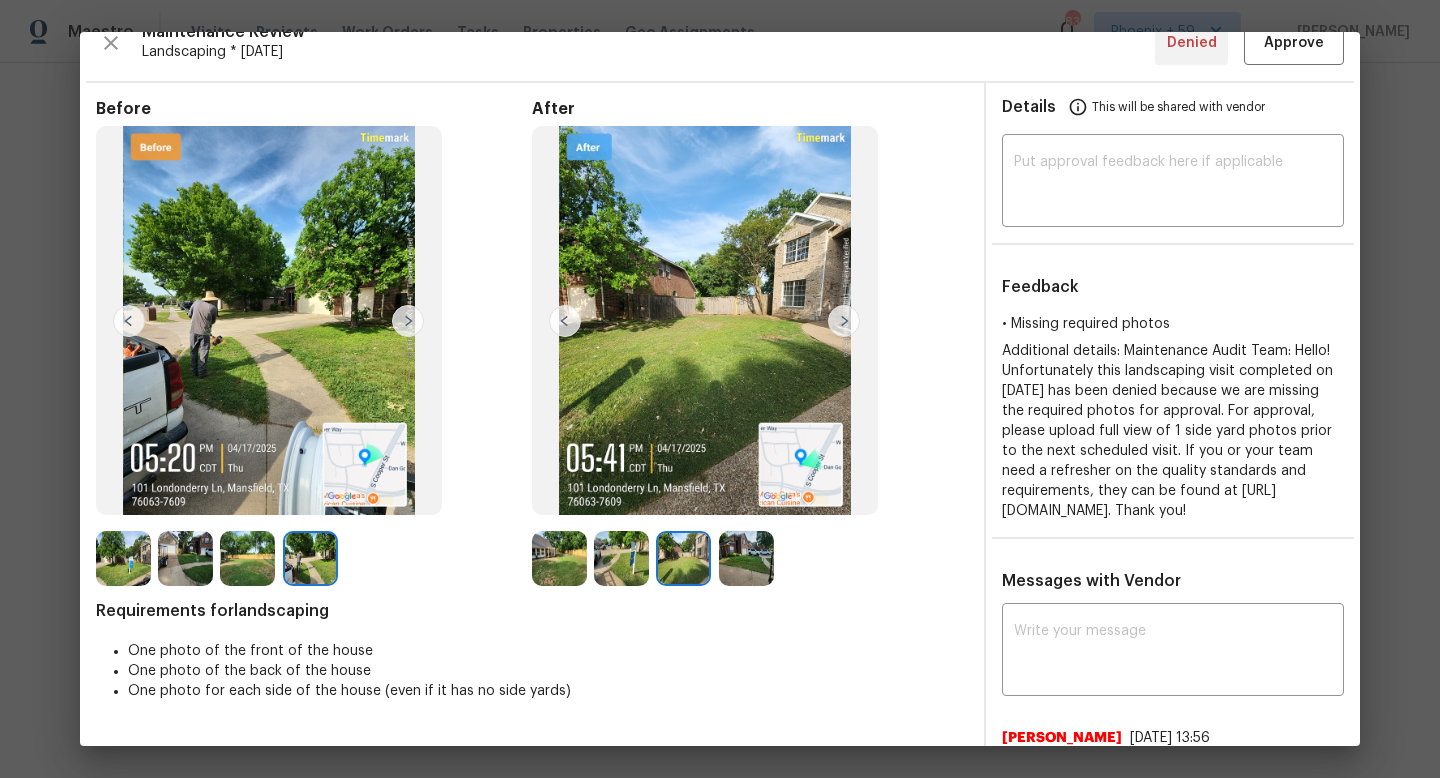 click at bounding box center (746, 558) 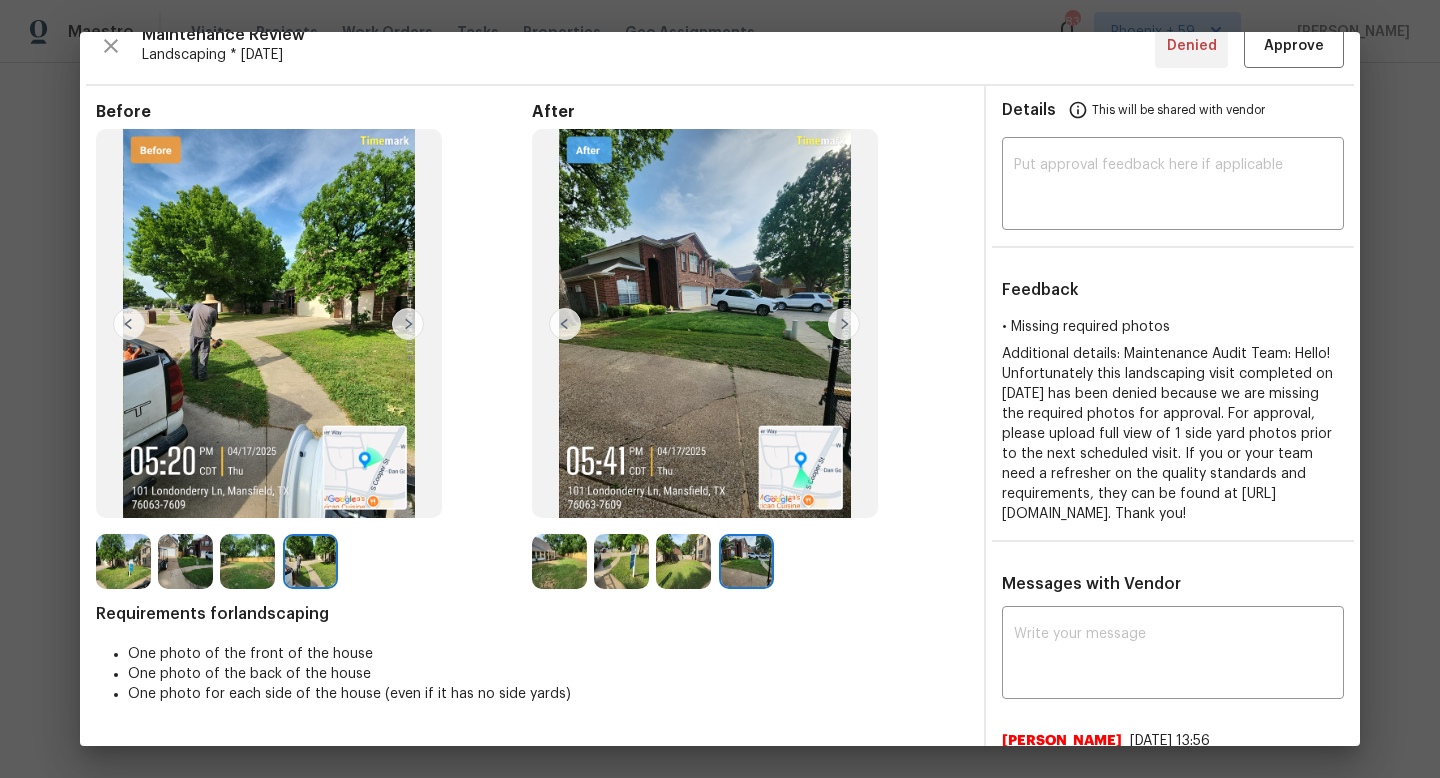 scroll, scrollTop: 0, scrollLeft: 0, axis: both 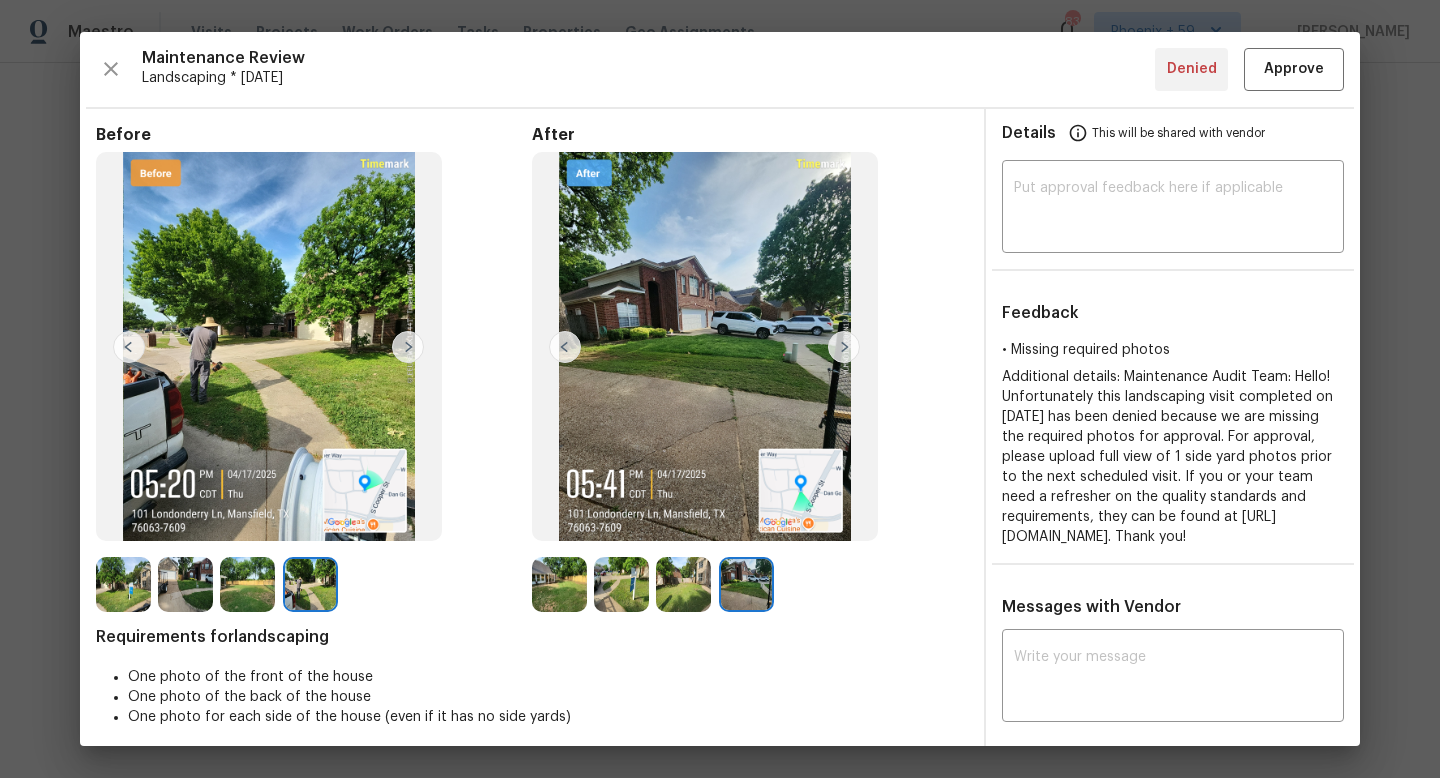 click at bounding box center [844, 347] 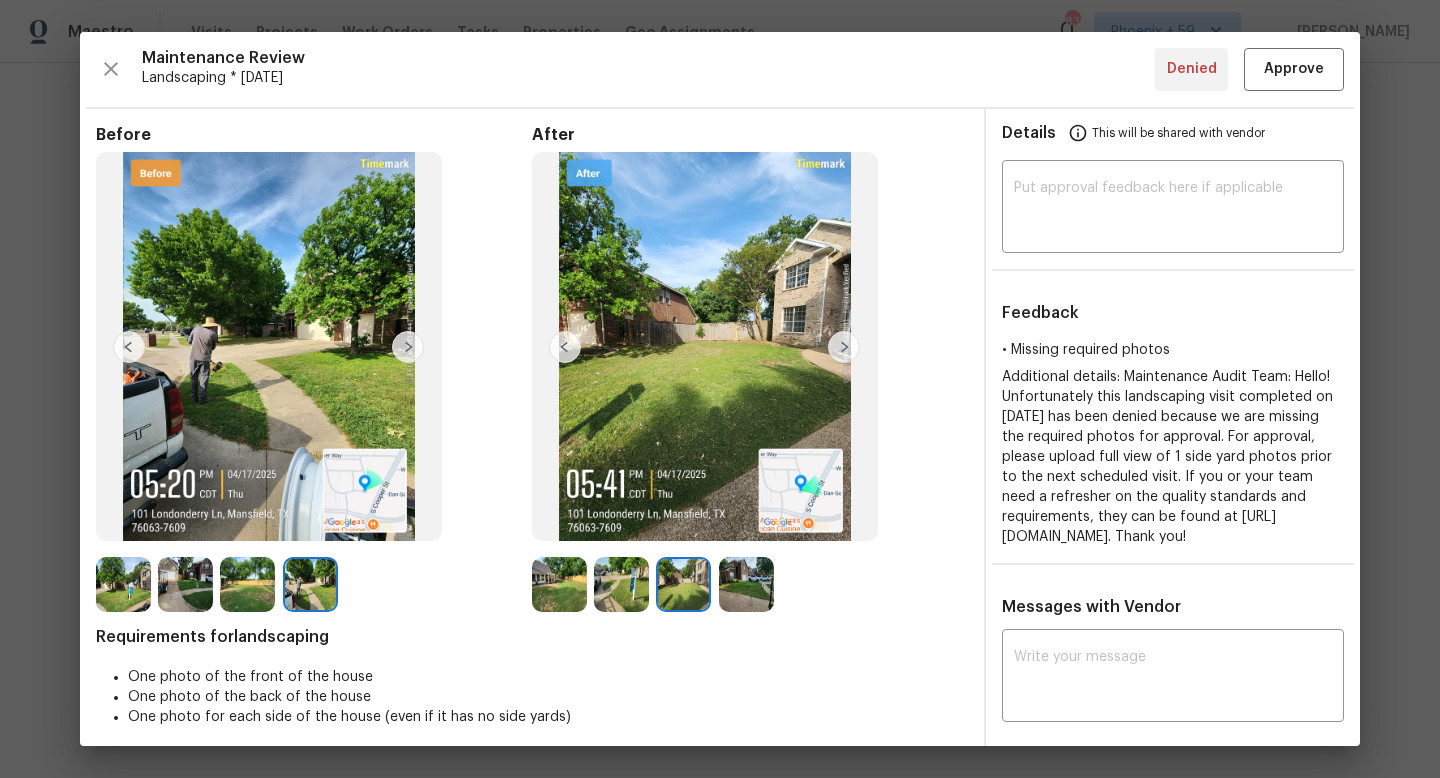 click at bounding box center [565, 347] 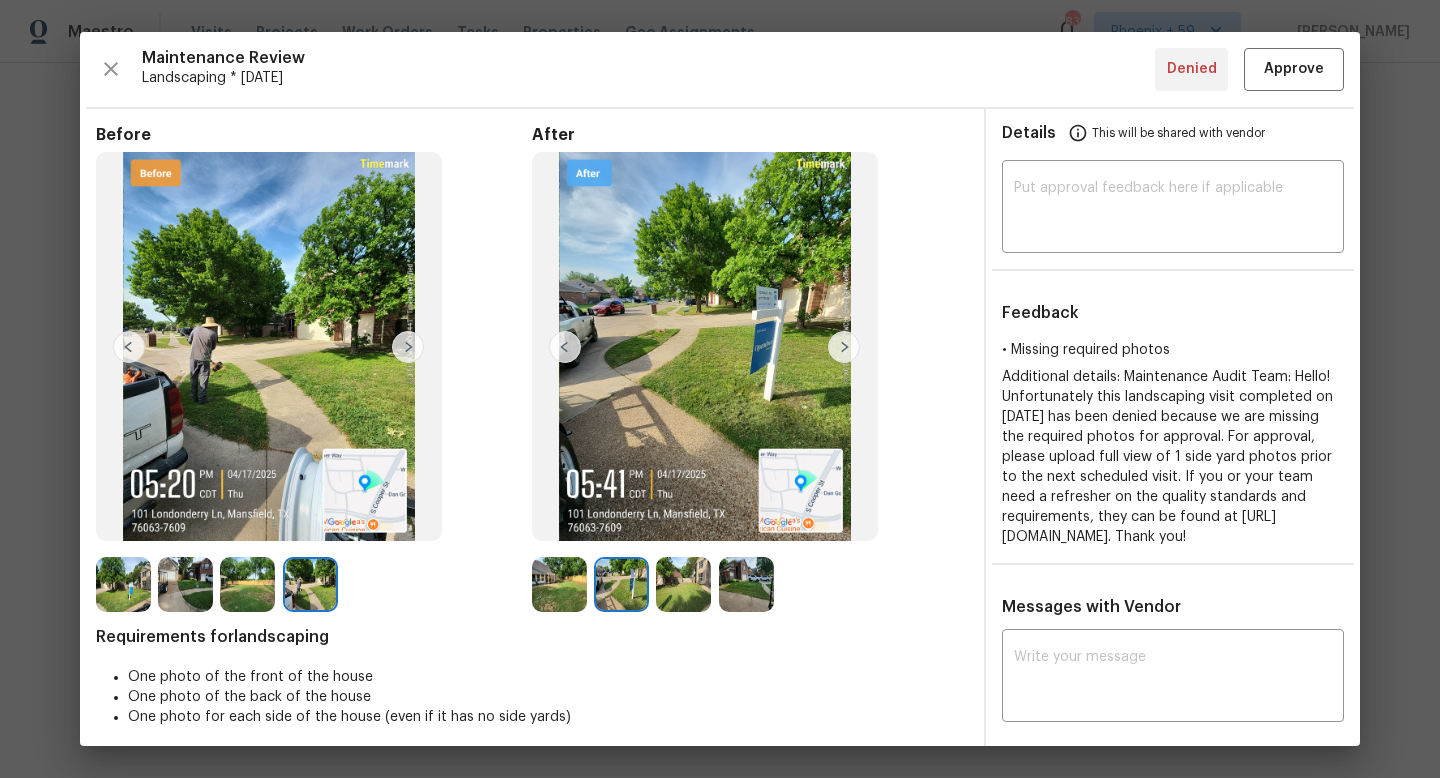 click at bounding box center [565, 347] 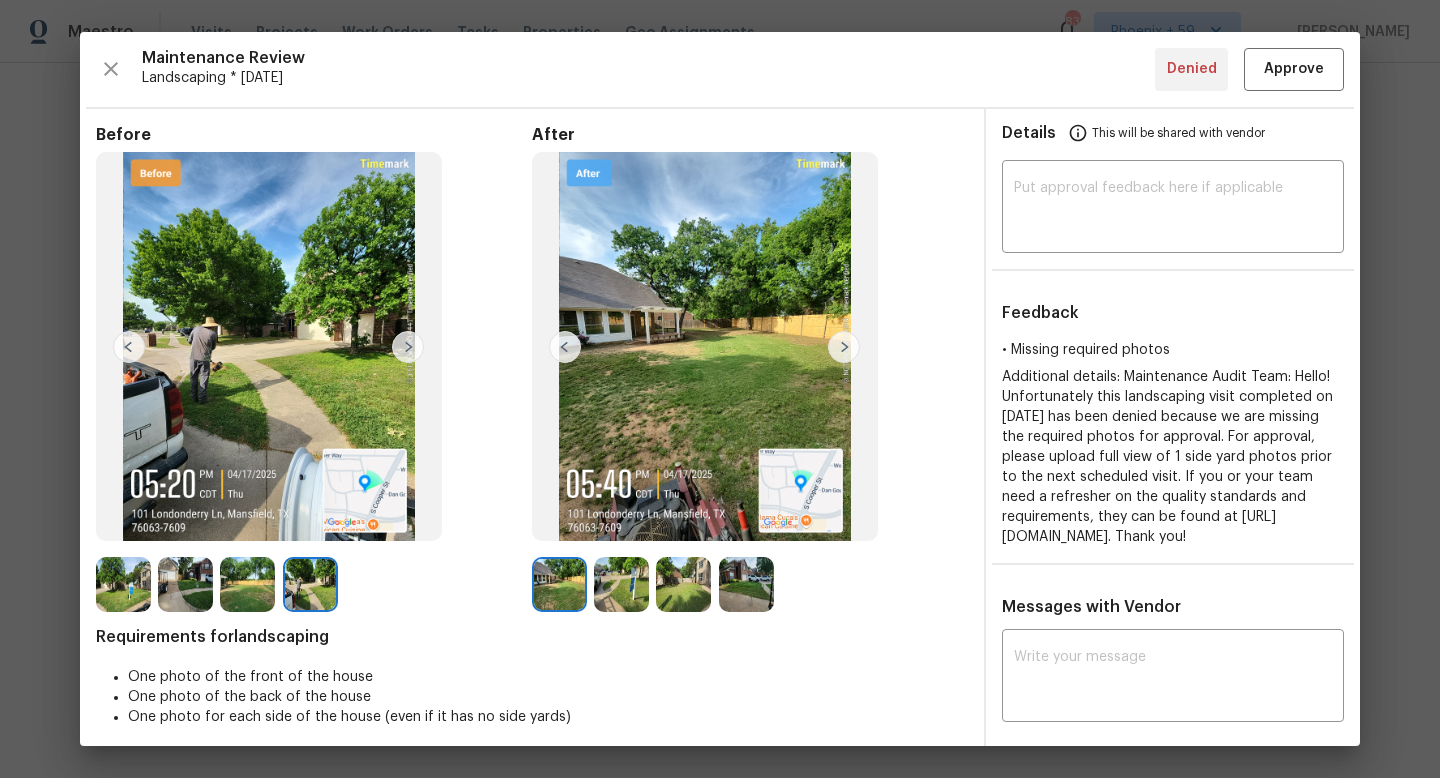 click at bounding box center [408, 347] 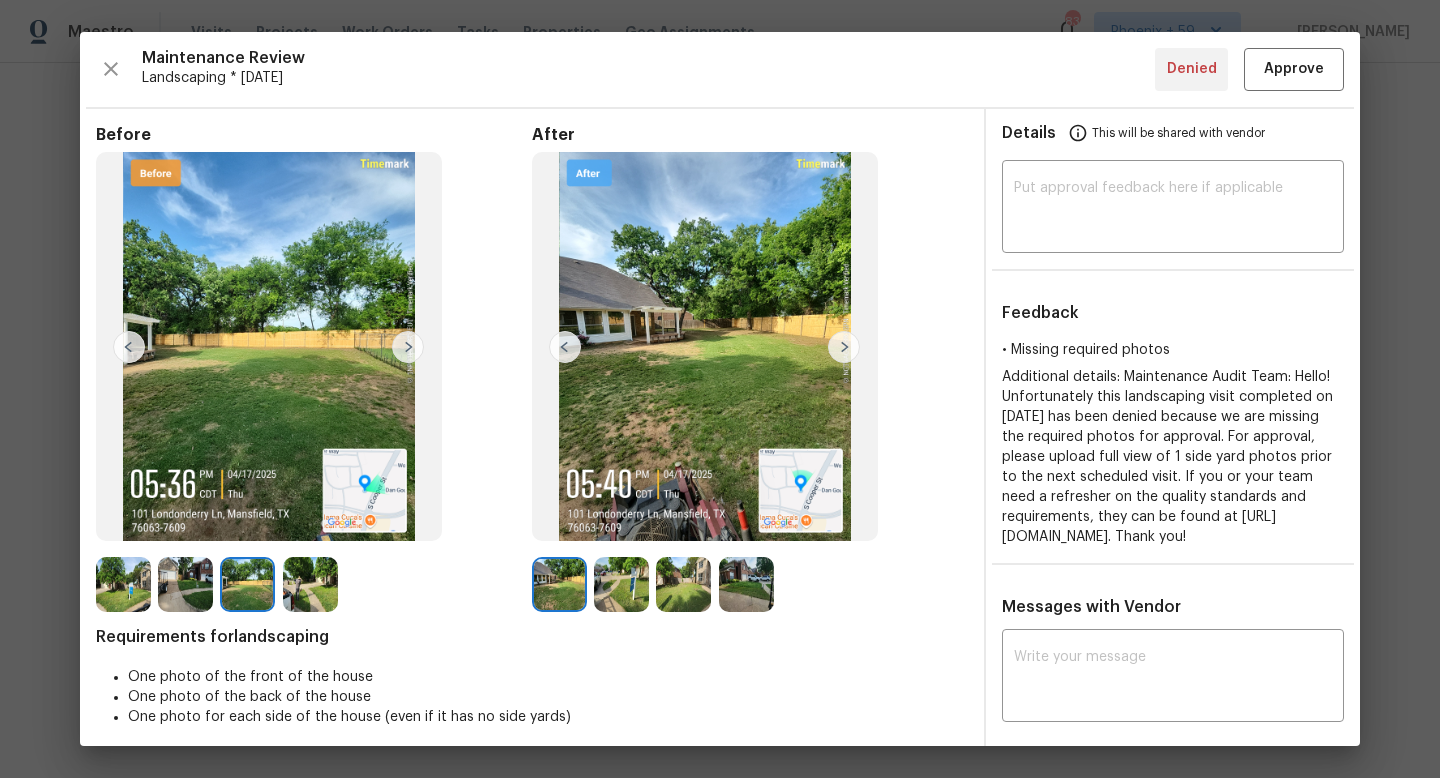click at bounding box center (129, 347) 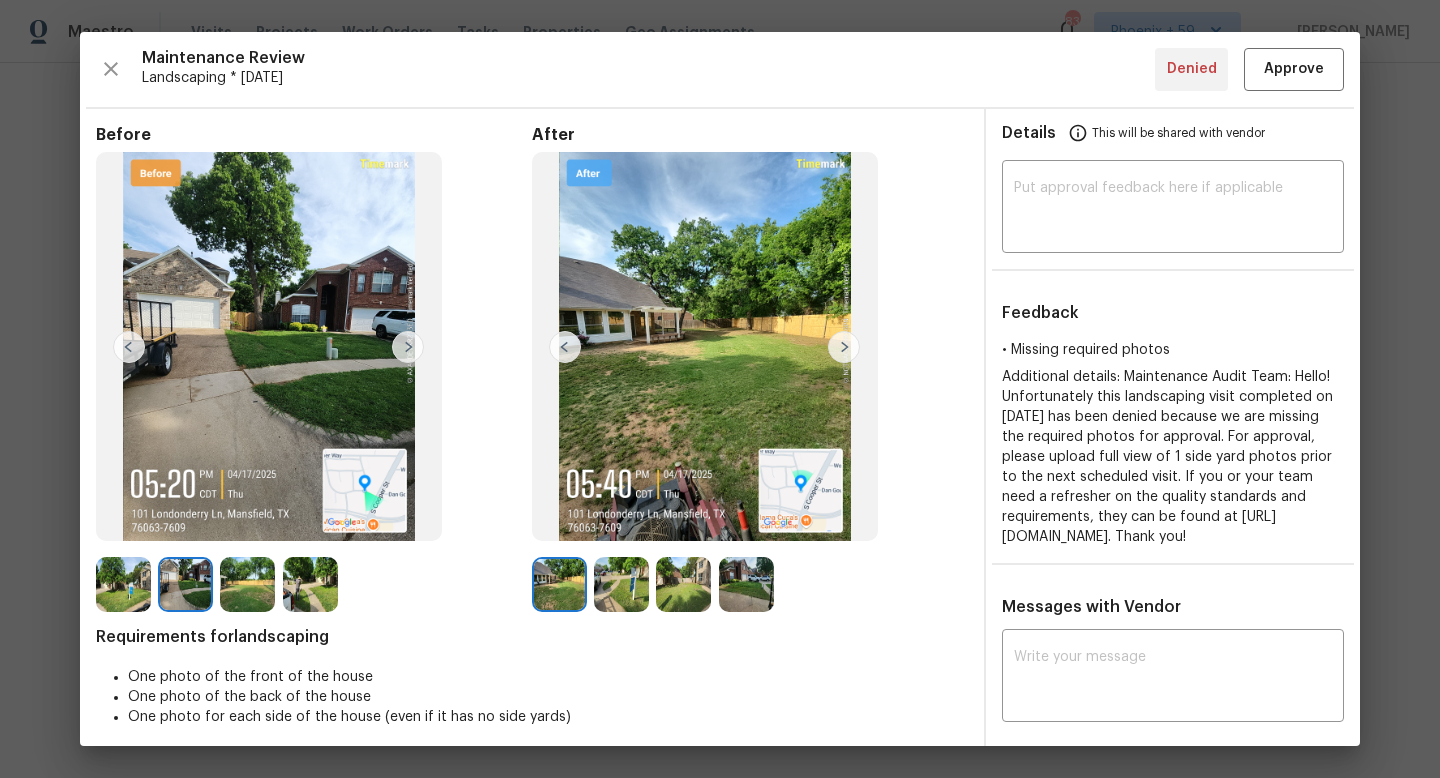click at bounding box center (408, 347) 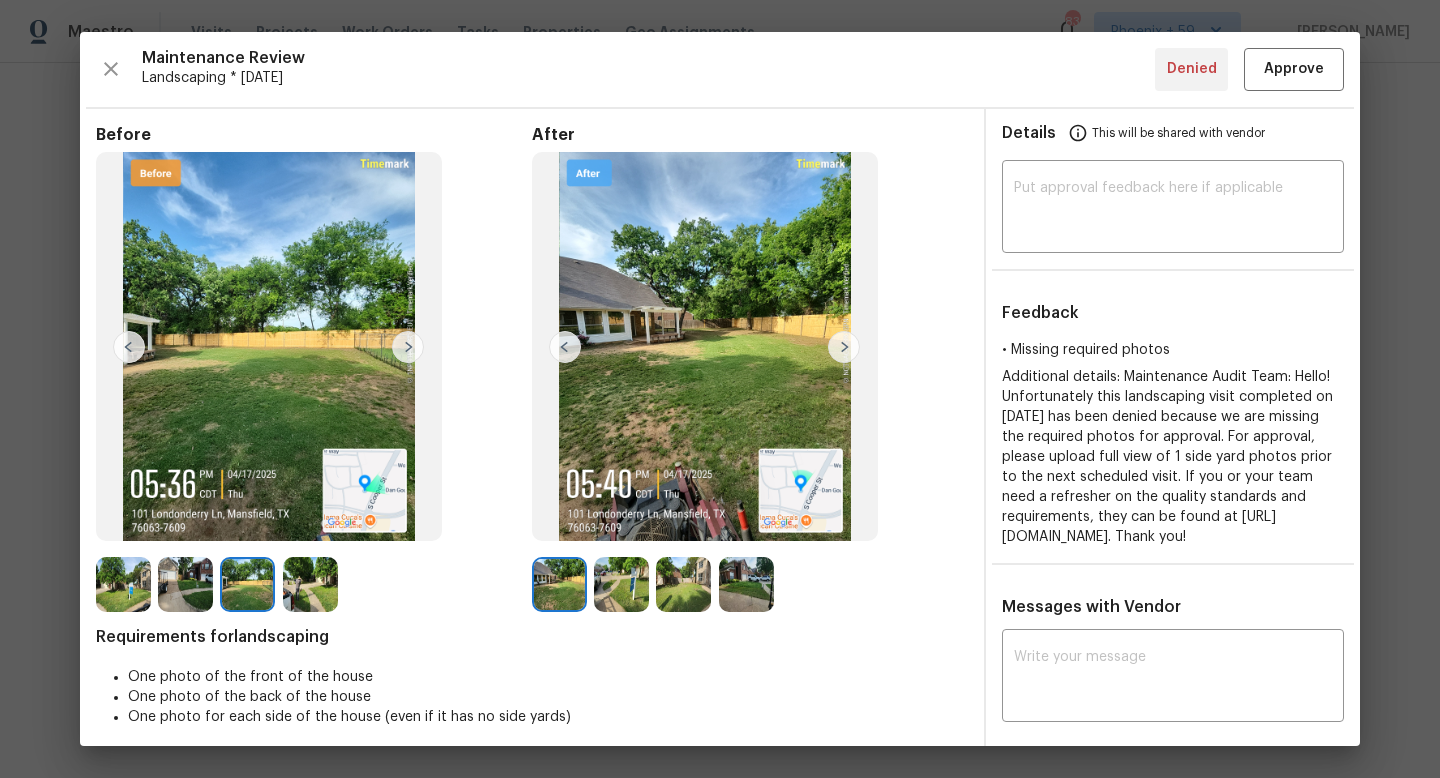 click at bounding box center [408, 347] 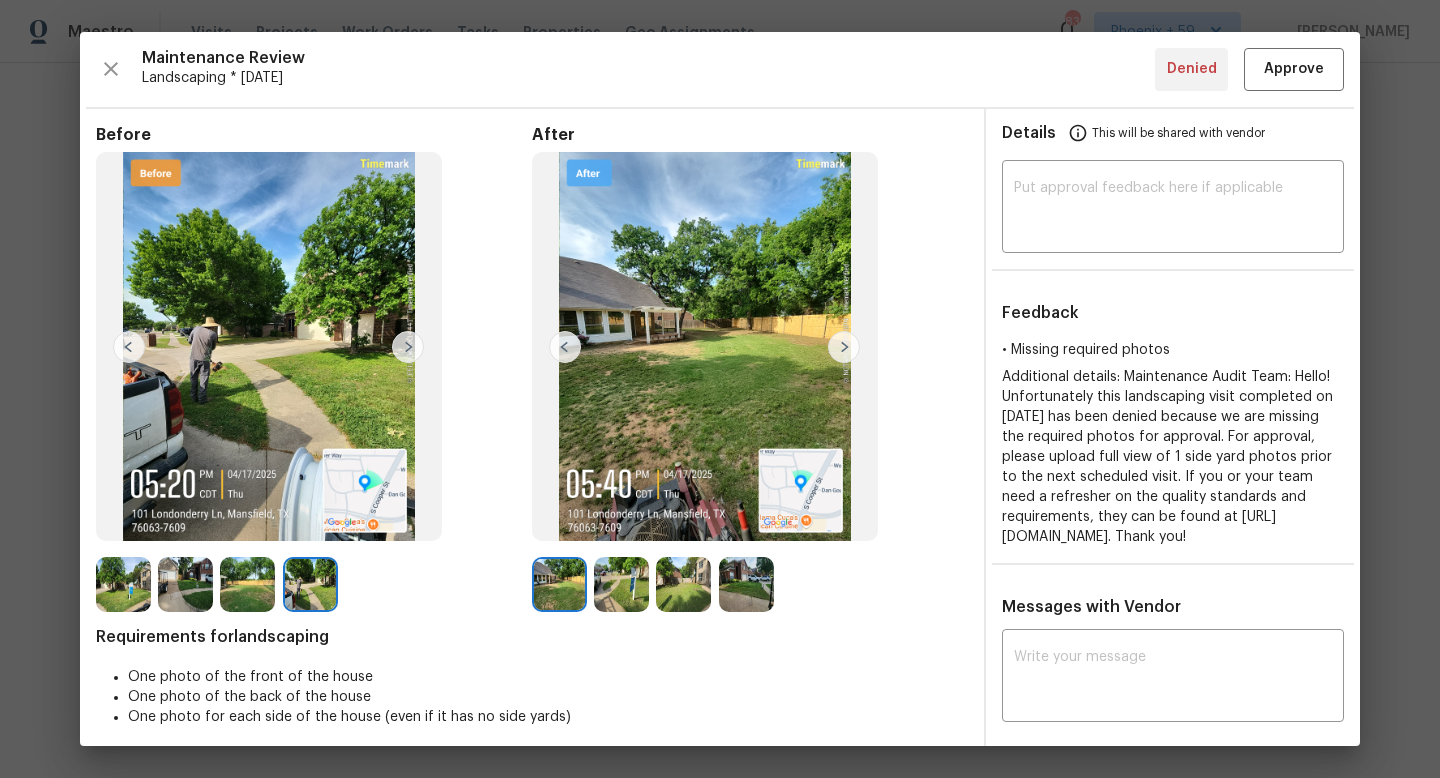 click at bounding box center [129, 347] 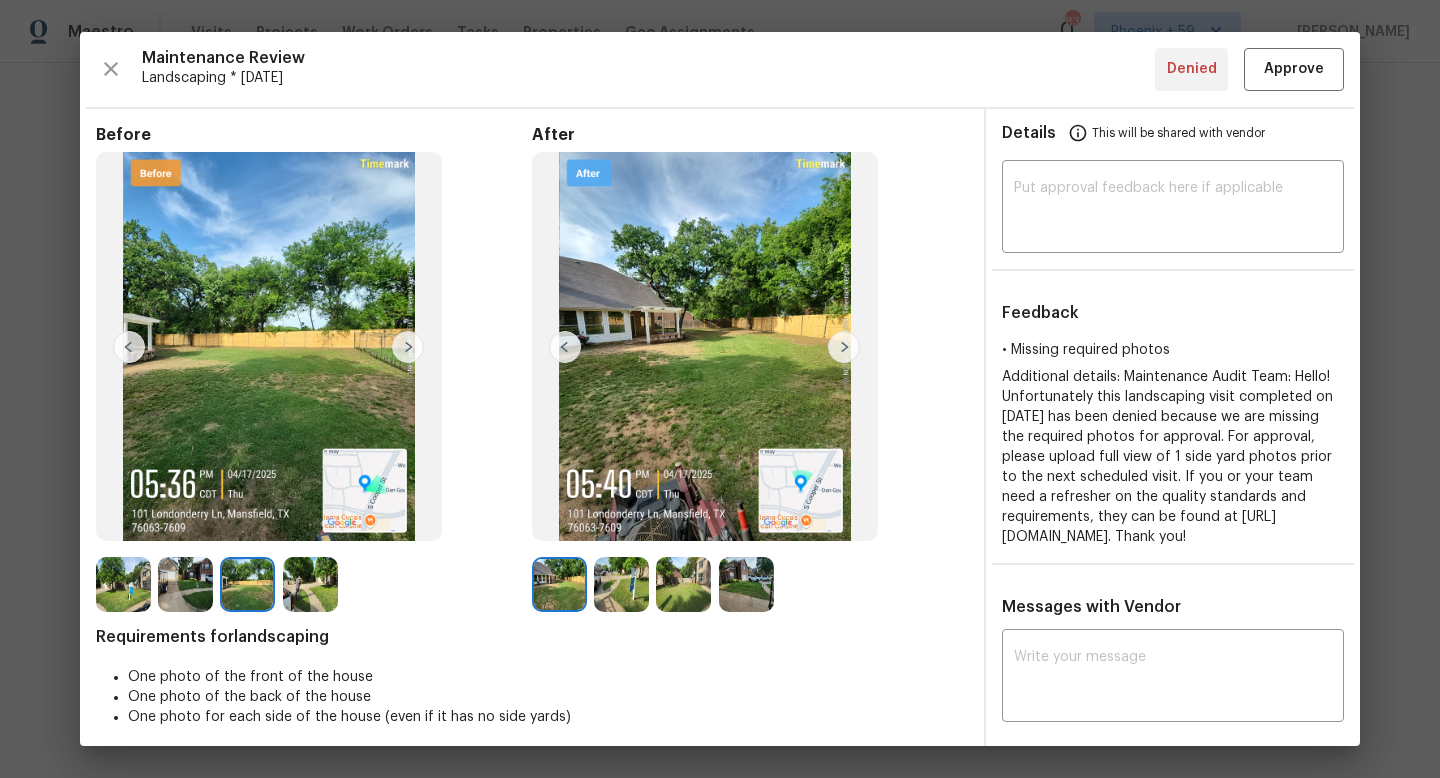 click at bounding box center [844, 347] 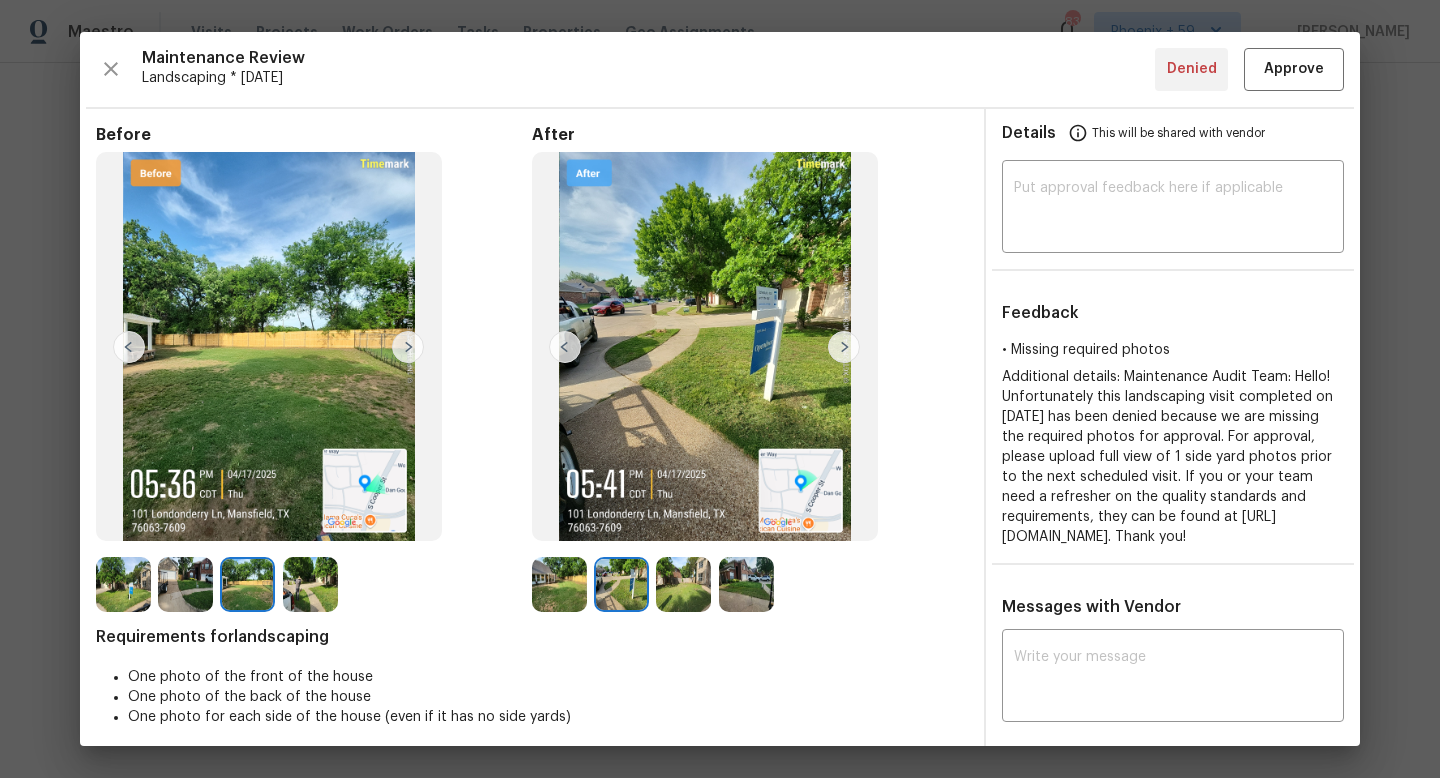 click at bounding box center [408, 347] 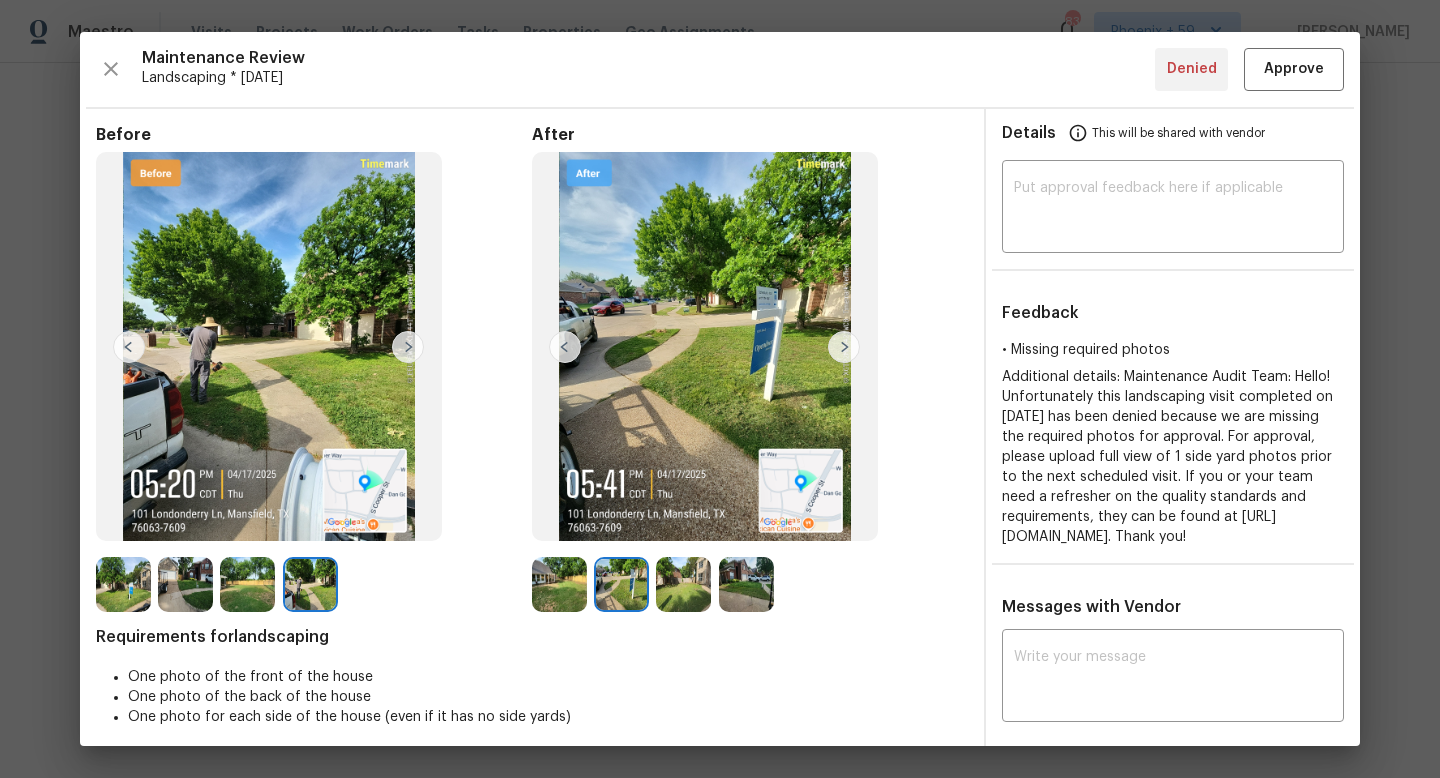 click at bounding box center (408, 347) 